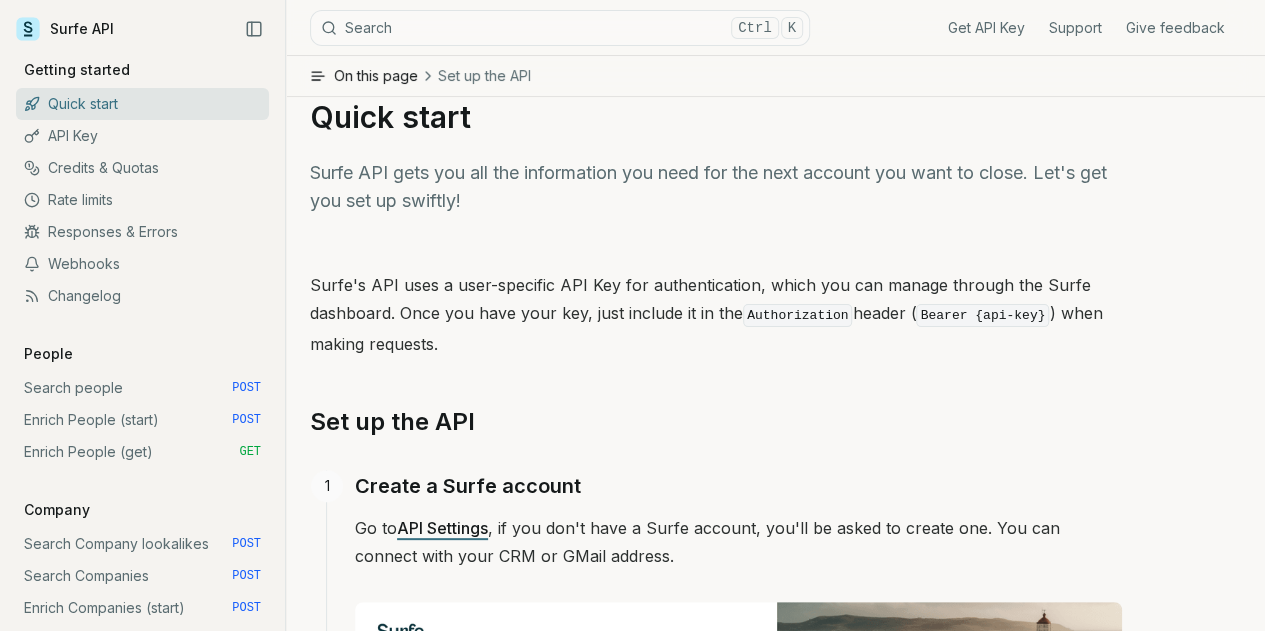 scroll, scrollTop: 47, scrollLeft: 0, axis: vertical 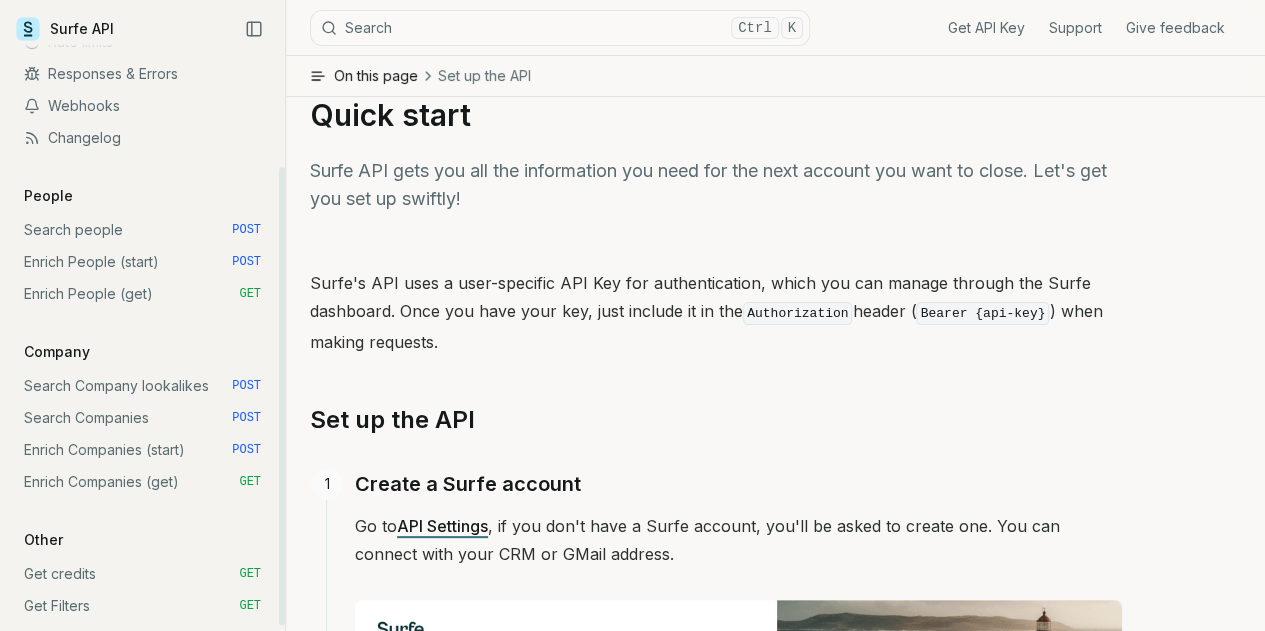 click on "Enrich People (start)   POST" at bounding box center (142, 262) 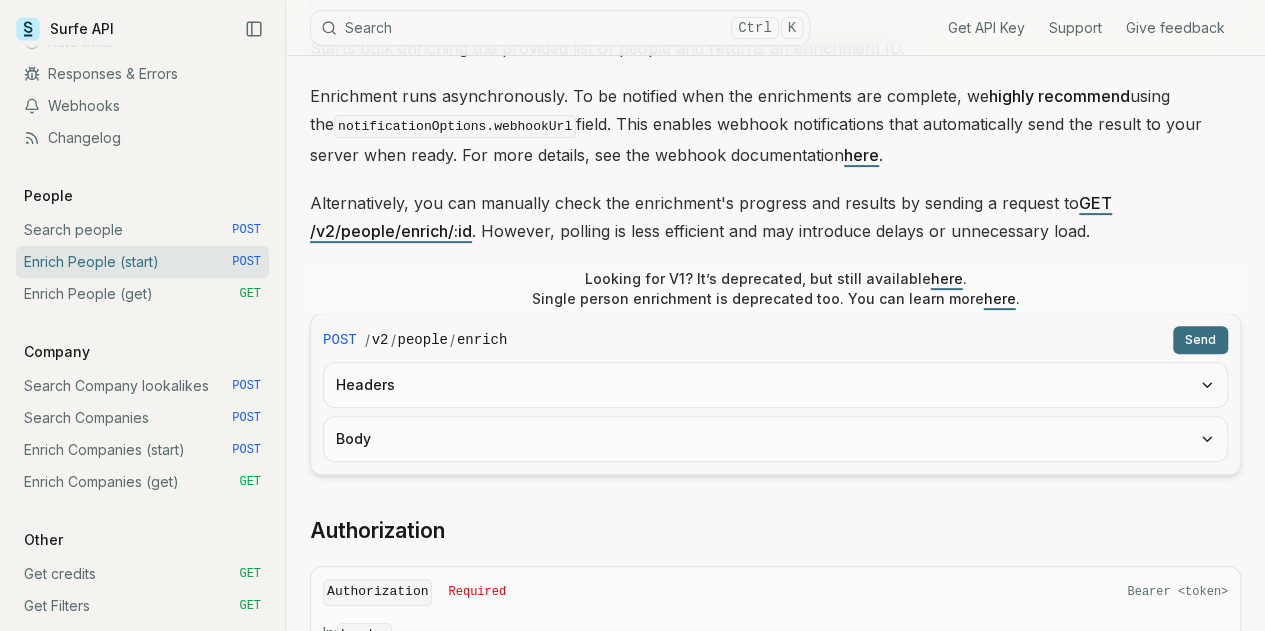 scroll, scrollTop: 230, scrollLeft: 0, axis: vertical 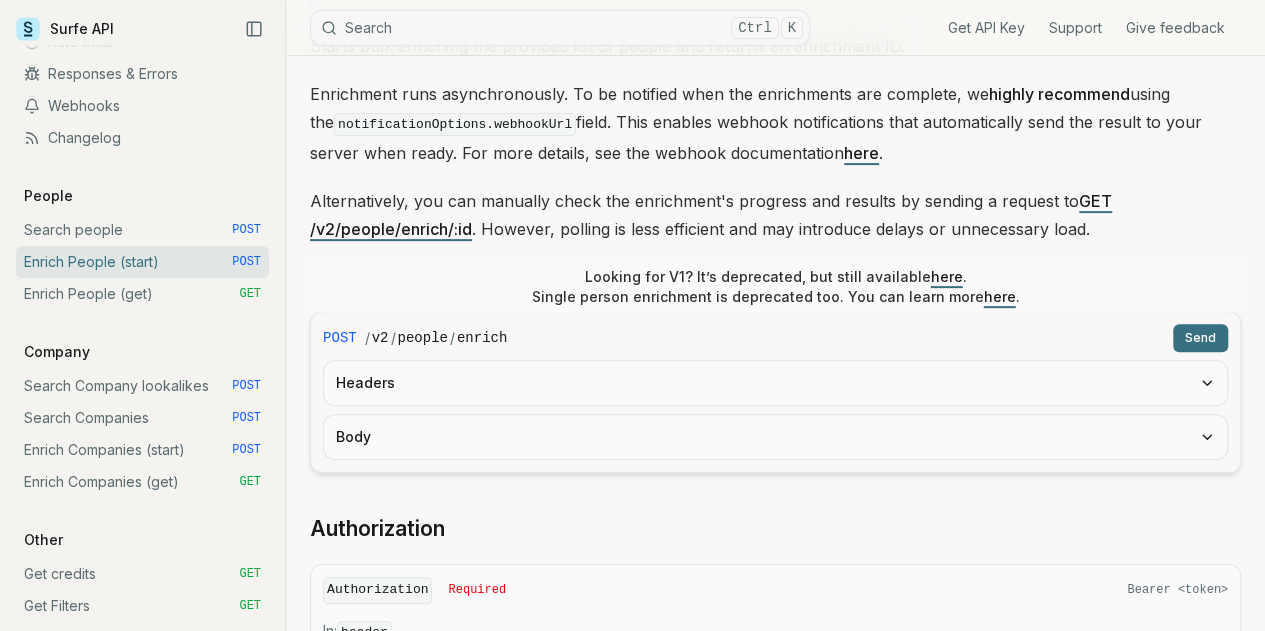 click on "Alternatively, you can manually check the enrichment's progress and results by sending a request to  GET /v2/people/enrich/:id . However, polling is less efficient and may introduce delays or unnecessary load." at bounding box center (775, 215) 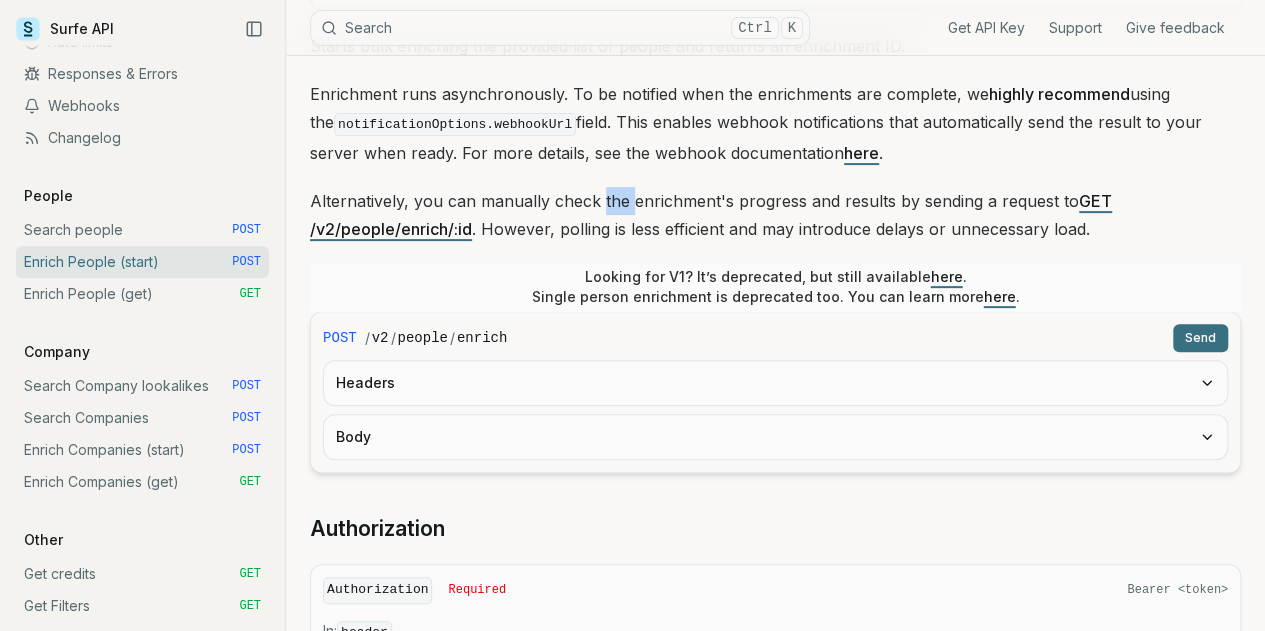 click on "Alternatively, you can manually check the enrichment's progress and results by sending a request to  GET /v2/people/enrich/:id . However, polling is less efficient and may introduce delays or unnecessary load." at bounding box center [775, 215] 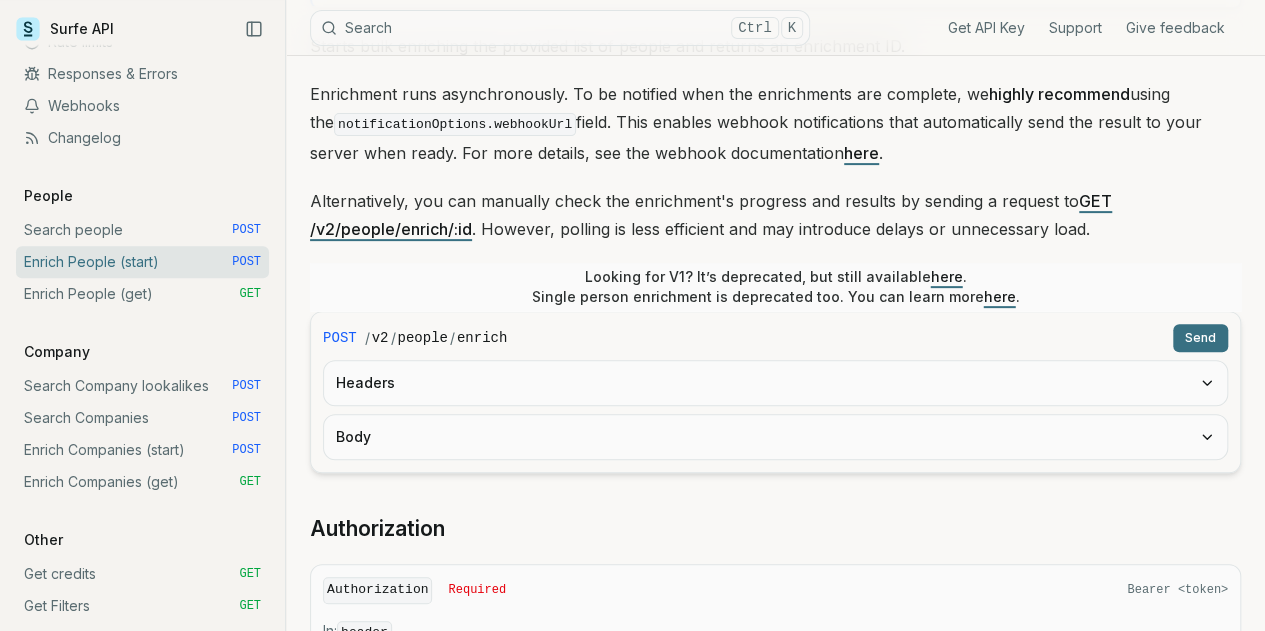 click on "Alternatively, you can manually check the enrichment's progress and results by sending a request to  GET /v2/people/enrich/:id . However, polling is less efficient and may introduce delays or unnecessary load." at bounding box center (775, 215) 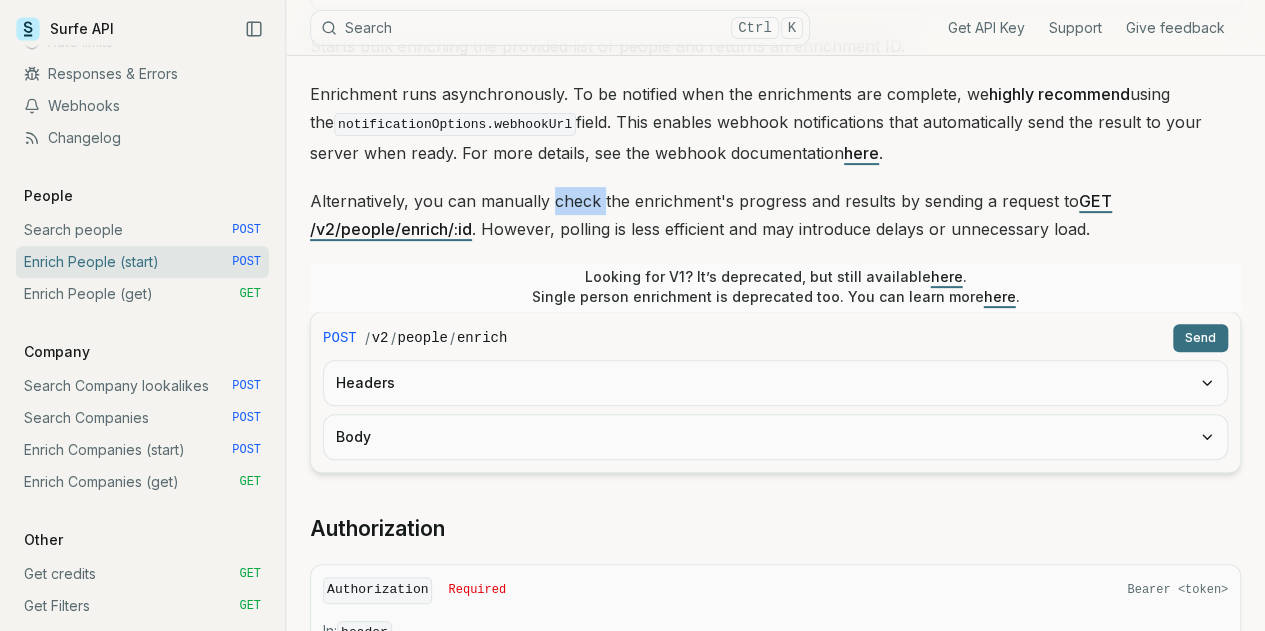 click on "Alternatively, you can manually check the enrichment's progress and results by sending a request to  GET /v2/people/enrich/:id . However, polling is less efficient and may introduce delays or unnecessary load." at bounding box center [775, 215] 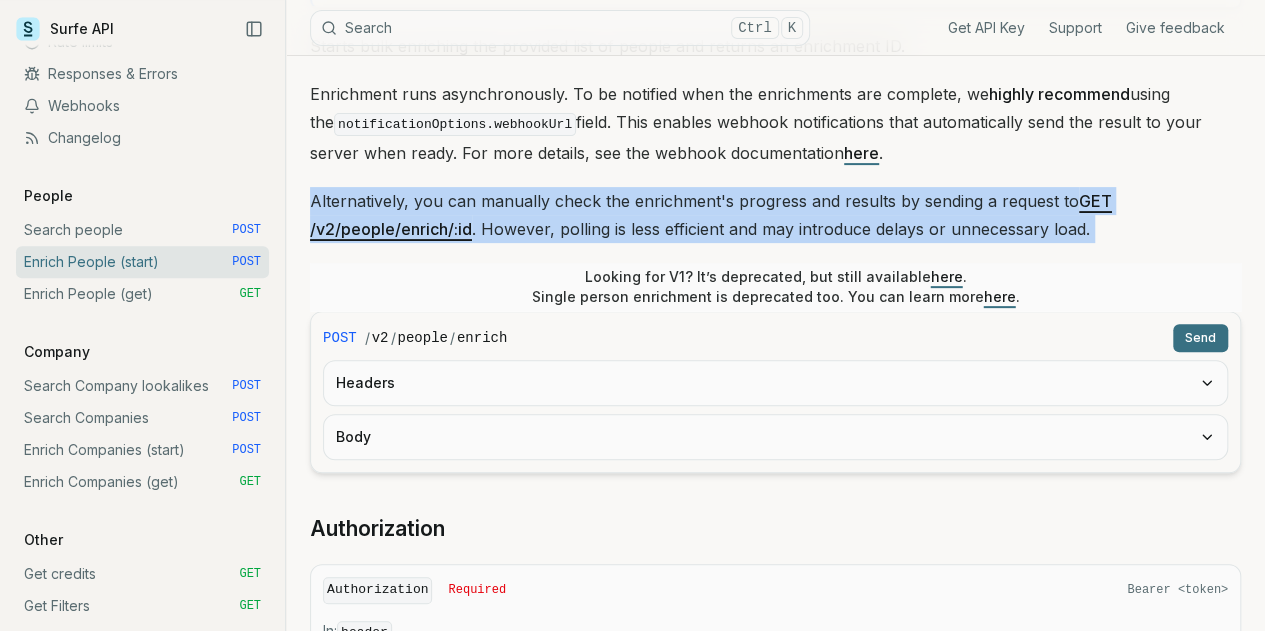 click on "Alternatively, you can manually check the enrichment's progress and results by sending a request to  GET /v2/people/enrich/:id . However, polling is less efficient and may introduce delays or unnecessary load." at bounding box center (775, 215) 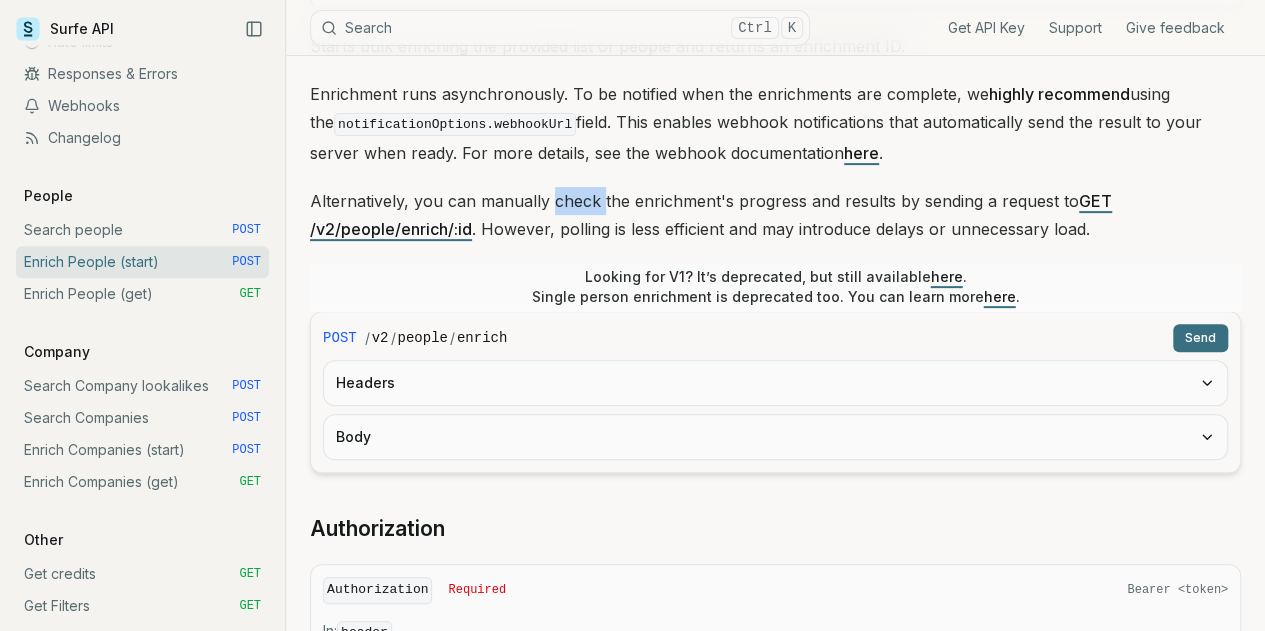 click on "Alternatively, you can manually check the enrichment's progress and results by sending a request to  GET /v2/people/enrich/:id . However, polling is less efficient and may introduce delays or unnecessary load." at bounding box center [775, 215] 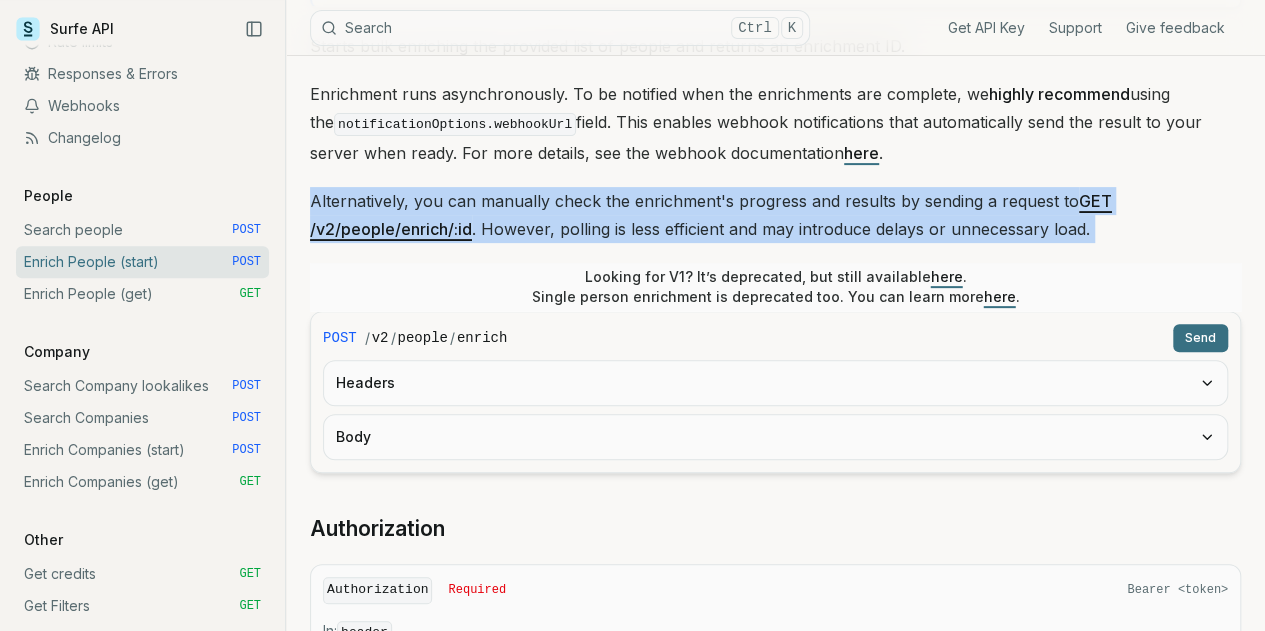 drag, startPoint x: 578, startPoint y: 199, endPoint x: 671, endPoint y: 195, distance: 93.08598 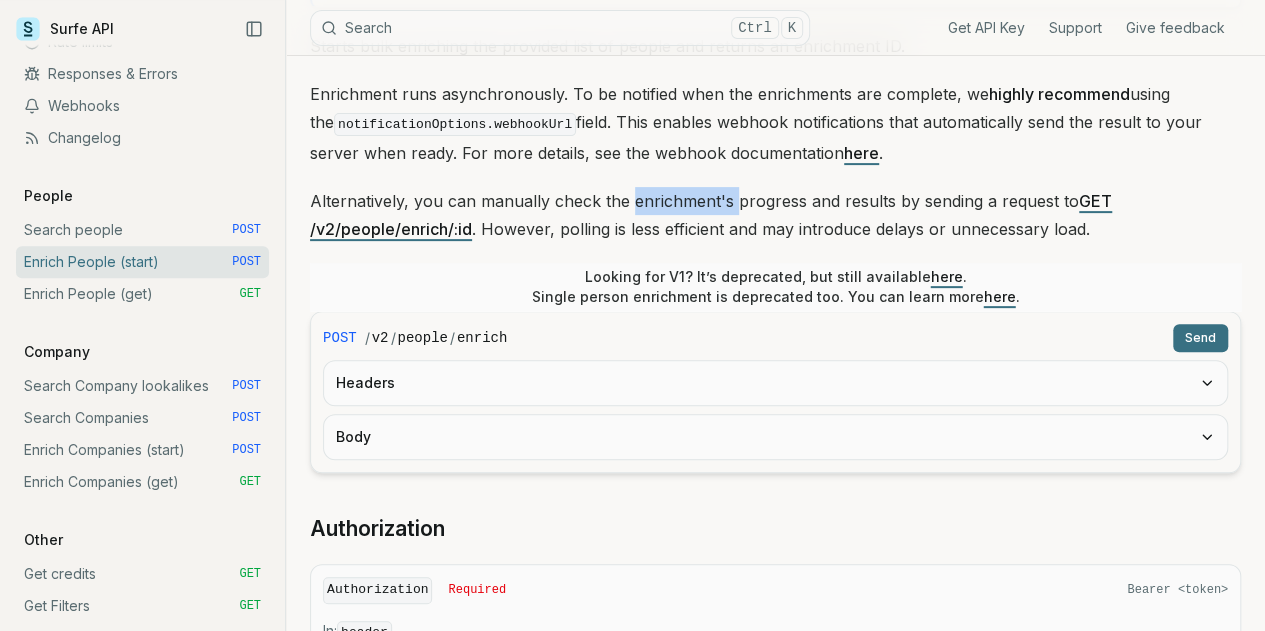 click on "Alternatively, you can manually check the enrichment's progress and results by sending a request to  GET /v2/people/enrich/:id . However, polling is less efficient and may introduce delays or unnecessary load." at bounding box center (775, 215) 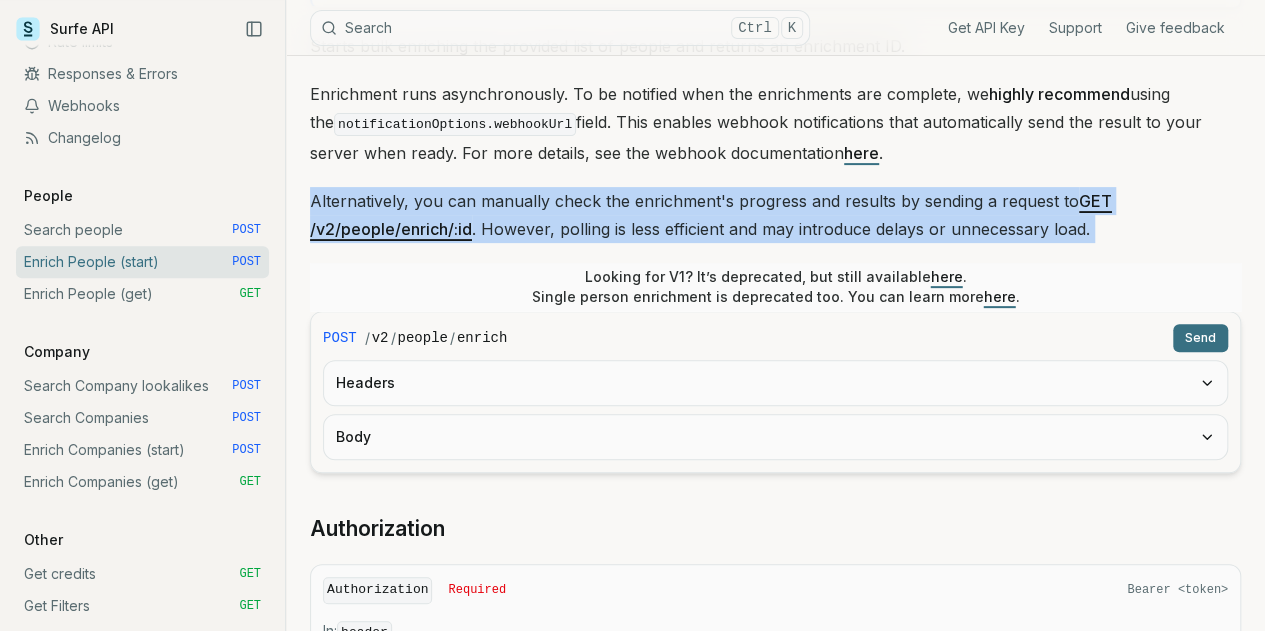 click on "Alternatively, you can manually check the enrichment's progress and results by sending a request to  GET /v2/people/enrich/:id . However, polling is less efficient and may introduce delays or unnecessary load." at bounding box center [775, 215] 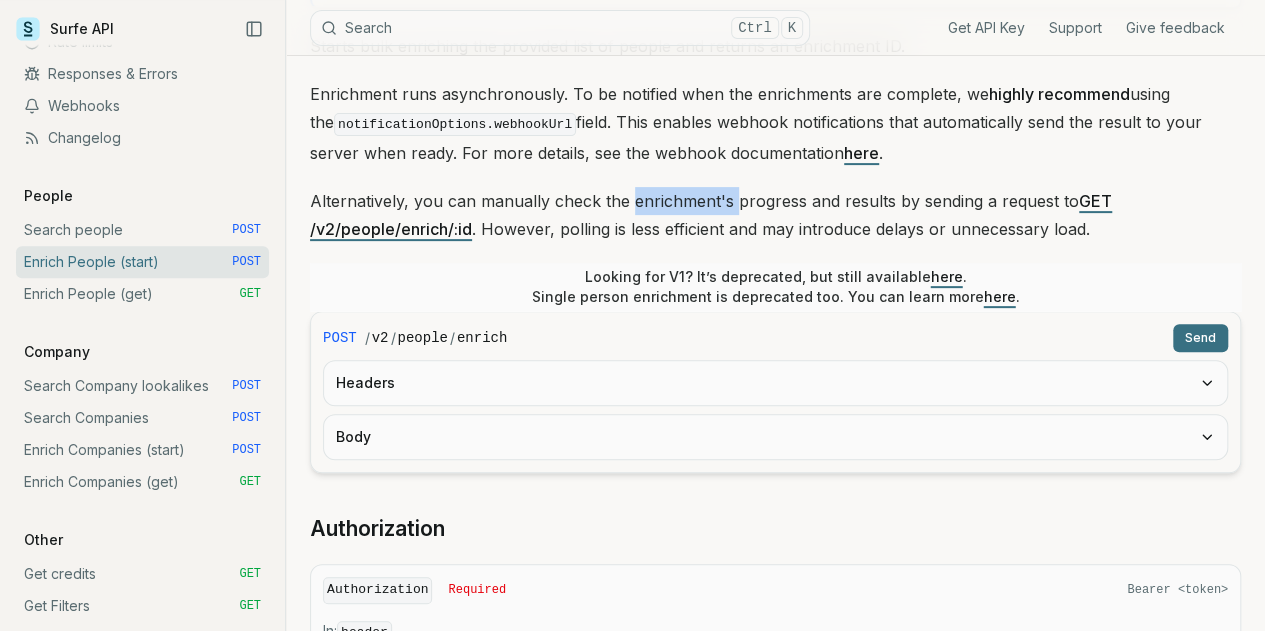 click on "Alternatively, you can manually check the enrichment's progress and results by sending a request to  GET /v2/people/enrich/:id . However, polling is less efficient and may introduce delays or unnecessary load." at bounding box center [775, 215] 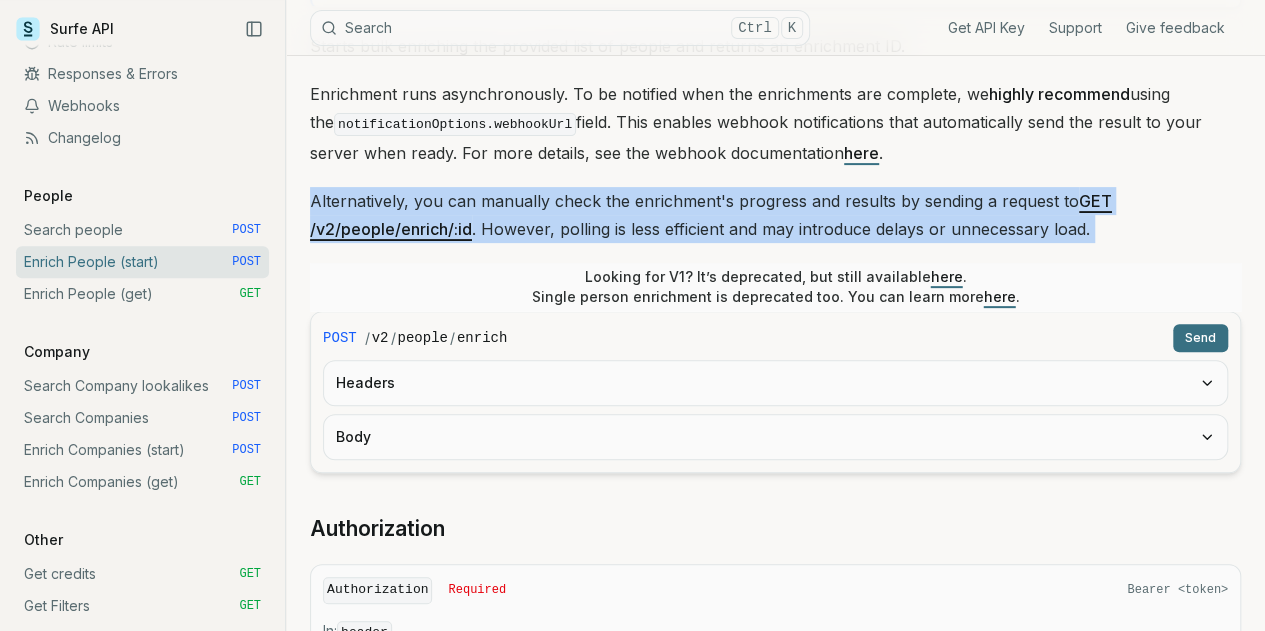 drag, startPoint x: 732, startPoint y: 199, endPoint x: 748, endPoint y: 199, distance: 16 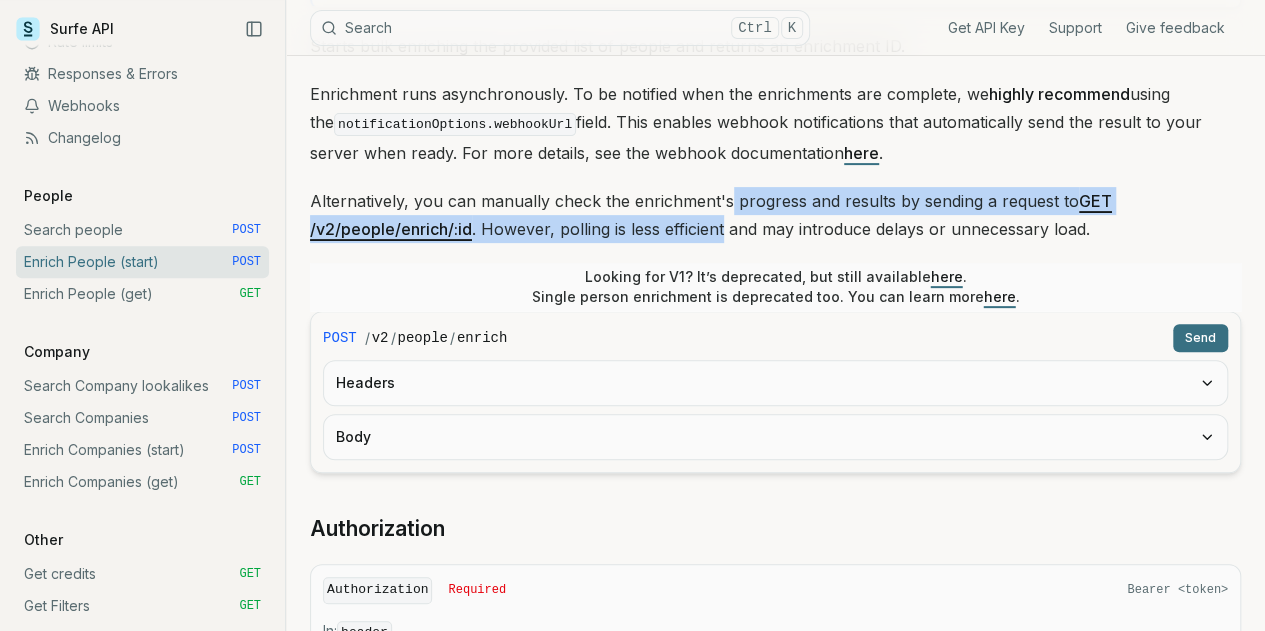 drag, startPoint x: 748, startPoint y: 199, endPoint x: 684, endPoint y: 231, distance: 71.55418 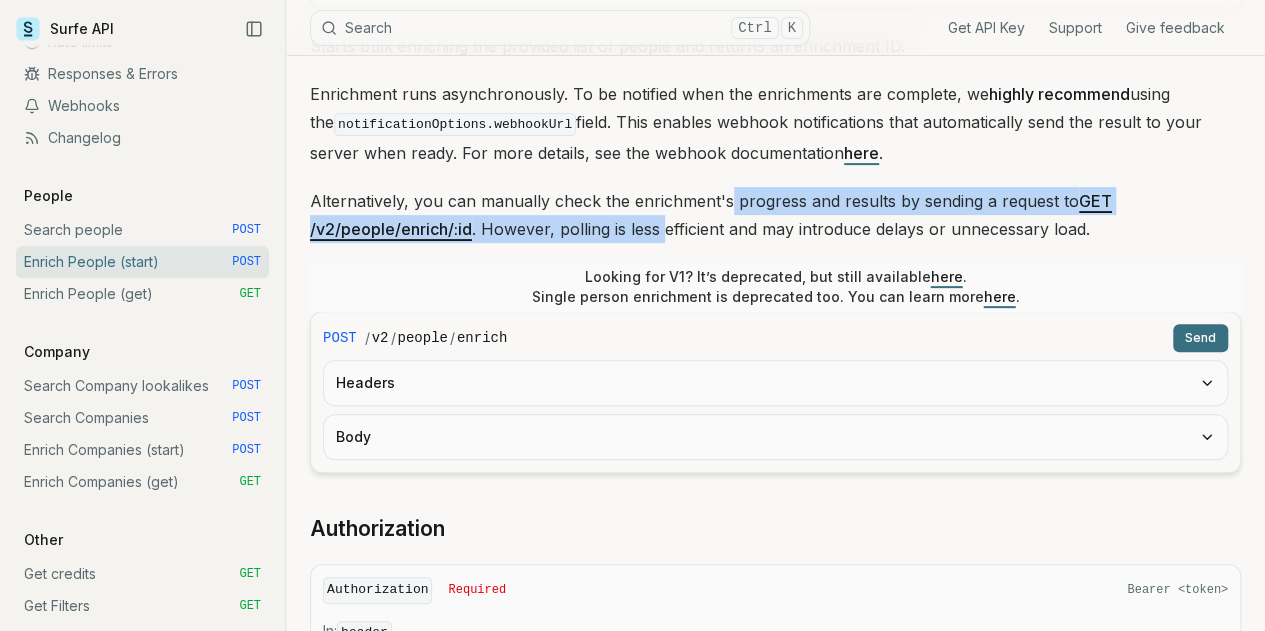 click on "Alternatively, you can manually check the enrichment's progress and results by sending a request to  GET /v2/people/enrich/:id . However, polling is less efficient and may introduce delays or unnecessary load." at bounding box center (775, 215) 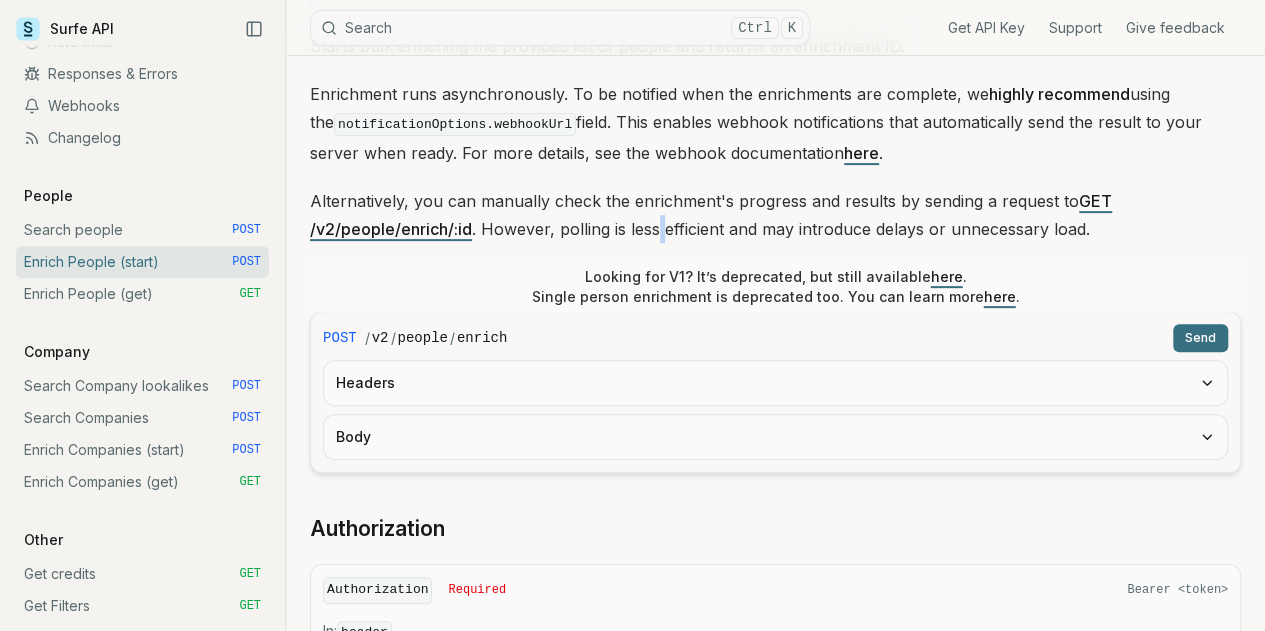 click on "Alternatively, you can manually check the enrichment's progress and results by sending a request to  GET /v2/people/enrich/:id . However, polling is less efficient and may introduce delays or unnecessary load." at bounding box center [775, 215] 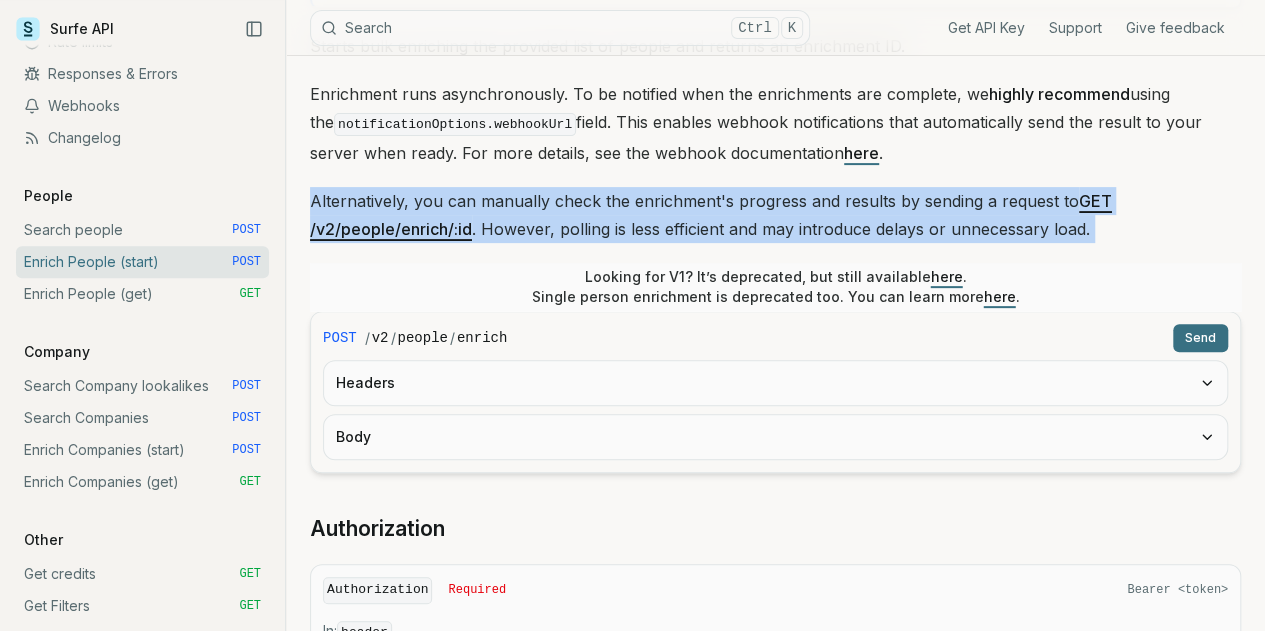 click on "Alternatively, you can manually check the enrichment's progress and results by sending a request to  GET /v2/people/enrich/:id . However, polling is less efficient and may introduce delays or unnecessary load." at bounding box center [775, 215] 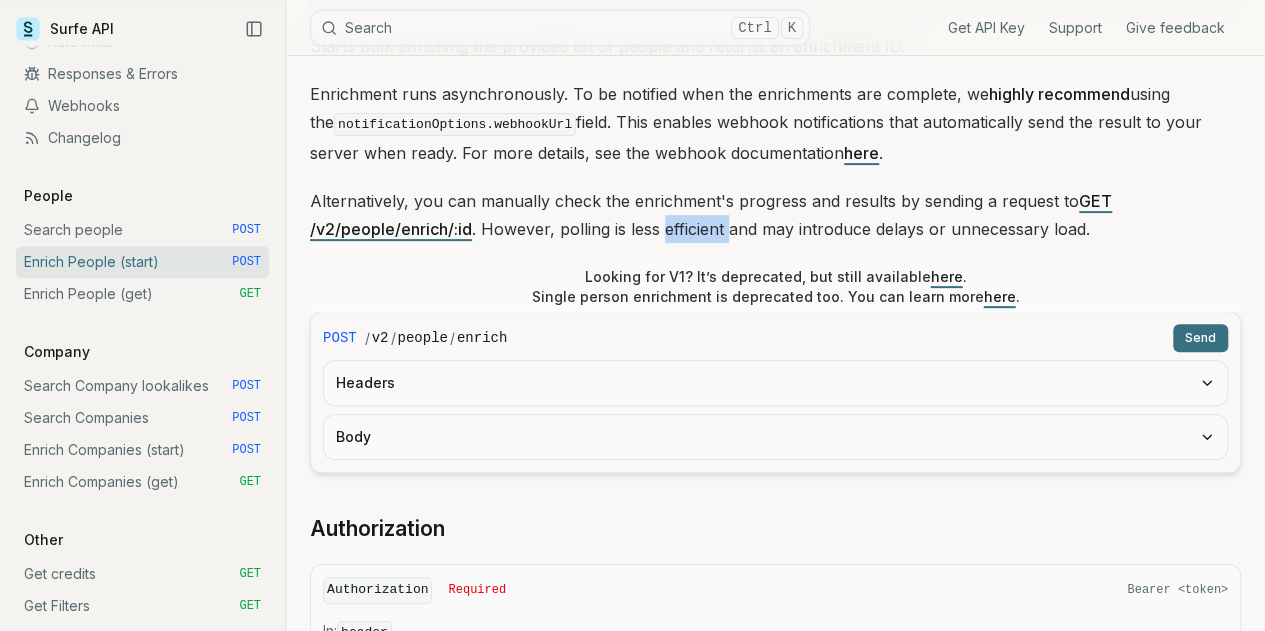 click on "Alternatively, you can manually check the enrichment's progress and results by sending a request to  GET /v2/people/enrich/:id . However, polling is less efficient and may introduce delays or unnecessary load." at bounding box center [775, 215] 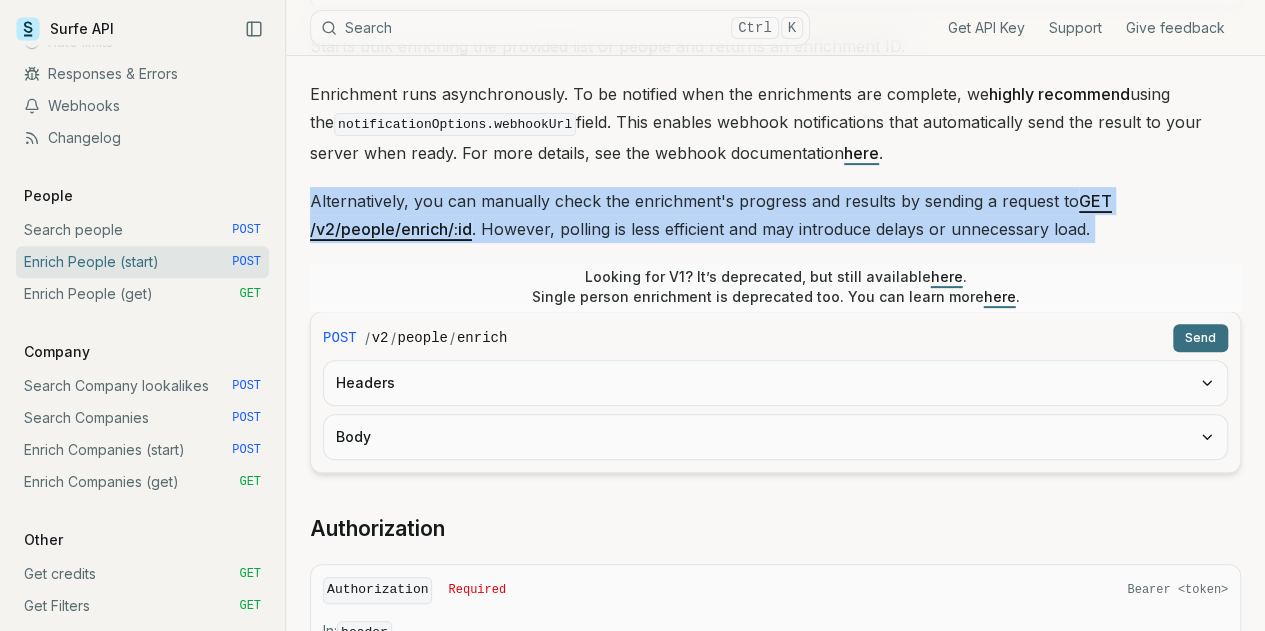click on "Alternatively, you can manually check the enrichment's progress and results by sending a request to  GET /v2/people/enrich/:id . However, polling is less efficient and may introduce delays or unnecessary load." at bounding box center (775, 215) 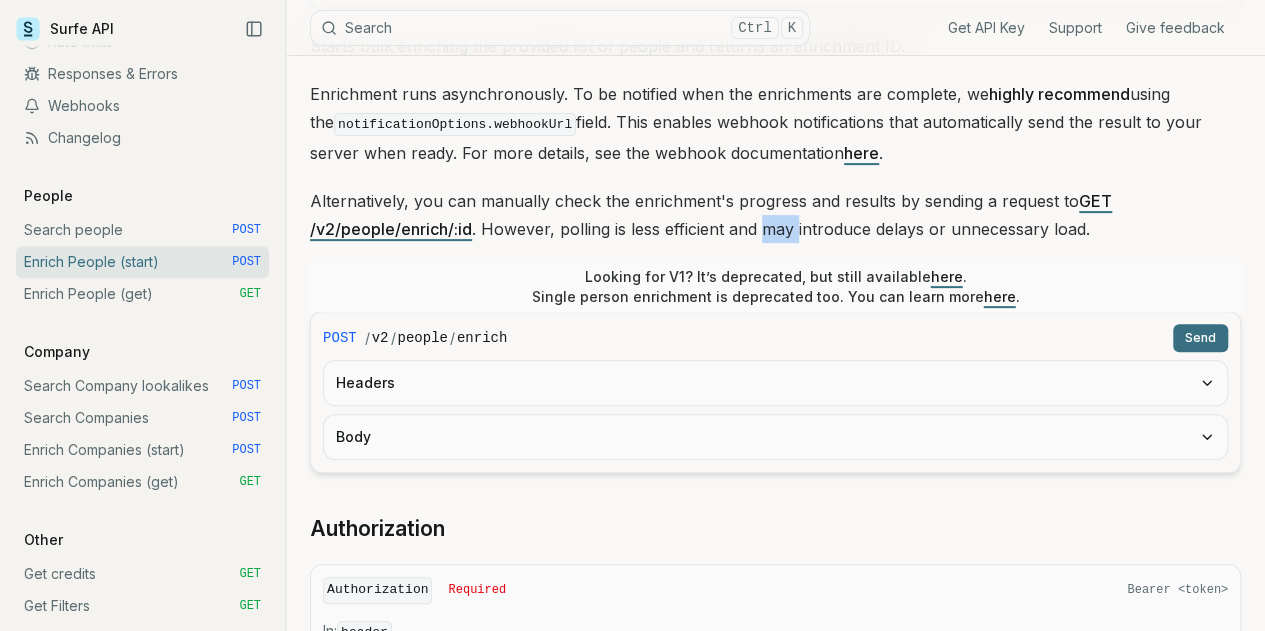 click on "Alternatively, you can manually check the enrichment's progress and results by sending a request to  GET /v2/people/enrich/:id . However, polling is less efficient and may introduce delays or unnecessary load." at bounding box center (775, 215) 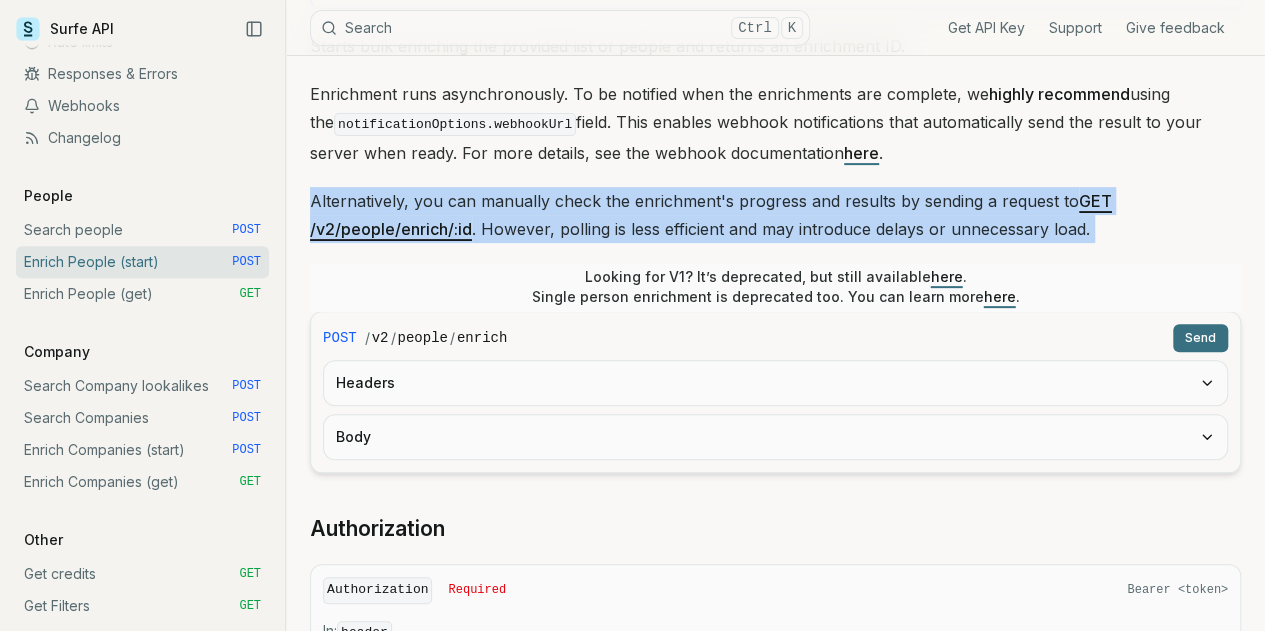 click on "Alternatively, you can manually check the enrichment's progress and results by sending a request to  GET /v2/people/enrich/:id . However, polling is less efficient and may introduce delays or unnecessary load." at bounding box center (775, 215) 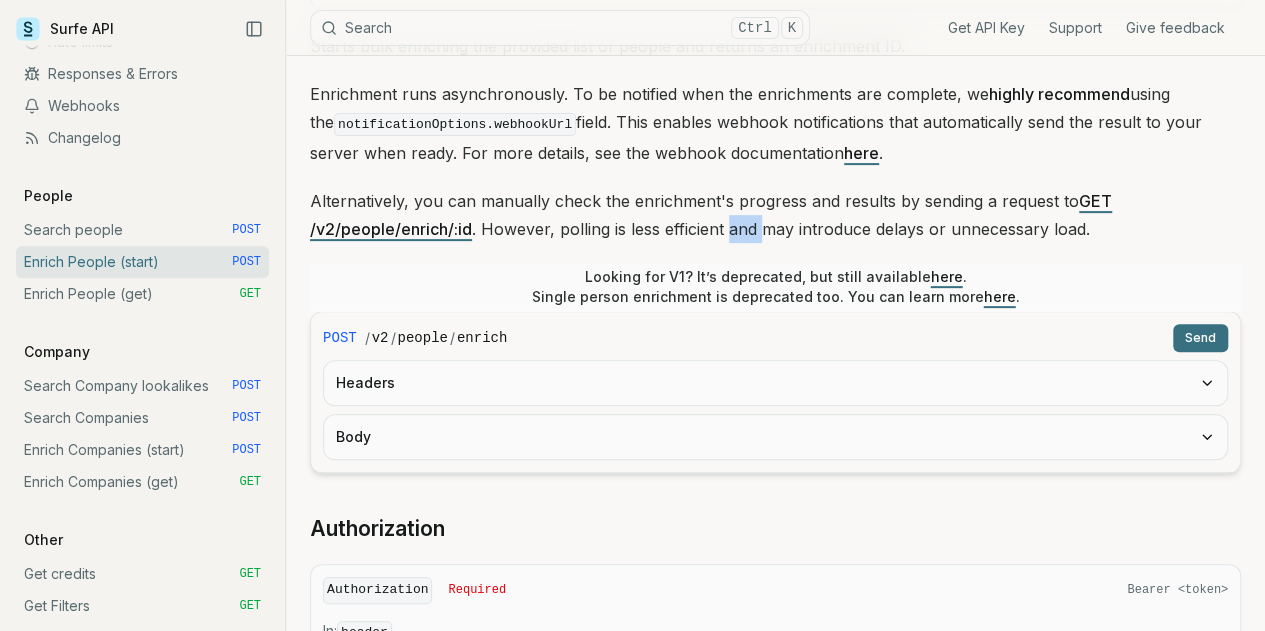 click on "Alternatively, you can manually check the enrichment's progress and results by sending a request to  GET /v2/people/enrich/:id . However, polling is less efficient and may introduce delays or unnecessary load." at bounding box center [775, 215] 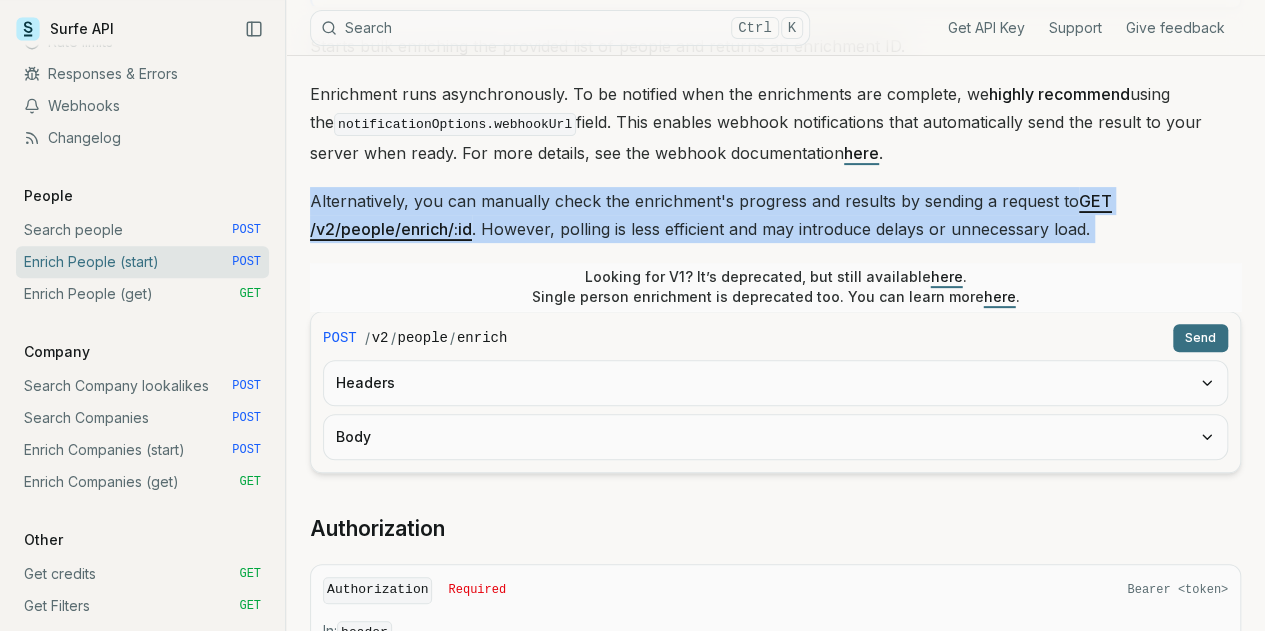 click on "Alternatively, you can manually check the enrichment's progress and results by sending a request to  GET /v2/people/enrich/:id . However, polling is less efficient and may introduce delays or unnecessary load." at bounding box center [775, 215] 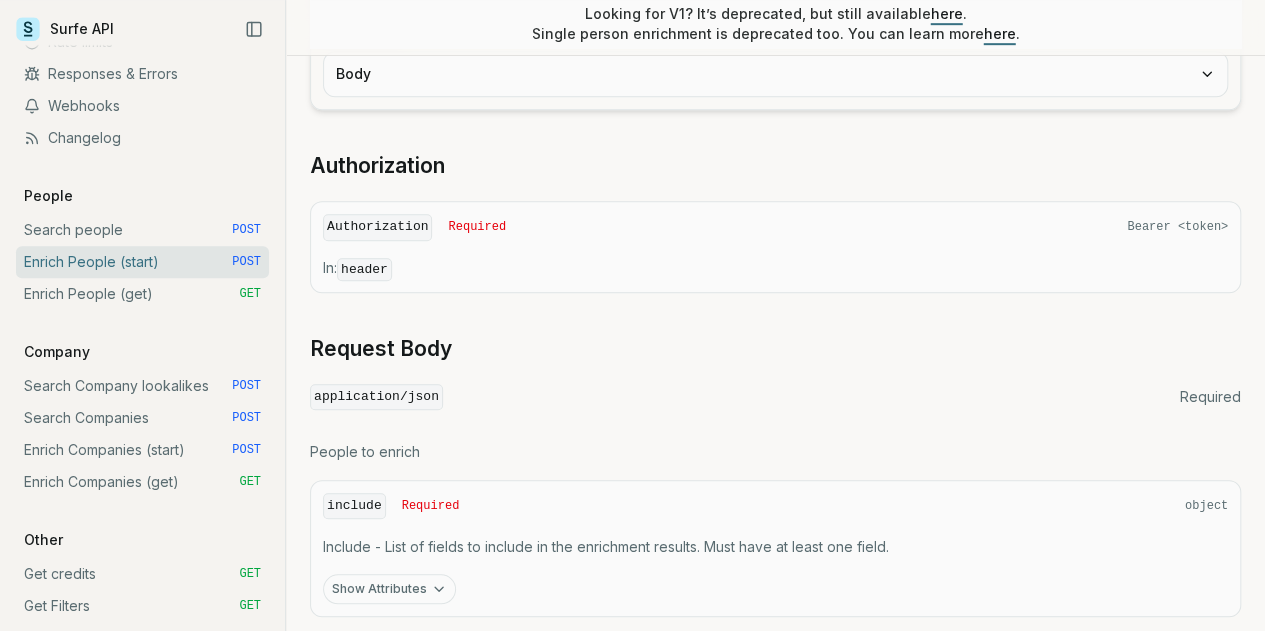 scroll, scrollTop: 527, scrollLeft: 0, axis: vertical 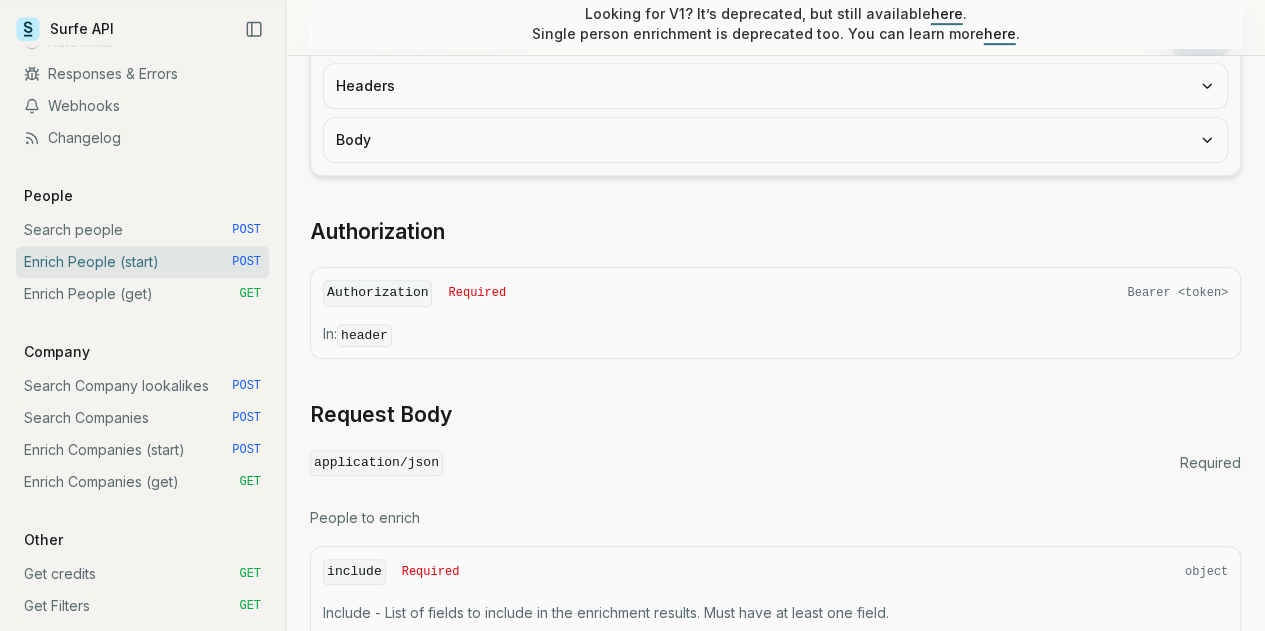 click on "JavaScript" at bounding box center (415, 998) 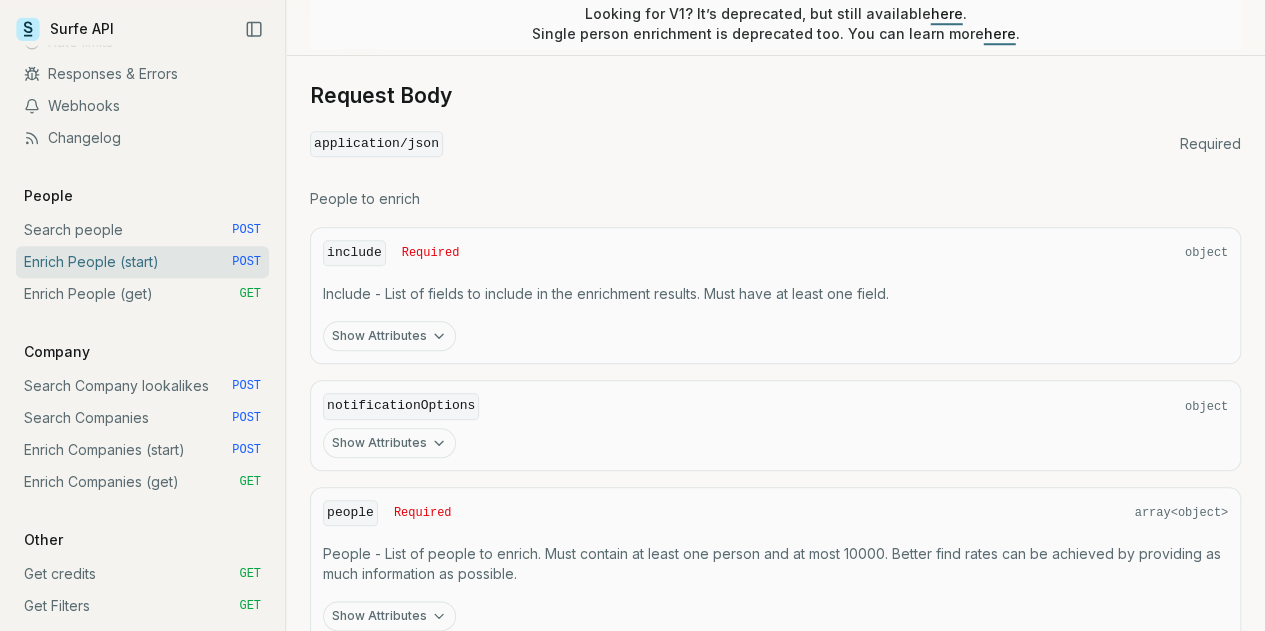 scroll, scrollTop: 848, scrollLeft: 0, axis: vertical 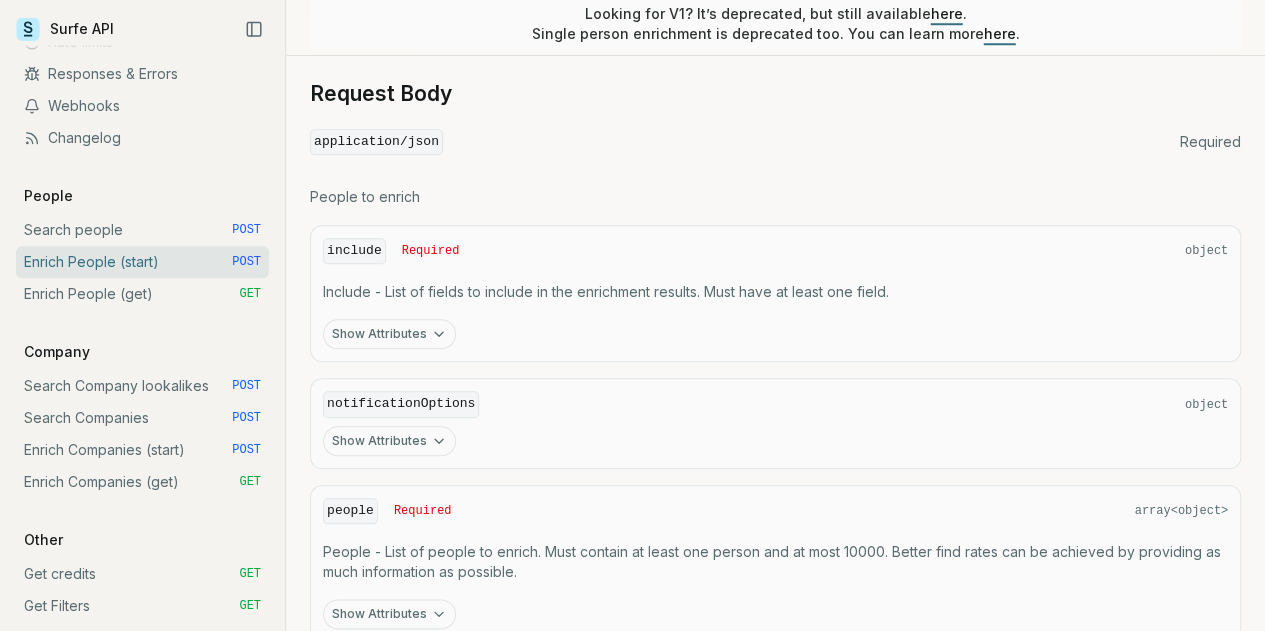 click 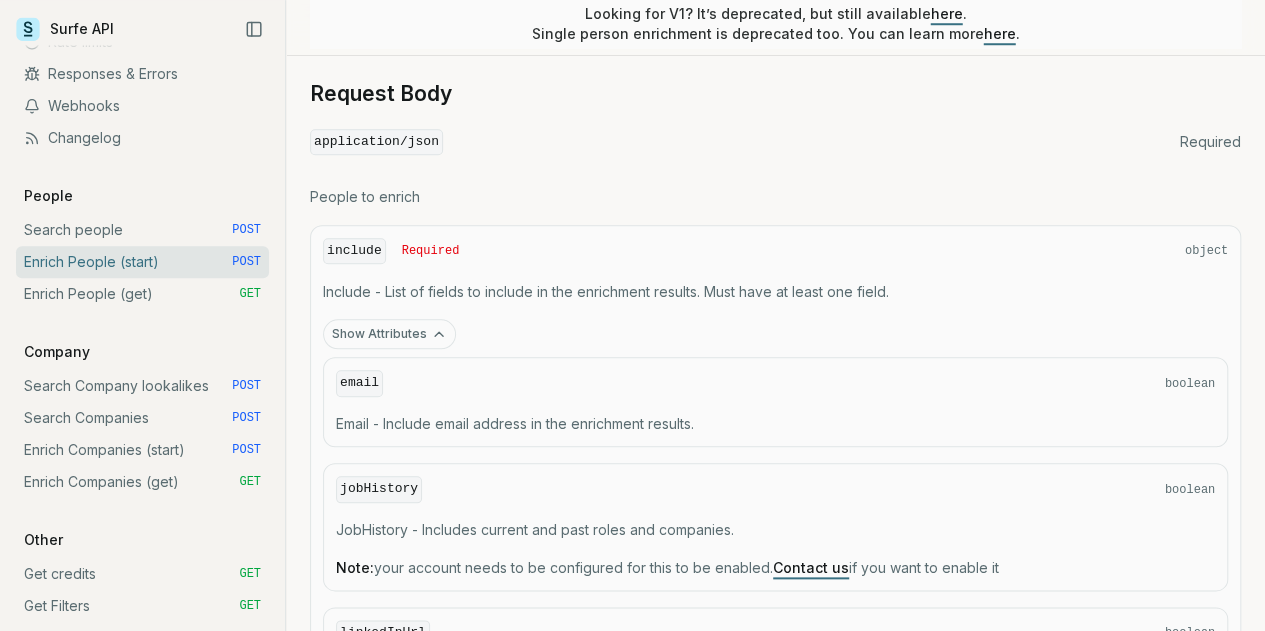 drag, startPoint x: 453, startPoint y: 344, endPoint x: 434, endPoint y: 417, distance: 75.43209 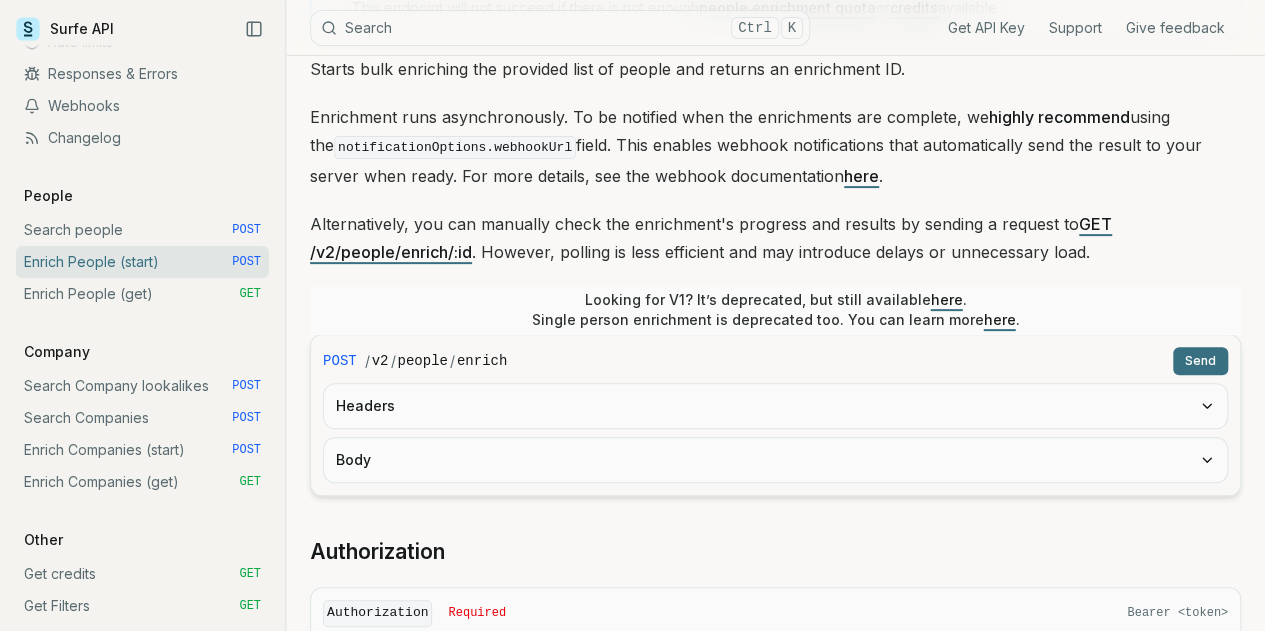 scroll, scrollTop: 200, scrollLeft: 0, axis: vertical 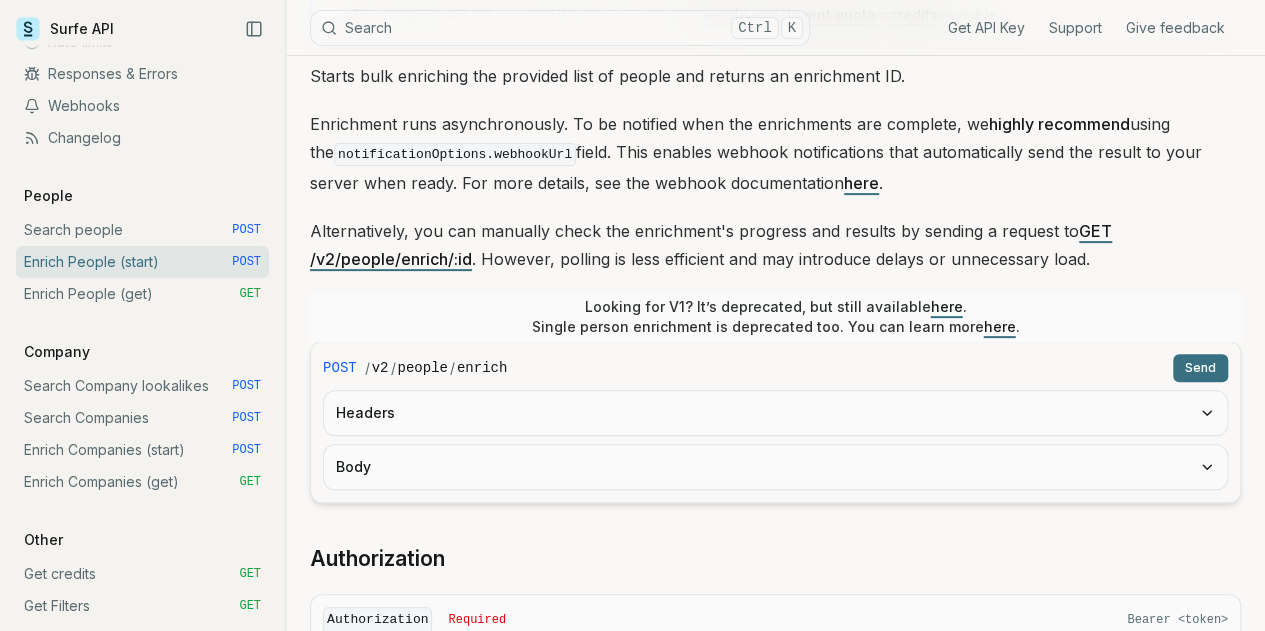 click on "Headers" at bounding box center (775, 413) 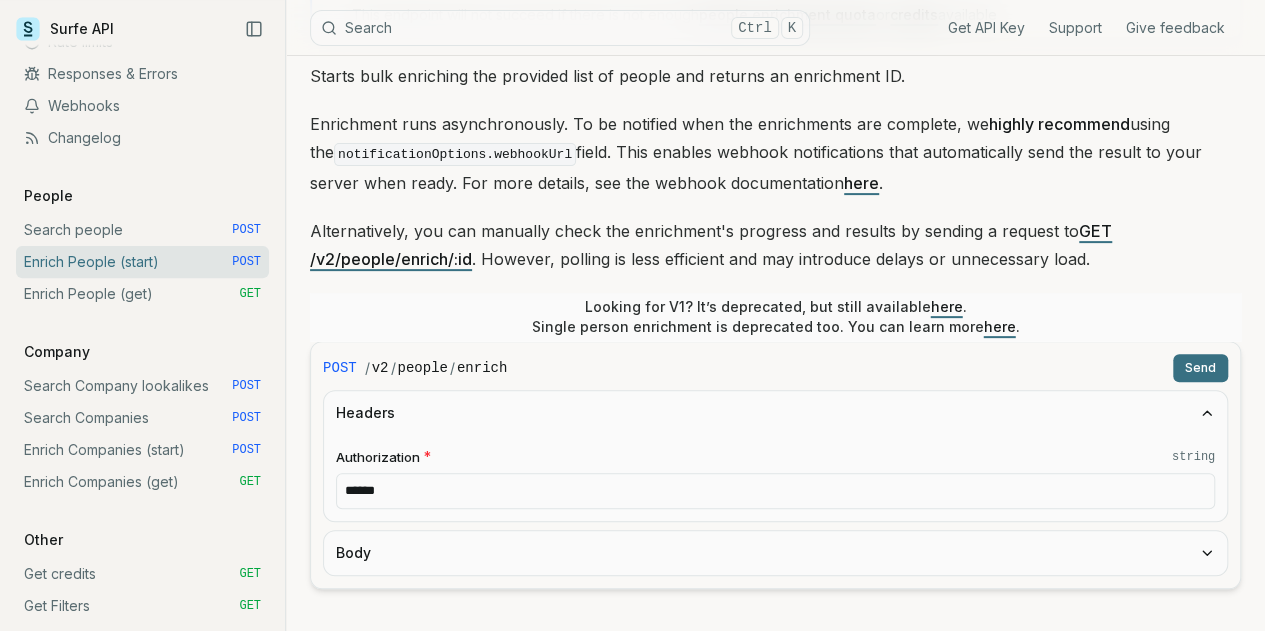 click on "******" at bounding box center [775, 491] 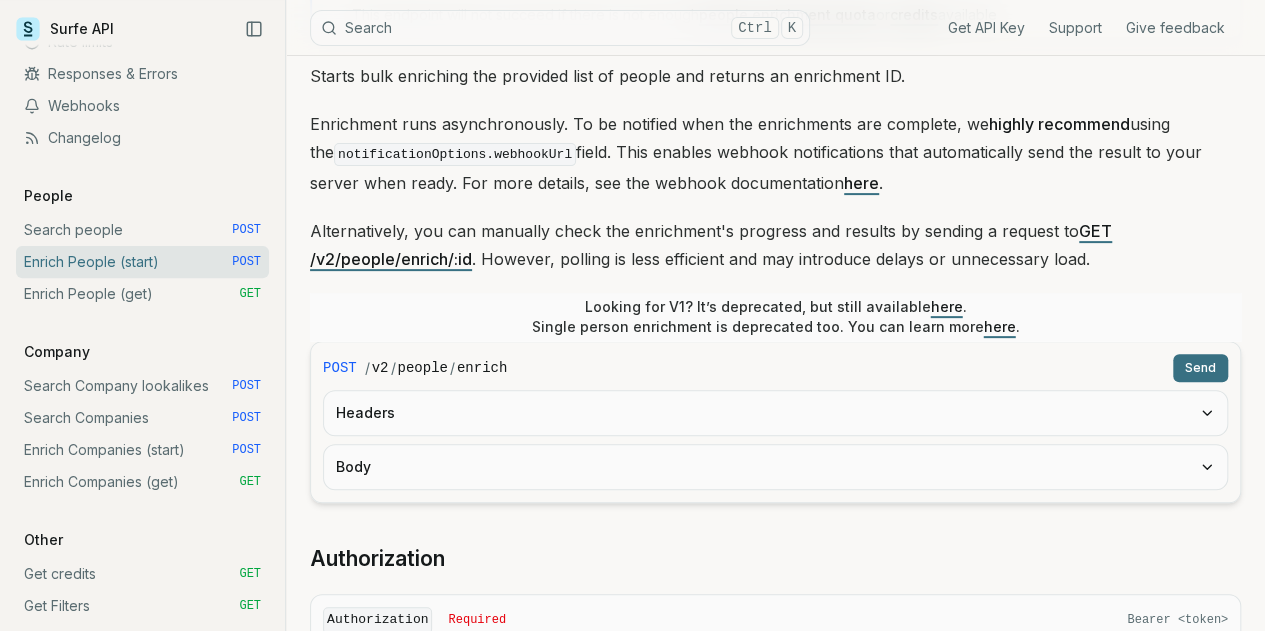 click on "Body" at bounding box center (775, 467) 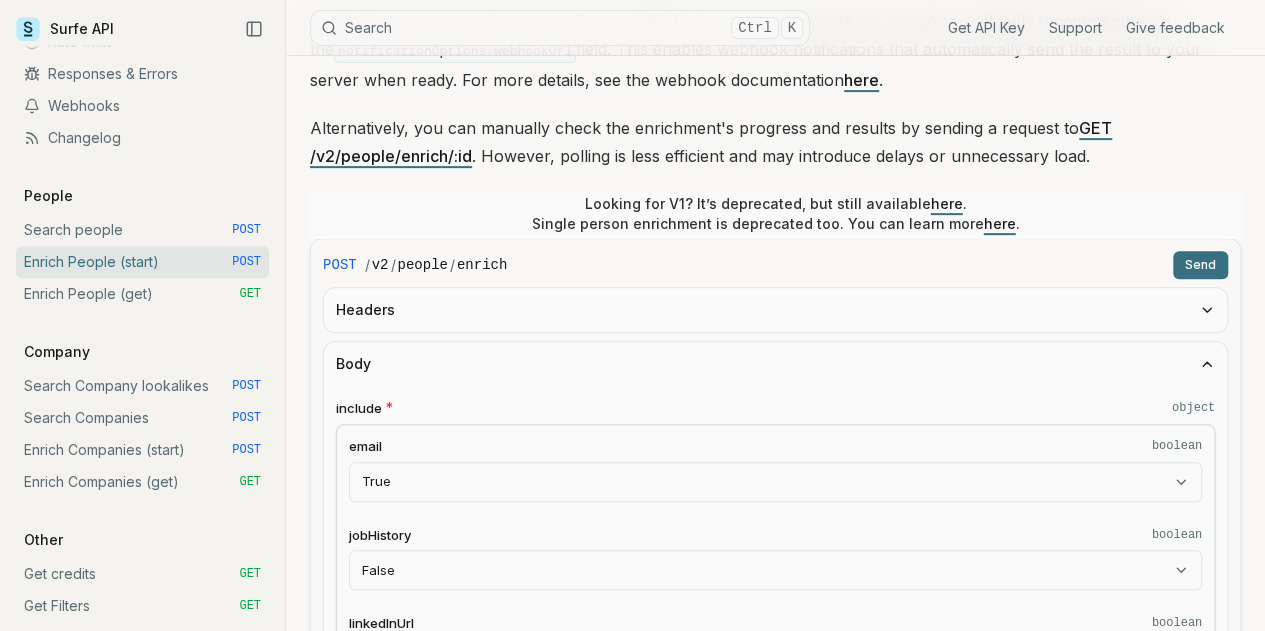 scroll, scrollTop: 305, scrollLeft: 0, axis: vertical 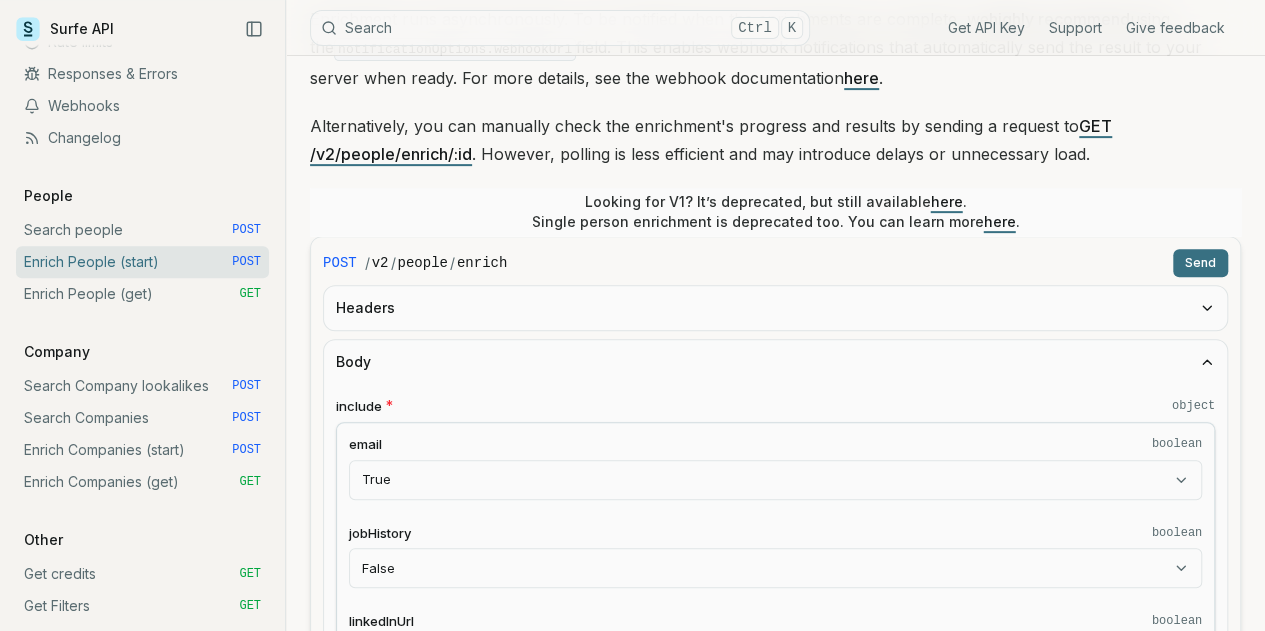 click on "Send" at bounding box center [1200, 263] 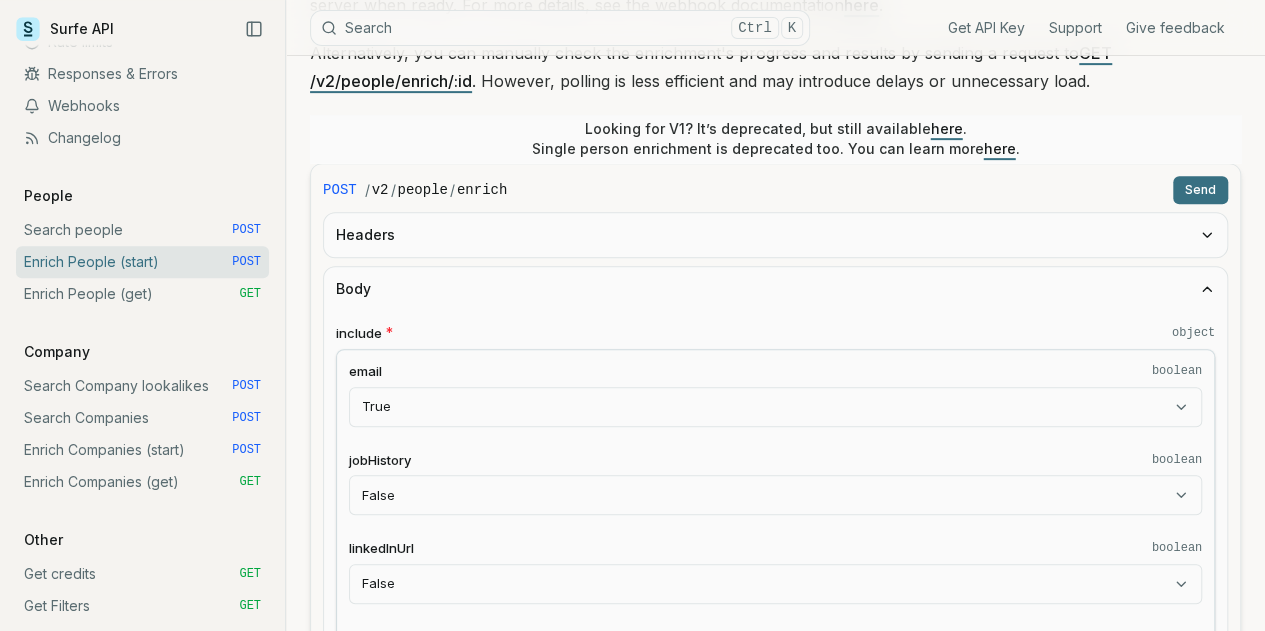 scroll, scrollTop: 377, scrollLeft: 0, axis: vertical 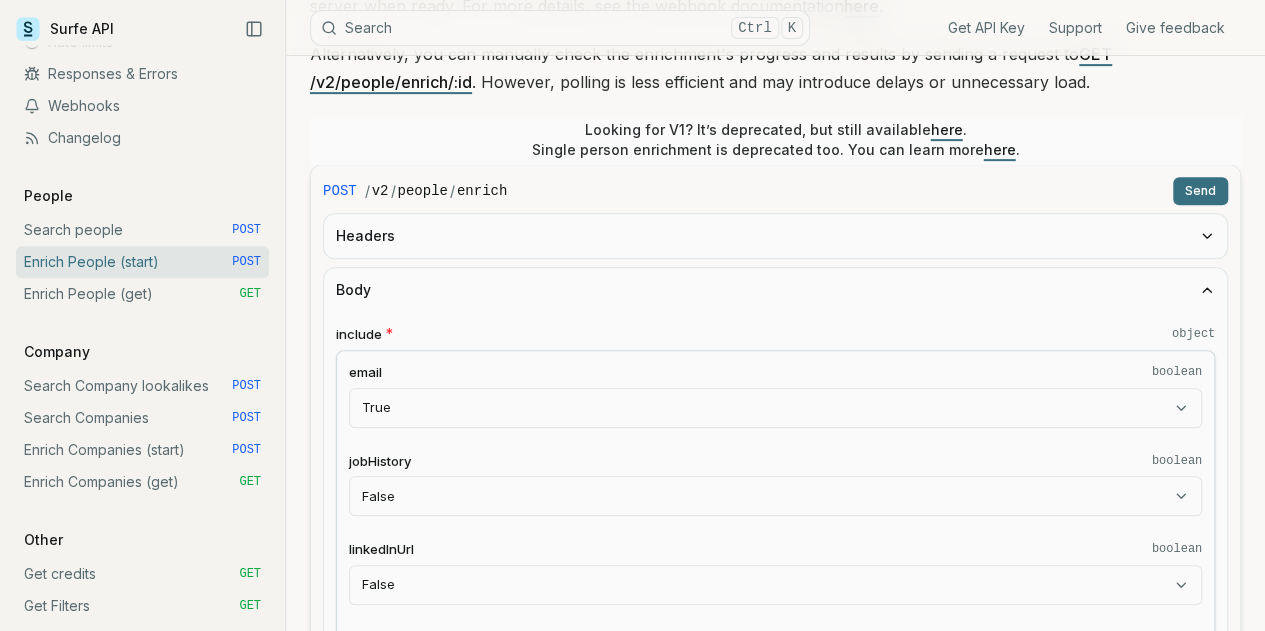 drag, startPoint x: 875, startPoint y: 221, endPoint x: 1157, endPoint y: 203, distance: 282.57388 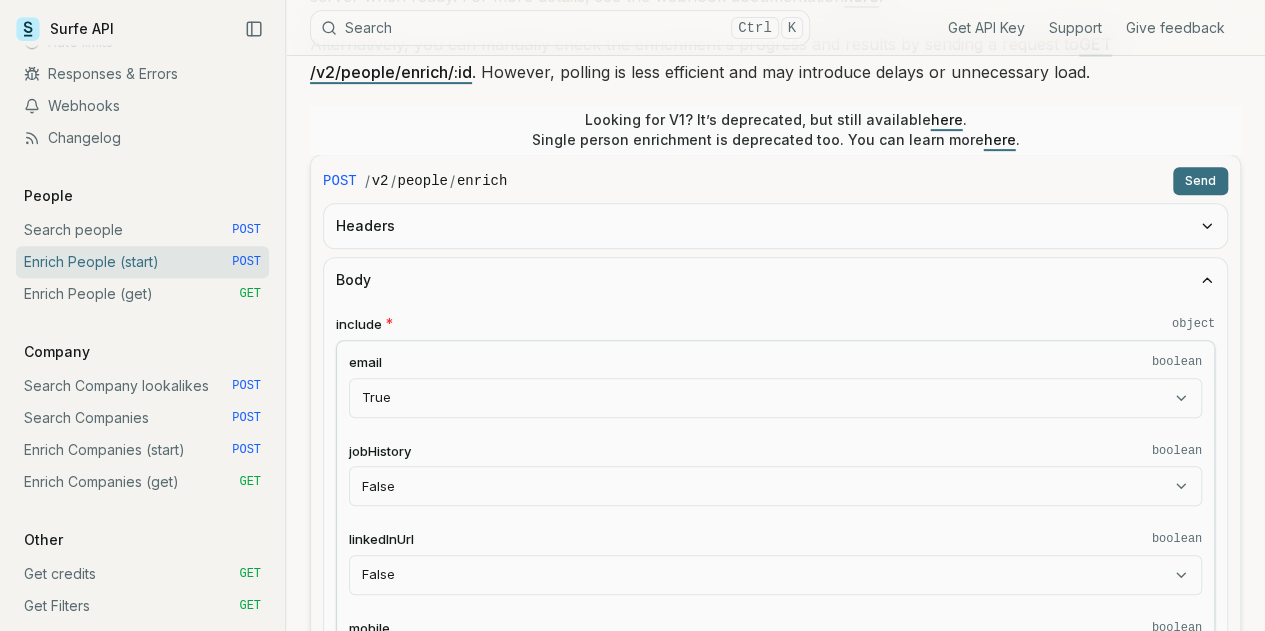 scroll, scrollTop: 388, scrollLeft: 0, axis: vertical 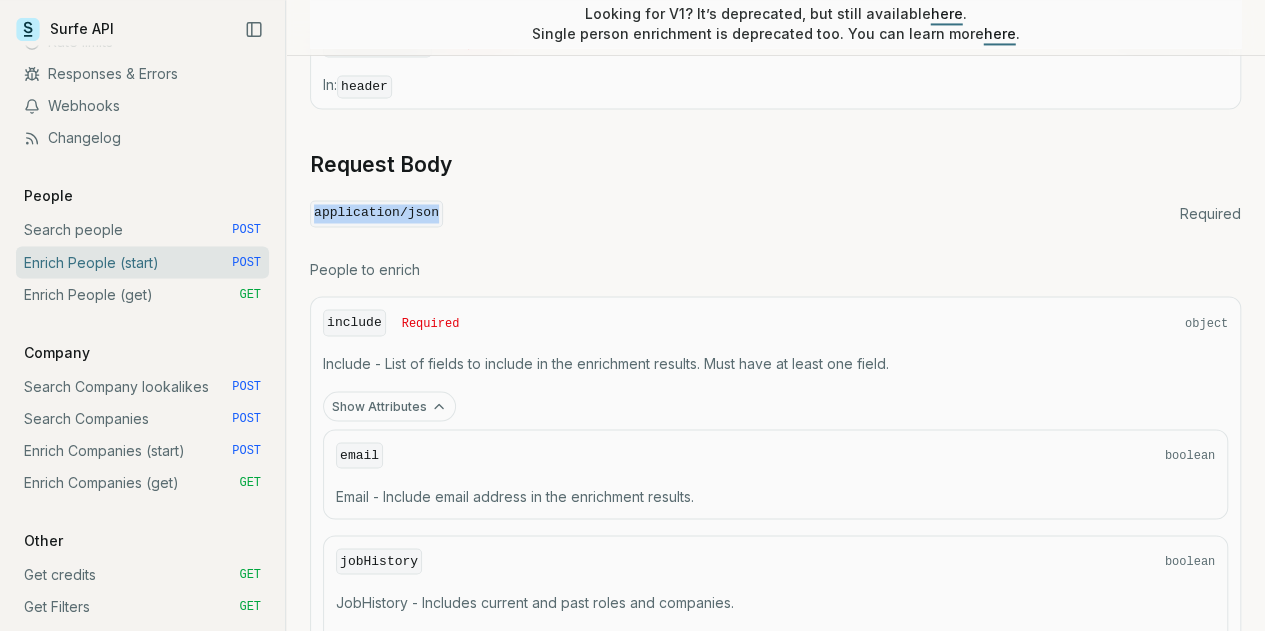 drag, startPoint x: 452, startPoint y: 201, endPoint x: 331, endPoint y: 206, distance: 121.103264 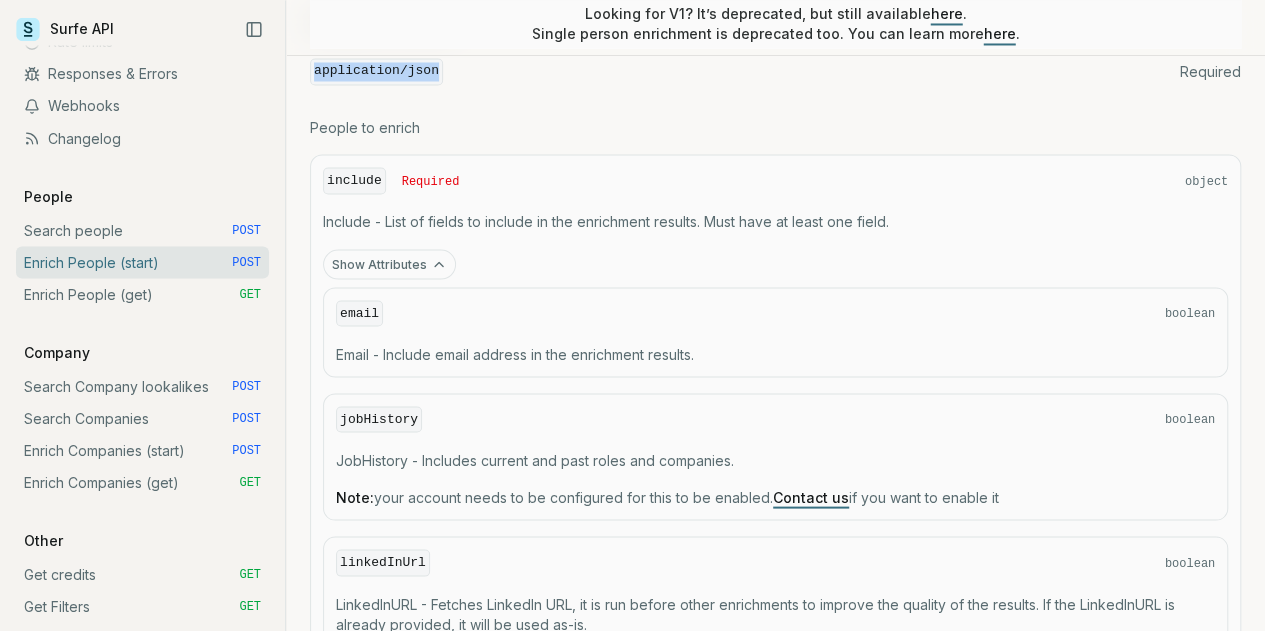 scroll, scrollTop: 1790, scrollLeft: 0, axis: vertical 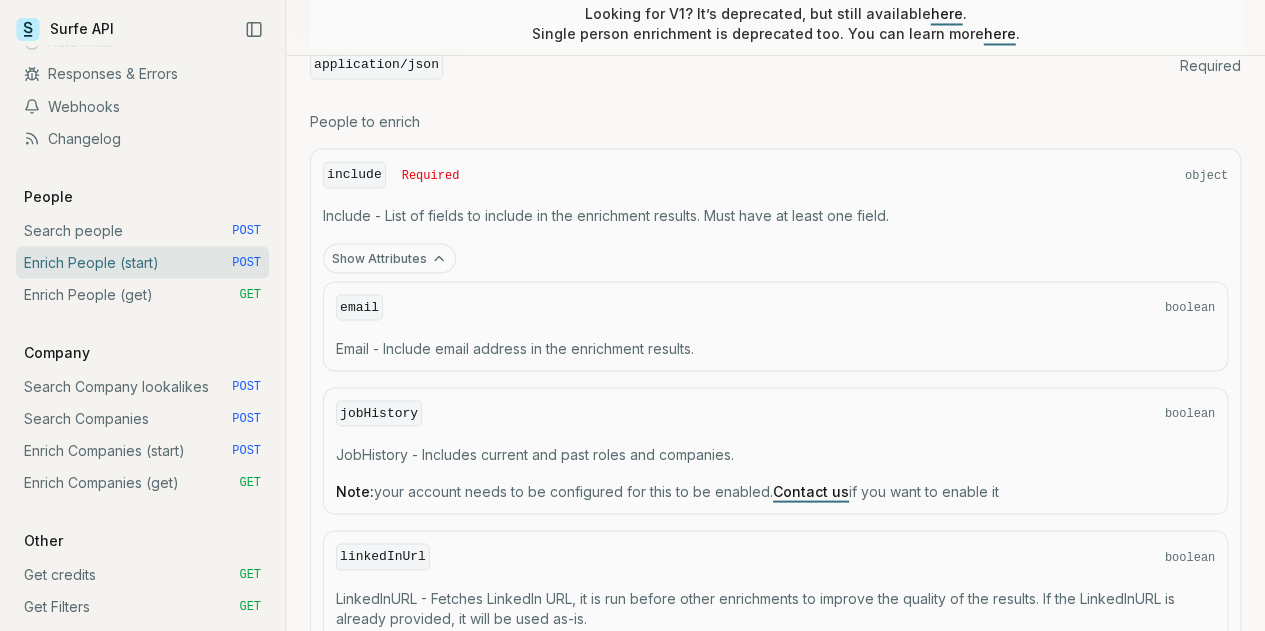 click on "Include - List of fields to include in the enrichment results. Must have at least one field." at bounding box center [775, 215] 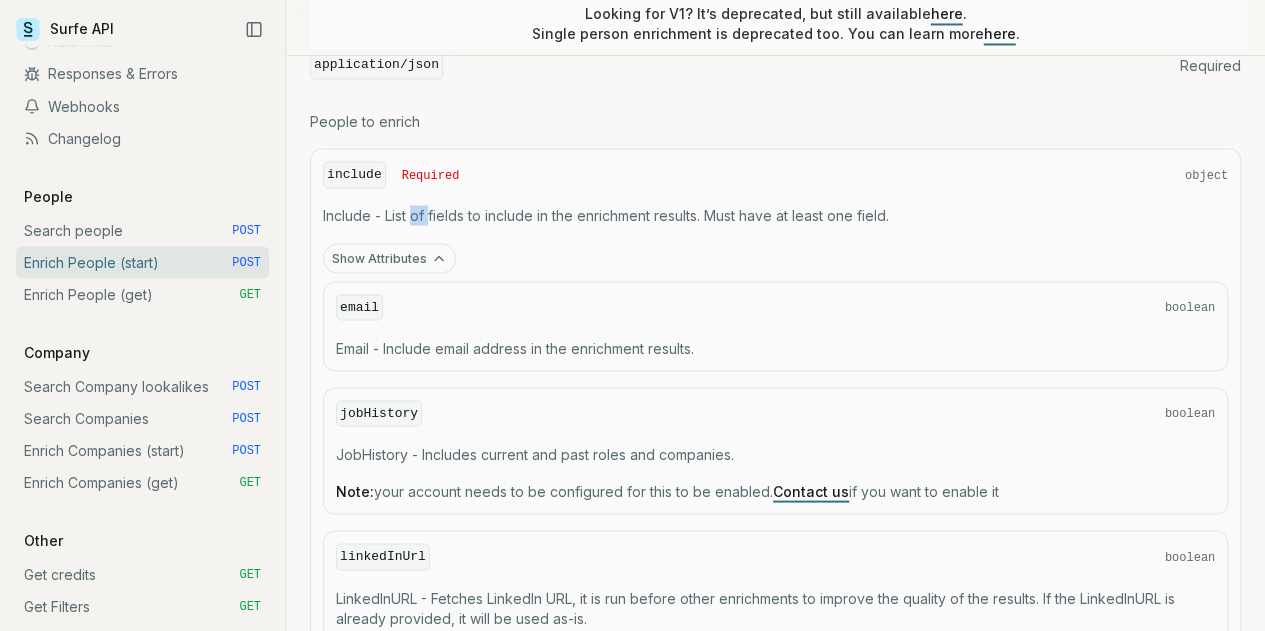 click on "Include - List of fields to include in the enrichment results. Must have at least one field." at bounding box center [775, 215] 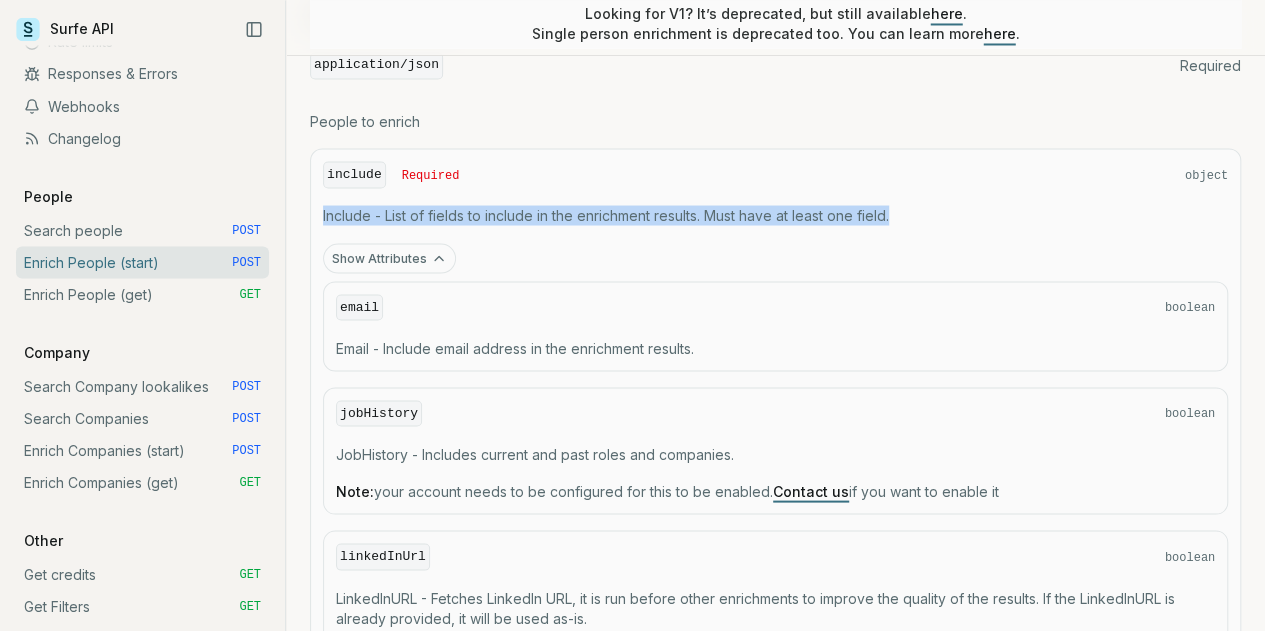 click on "Include - List of fields to include in the enrichment results. Must have at least one field." at bounding box center [775, 215] 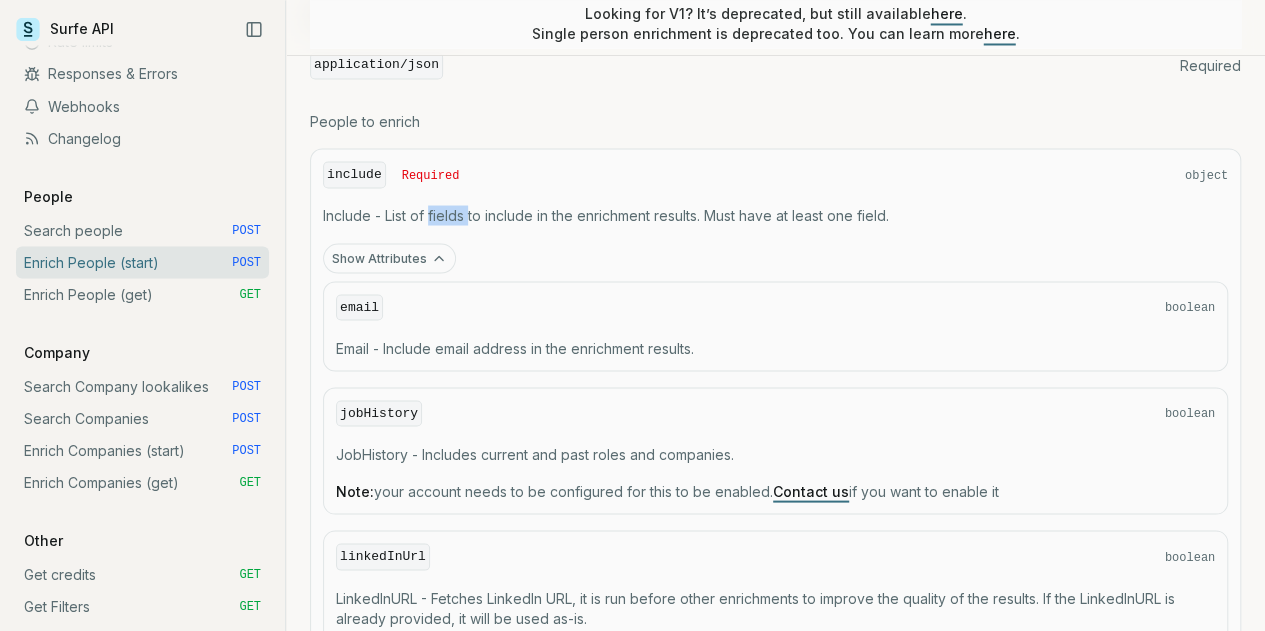 click on "Include - List of fields to include in the enrichment results. Must have at least one field." at bounding box center (775, 215) 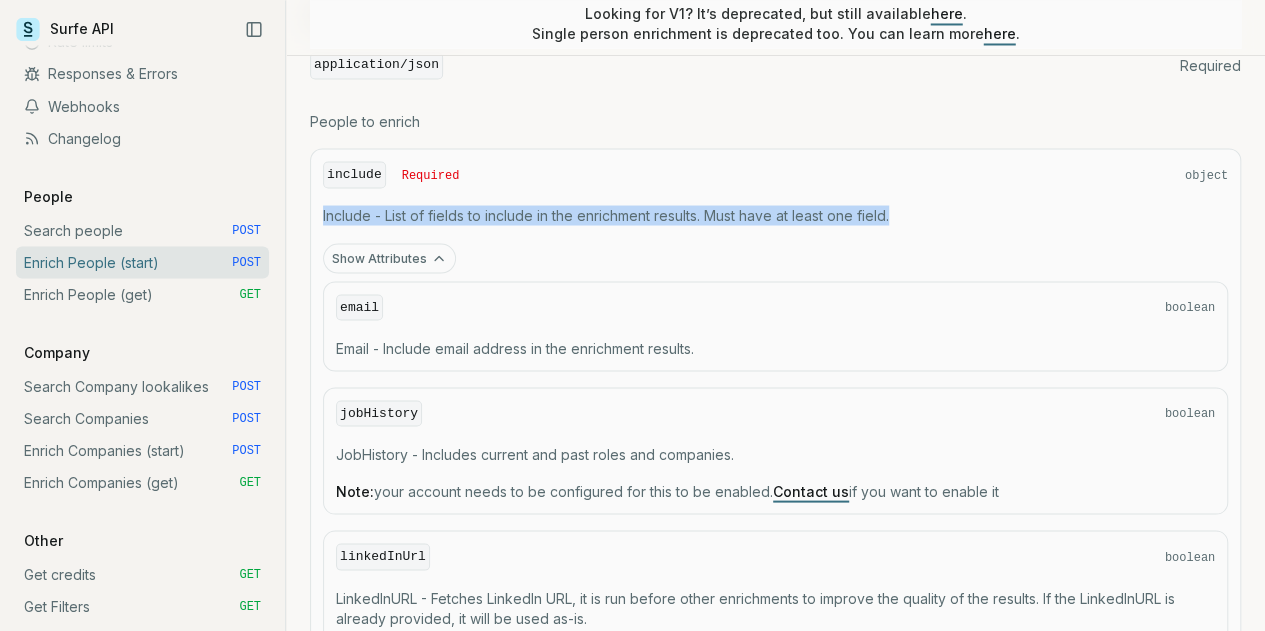click on "Include - List of fields to include in the enrichment results. Must have at least one field." at bounding box center [775, 215] 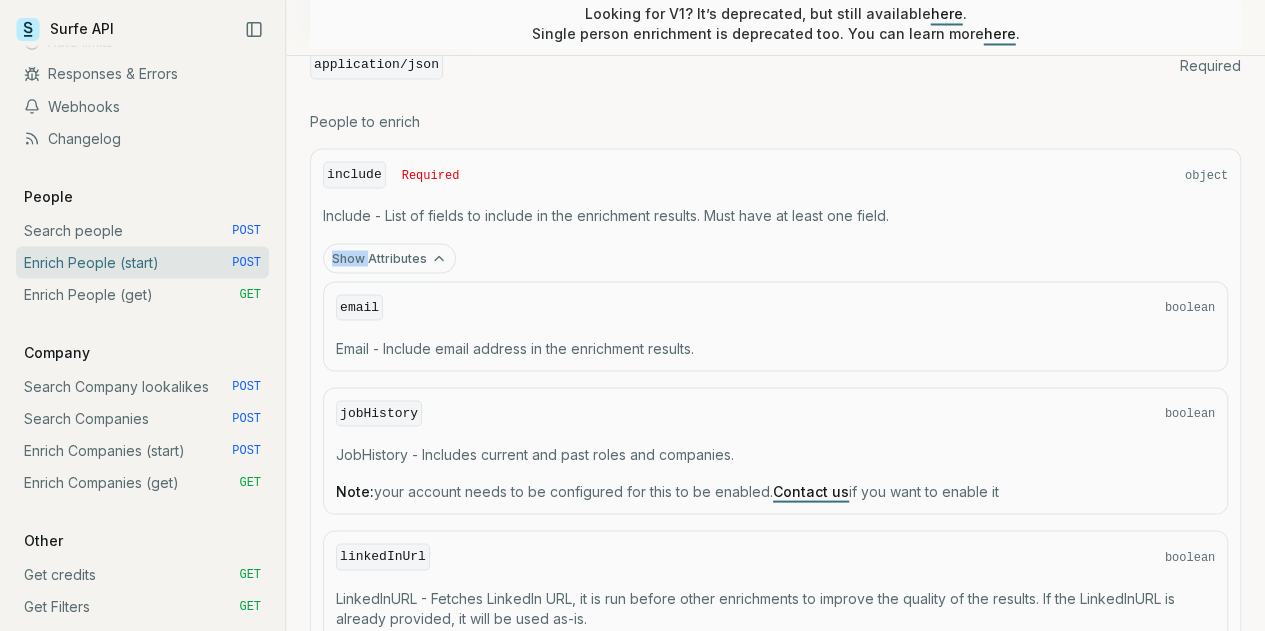click on "include Required object Include - List of fields to include in the enrichment results. Must have at least one field. Show Attributes email boolean Email - Include email address in the enrichment results. jobHistory boolean JobHistory - Includes current and past roles and companies.
Note:  your account needs to be configured for this to be enabled.  Contact us  if you want to enable it linkedInUrl boolean LinkedInURL - Fetches LinkedIn URL, it is run before other enrichments to improve the quality of the results. If the LinkedInURL is already provided, it will be used as-is.
Note:  your account needs to be configured for this to be enabled.  Contact us  if you want to enable it mobile boolean Phone - Include phone number in the enrichment results." at bounding box center (775, 476) 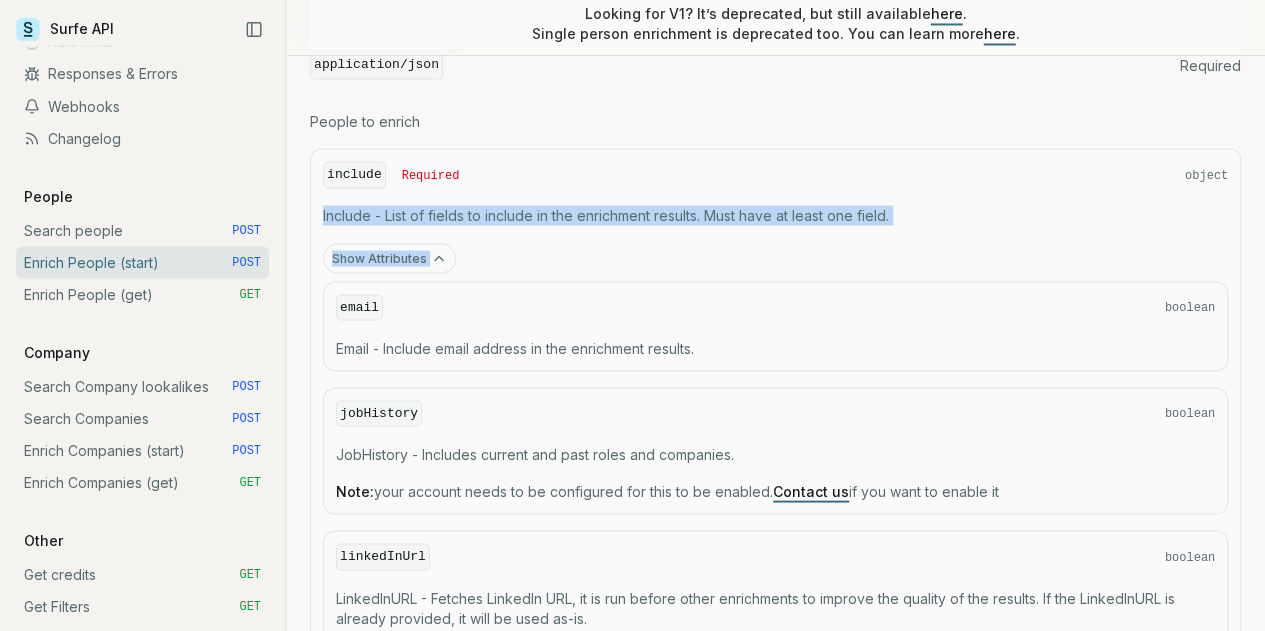drag, startPoint x: 434, startPoint y: 233, endPoint x: 439, endPoint y: 210, distance: 23.537205 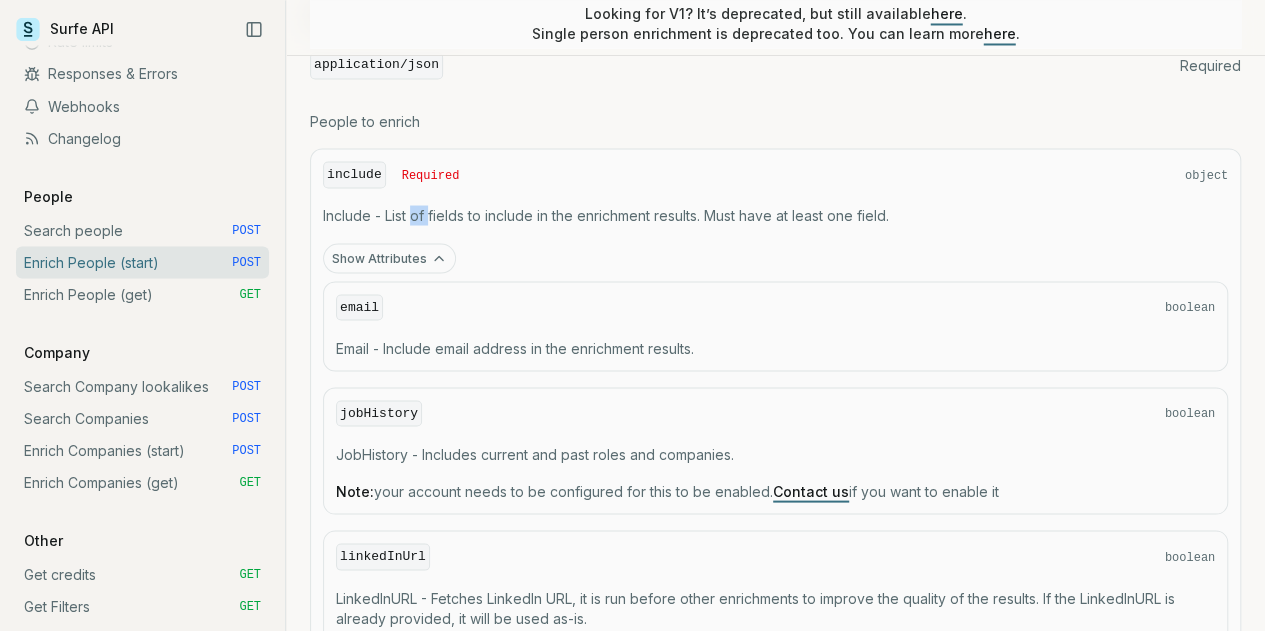 click on "Include - List of fields to include in the enrichment results. Must have at least one field." at bounding box center [775, 215] 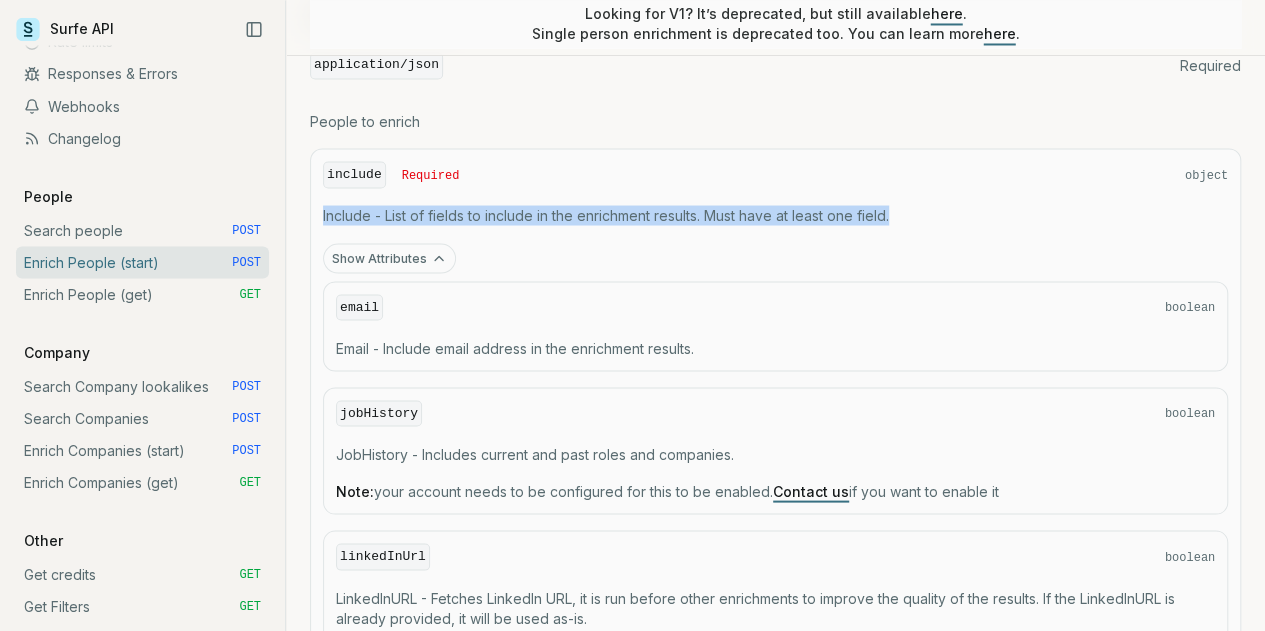 click on "Include - List of fields to include in the enrichment results. Must have at least one field." at bounding box center (775, 215) 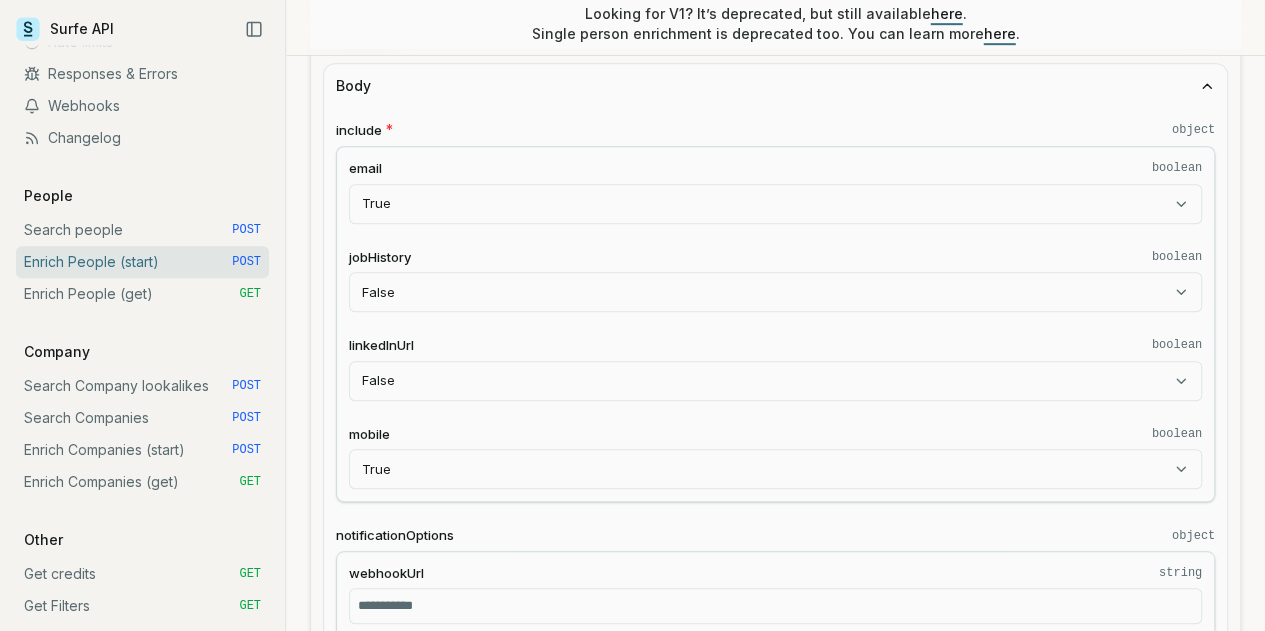scroll, scrollTop: 582, scrollLeft: 0, axis: vertical 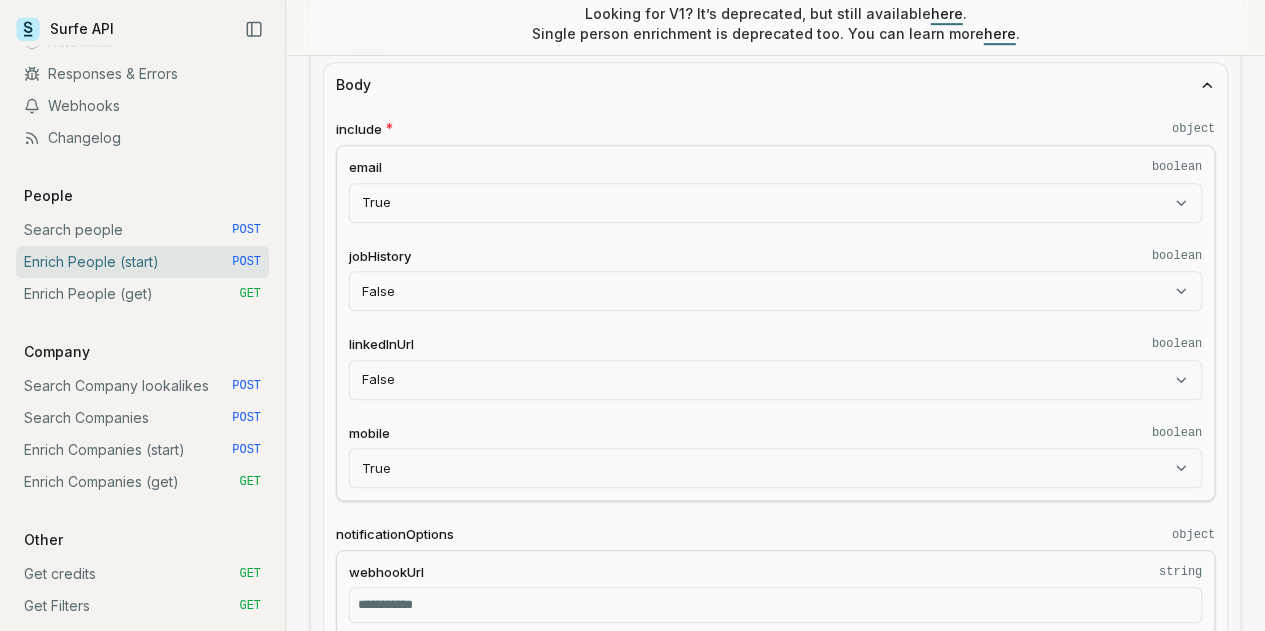 drag, startPoint x: 962, startPoint y: 265, endPoint x: 886, endPoint y: 270, distance: 76.1643 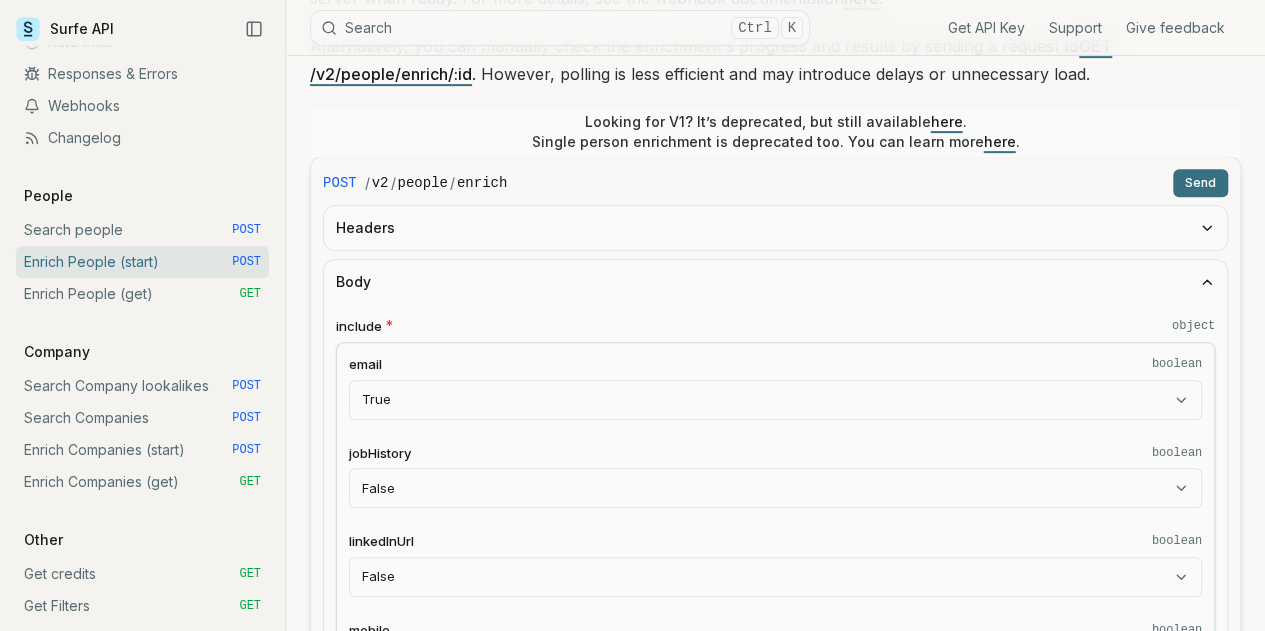 scroll, scrollTop: 388, scrollLeft: 0, axis: vertical 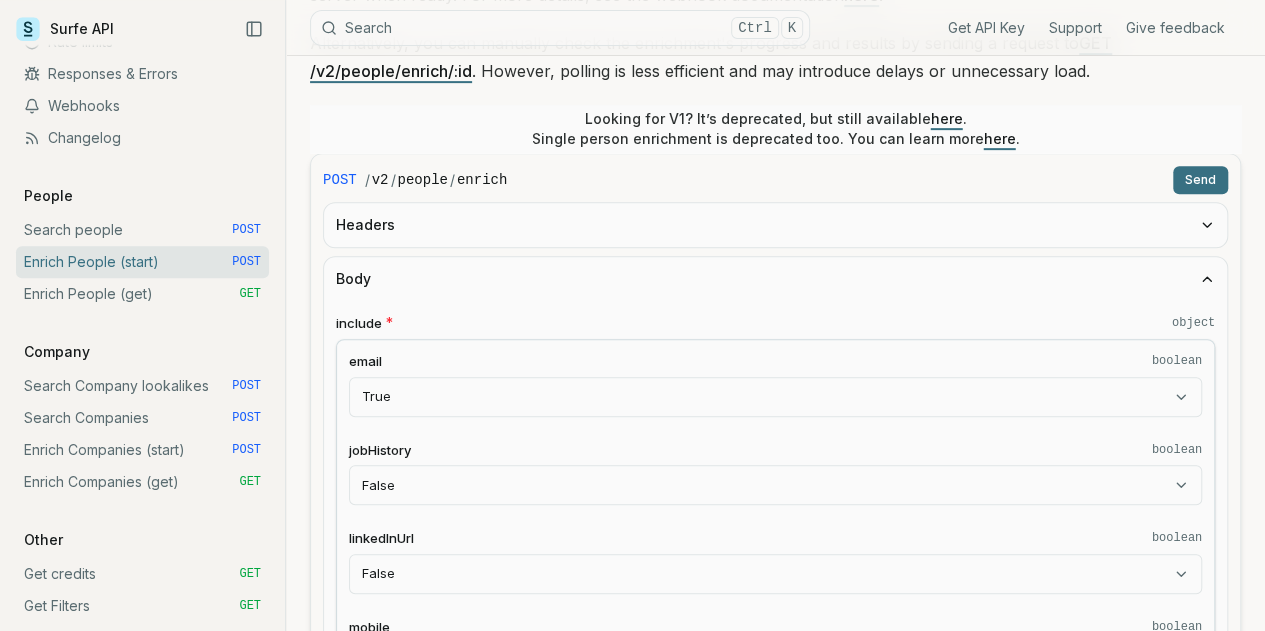 drag, startPoint x: 883, startPoint y: 210, endPoint x: 1158, endPoint y: 217, distance: 275.08908 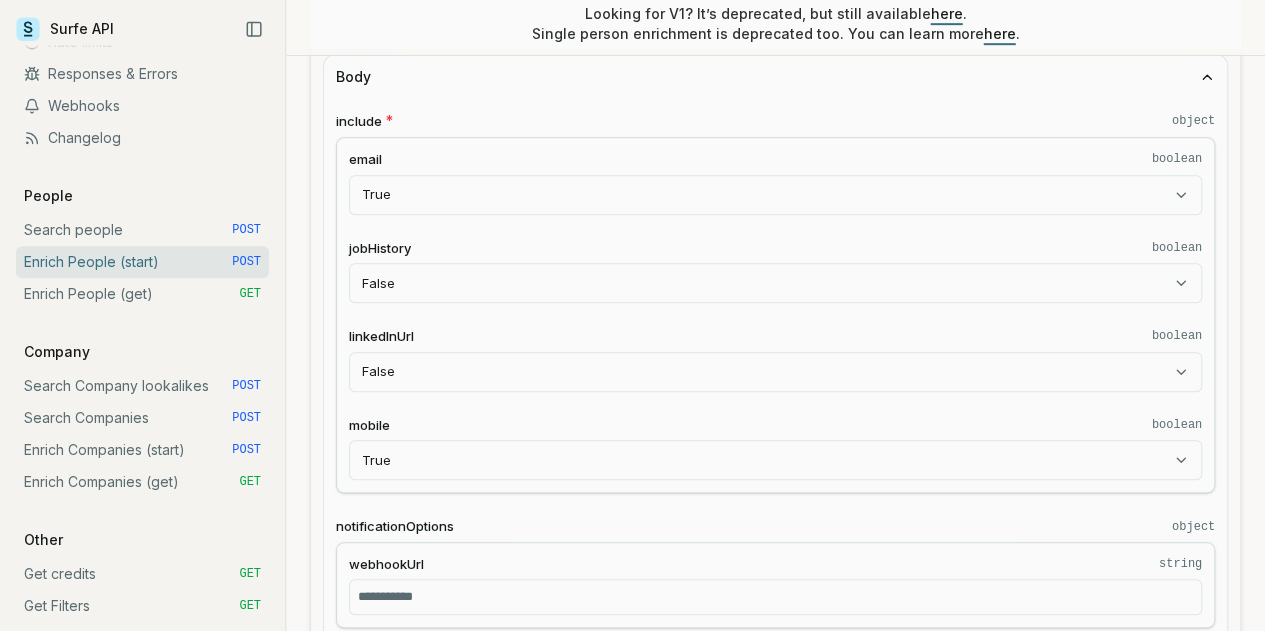 scroll, scrollTop: 530, scrollLeft: 0, axis: vertical 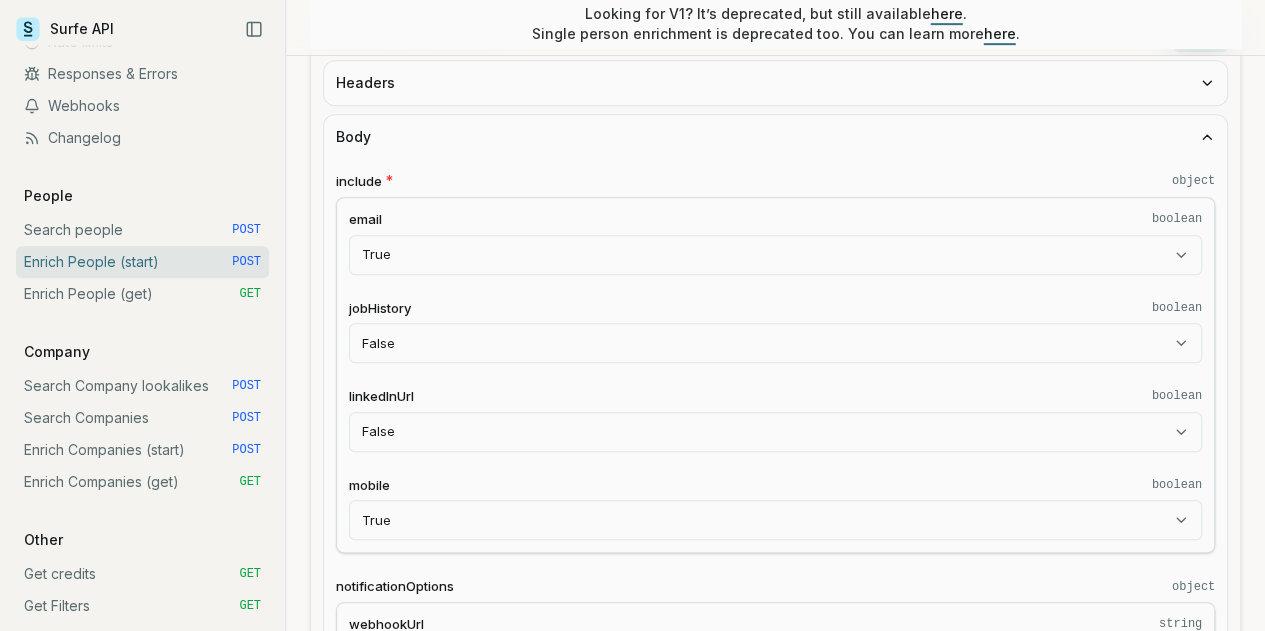 click 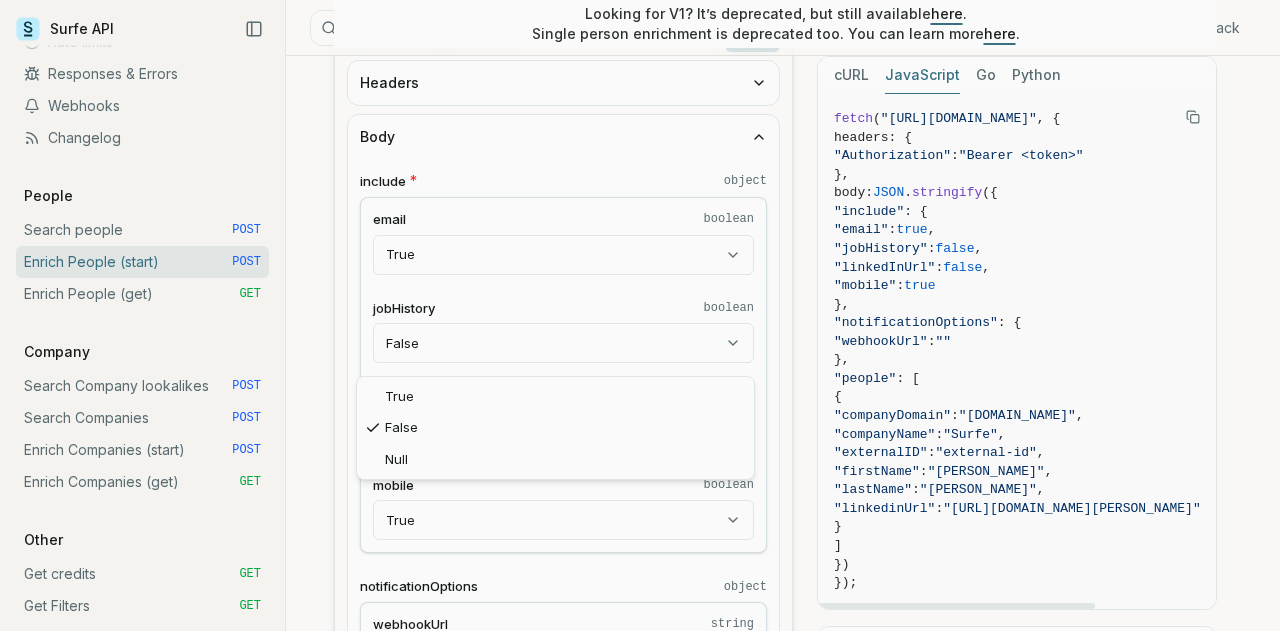 click on "Surfe API Get API Key Support Give feedback Getting started Quick start API Key Credits & Quotas Rate limits Responses & Errors Webhooks Changelog People Search people   POST Enrich People (start)   POST Enrich People (get)   GET Company Search Company lookalikes   POST Search Companies   POST Enrich Companies (start)   POST Enrich Companies (get)   GET Other Get credits   GET Get Filters   GET Surfe API Search Ctrl K Get API Key Support Give feedback Enrich People (start) Quota limitation This endpoint will not succeed if there is not enough  people enrichment quota  or  credits  available
Starts bulk enriching the provided list of people and returns an enrichment ID.
Enrichment runs asynchronously. To be notified when the enrichments are complete, we  highly recommend  using the  notificationOptions.webhookUrl  field. This enables webhook notifications that automatically send the result to your server when ready. For more details, see the webhook documentation  here .
GET /v2/people/enrich/:id
here" at bounding box center (632, 1035) 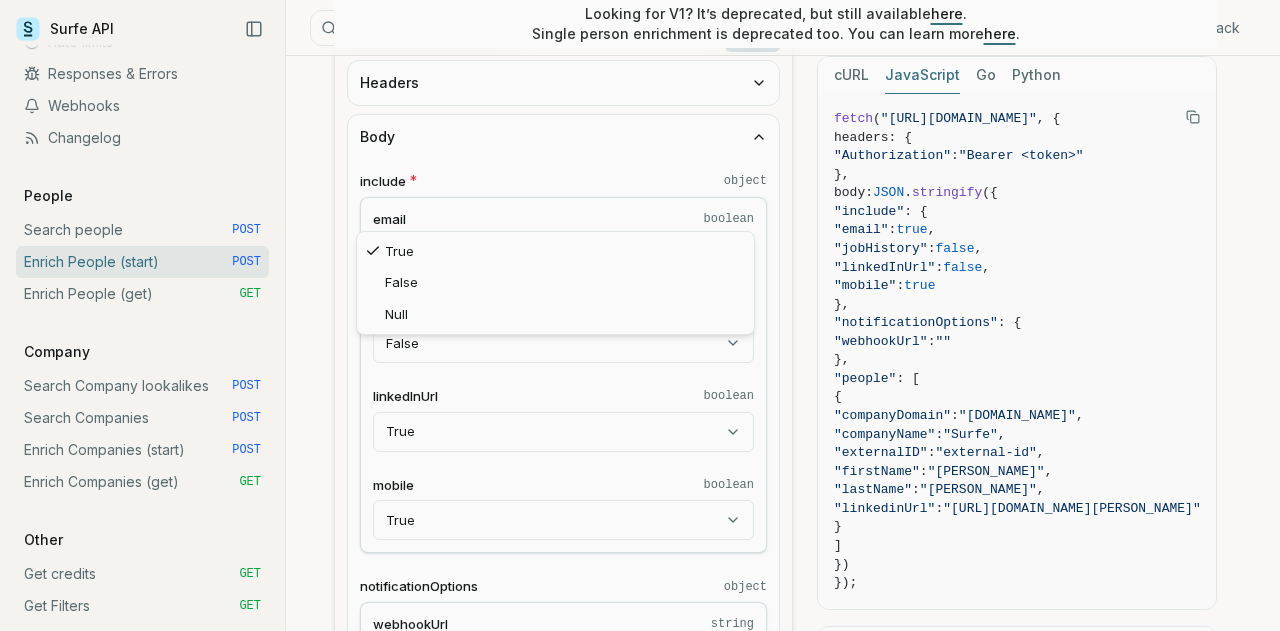 click on "Surfe API Get API Key Support Give feedback Getting started Quick start API Key Credits & Quotas Rate limits Responses & Errors Webhooks Changelog People Search people   POST Enrich People (start)   POST Enrich People (get)   GET Company Search Company lookalikes   POST Search Companies   POST Enrich Companies (start)   POST Enrich Companies (get)   GET Other Get credits   GET Get Filters   GET Surfe API Search Ctrl K Get API Key Support Give feedback Enrich People (start) Quota limitation This endpoint will not succeed if there is not enough  people enrichment quota  or  credits  available
Starts bulk enriching the provided list of people and returns an enrichment ID.
Enrichment runs asynchronously. To be notified when the enrichments are complete, we  highly recommend  using the  notificationOptions.webhookUrl  field. This enables webhook notifications that automatically send the result to your server when ready. For more details, see the webhook documentation  here .
GET /v2/people/enrich/:id
here" at bounding box center [632, 1035] 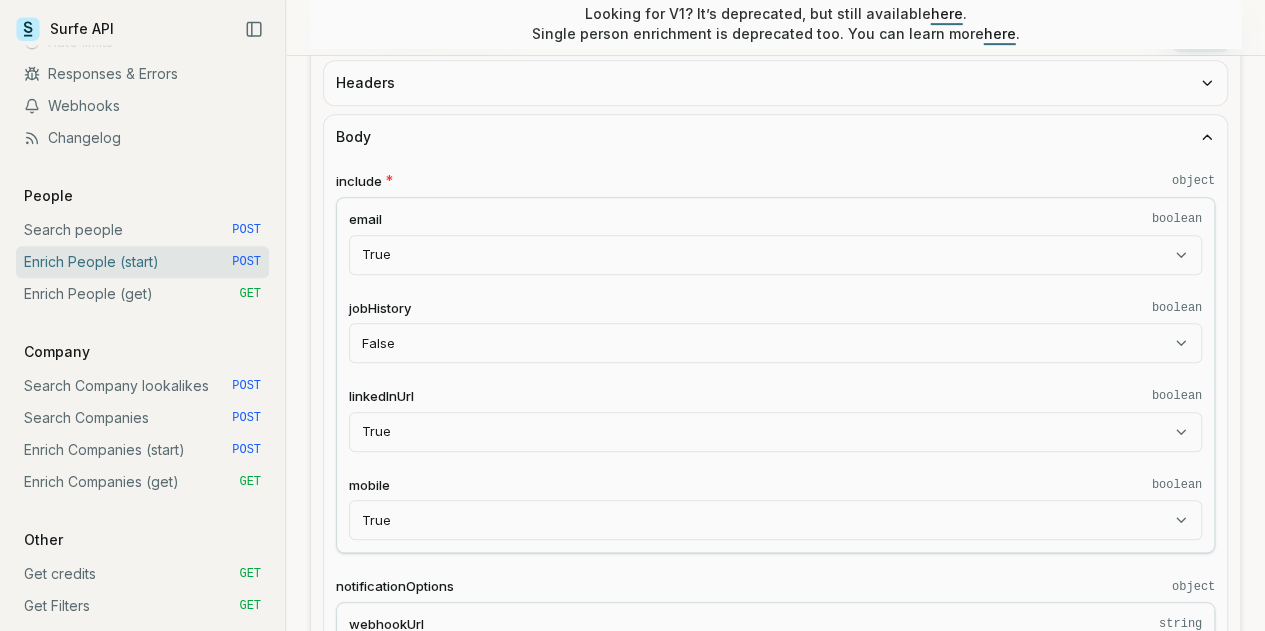click on "Surfe API Get API Key Support Give feedback Getting started Quick start API Key Credits & Quotas Rate limits Responses & Errors Webhooks Changelog People Search people   POST Enrich People (start)   POST Enrich People (get)   GET Company Search Company lookalikes   POST Search Companies   POST Enrich Companies (start)   POST Enrich Companies (get)   GET Other Get credits   GET Get Filters   GET Surfe API Search Ctrl K Get API Key Support Give feedback Enrich People (start) Quota limitation This endpoint will not succeed if there is not enough  people enrichment quota  or  credits  available
Starts bulk enriching the provided list of people and returns an enrichment ID.
Enrichment runs asynchronously. To be notified when the enrichments are complete, we  highly recommend  using the  notificationOptions.webhookUrl  field. This enables webhook notifications that automatically send the result to your server when ready. For more details, see the webhook documentation  here .
GET /v2/people/enrich/:id
here" at bounding box center [632, 1444] 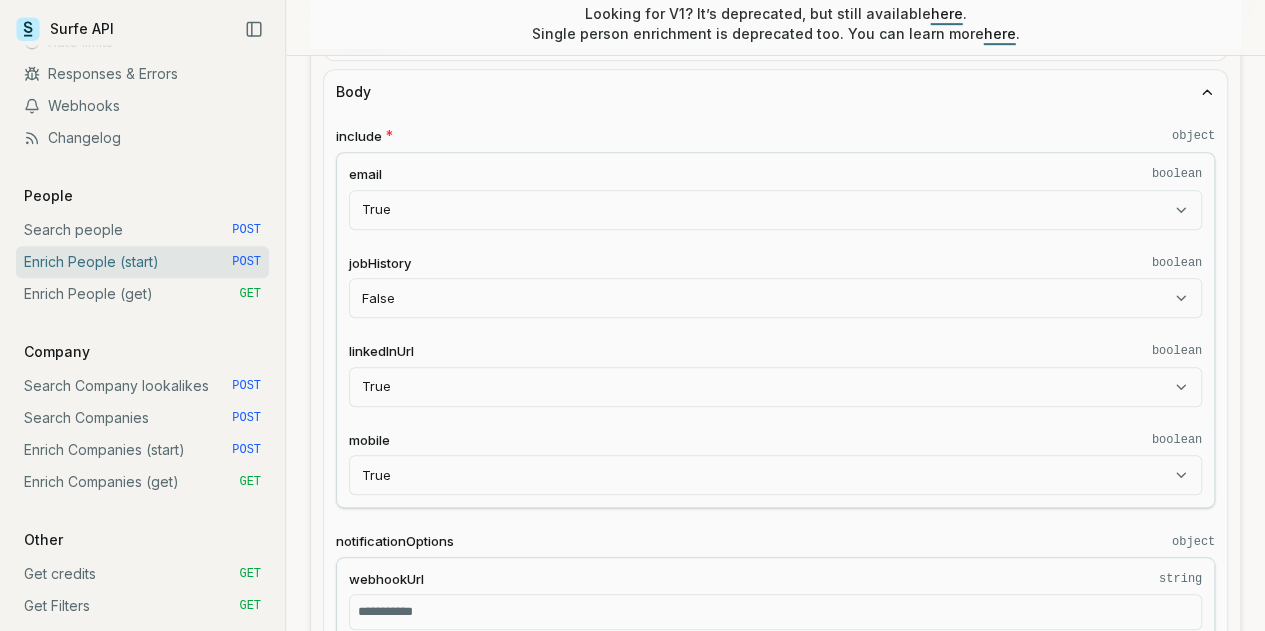 scroll, scrollTop: 576, scrollLeft: 0, axis: vertical 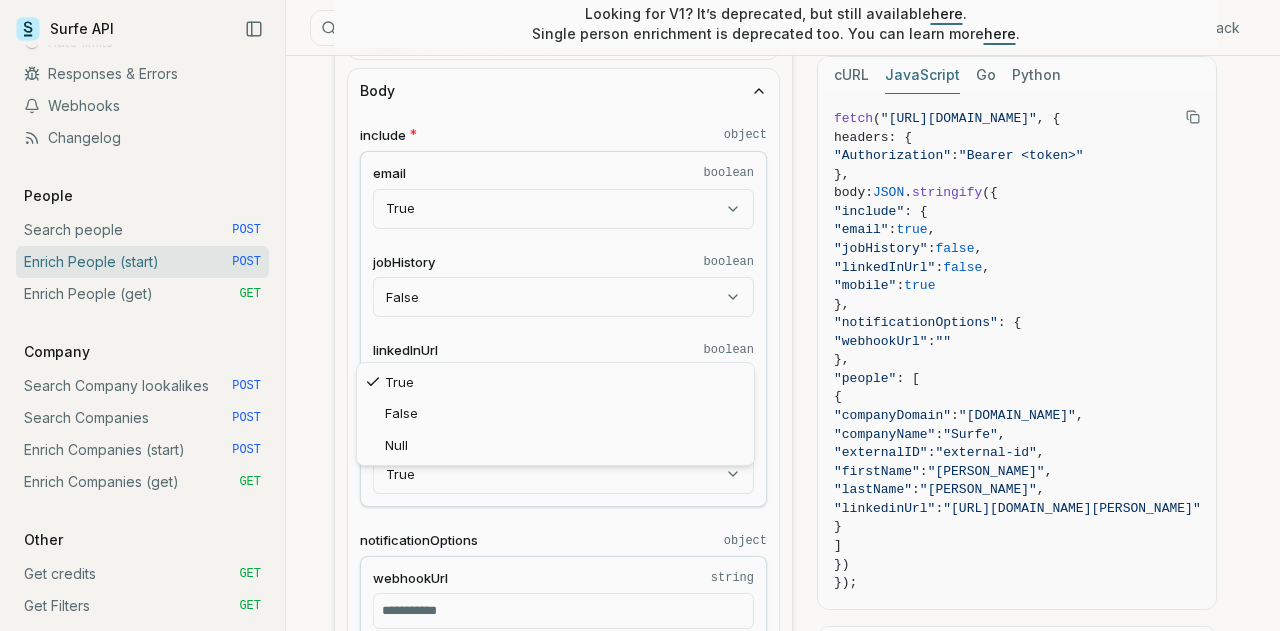 click on "Surfe API Get API Key Support Give feedback Getting started Quick start API Key Credits & Quotas Rate limits Responses & Errors Webhooks Changelog People Search people   POST Enrich People (start)   POST Enrich People (get)   GET Company Search Company lookalikes   POST Search Companies   POST Enrich Companies (start)   POST Enrich Companies (get)   GET Other Get credits   GET Get Filters   GET Surfe API Search Ctrl K Get API Key Support Give feedback Enrich People (start) Quota limitation This endpoint will not succeed if there is not enough  people enrichment quota  or  credits  available
Starts bulk enriching the provided list of people and returns an enrichment ID.
Enrichment runs asynchronously. To be notified when the enrichments are complete, we  highly recommend  using the  notificationOptions.webhookUrl  field. This enables webhook notifications that automatically send the result to your server when ready. For more details, see the webhook documentation  here .
GET /v2/people/enrich/:id
here" at bounding box center [632, 989] 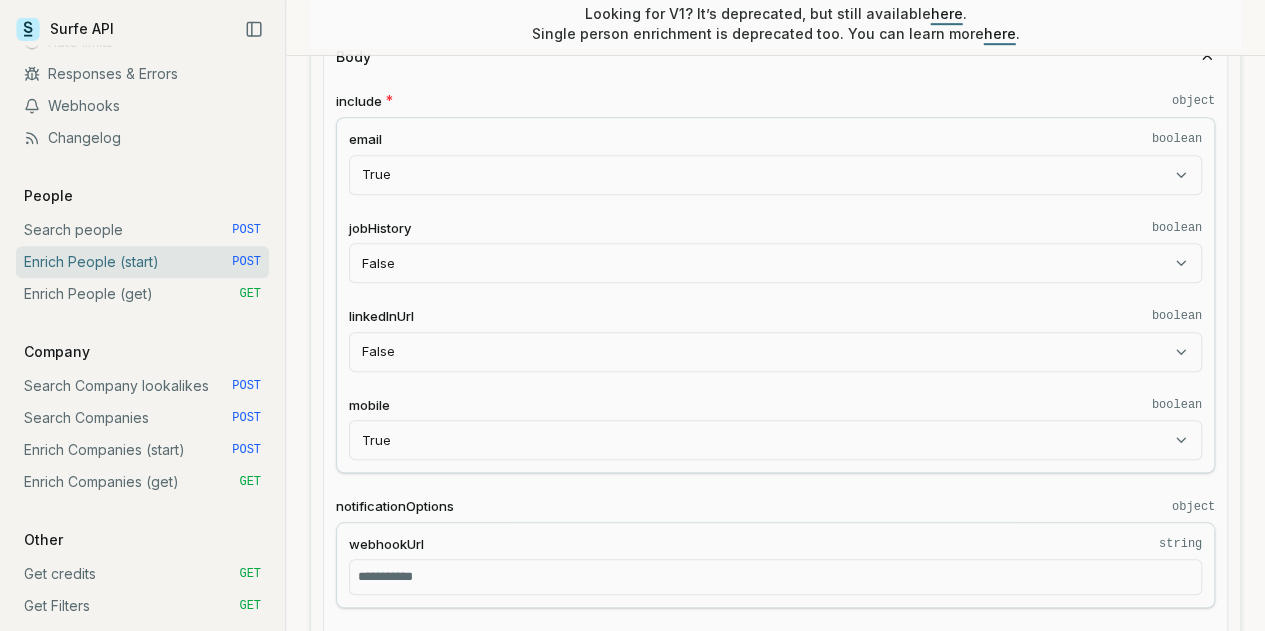scroll, scrollTop: 612, scrollLeft: 0, axis: vertical 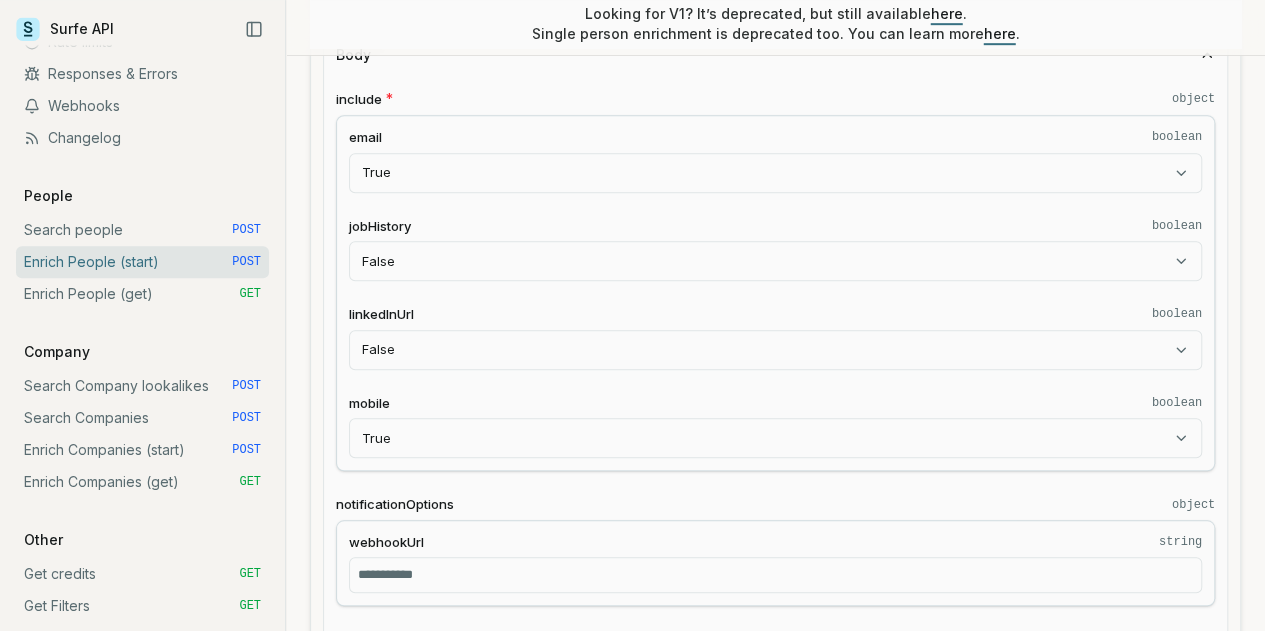 click on "Surfe API Get API Key Support Give feedback Getting started Quick start API Key Credits & Quotas Rate limits Responses & Errors Webhooks Changelog People Search people   POST Enrich People (start)   POST Enrich People (get)   GET Company Search Company lookalikes   POST Search Companies   POST Enrich Companies (start)   POST Enrich Companies (get)   GET Other Get credits   GET Get Filters   GET Surfe API Search Ctrl K Get API Key Support Give feedback Enrich People (start) Quota limitation This endpoint will not succeed if there is not enough  people enrichment quota  or  credits  available
Starts bulk enriching the provided list of people and returns an enrichment ID.
Enrichment runs asynchronously. To be notified when the enrichments are complete, we  highly recommend  using the  notificationOptions.webhookUrl  field. This enables webhook notifications that automatically send the result to your server when ready. For more details, see the webhook documentation  here .
GET /v2/people/enrich/:id
here" at bounding box center [632, 1362] 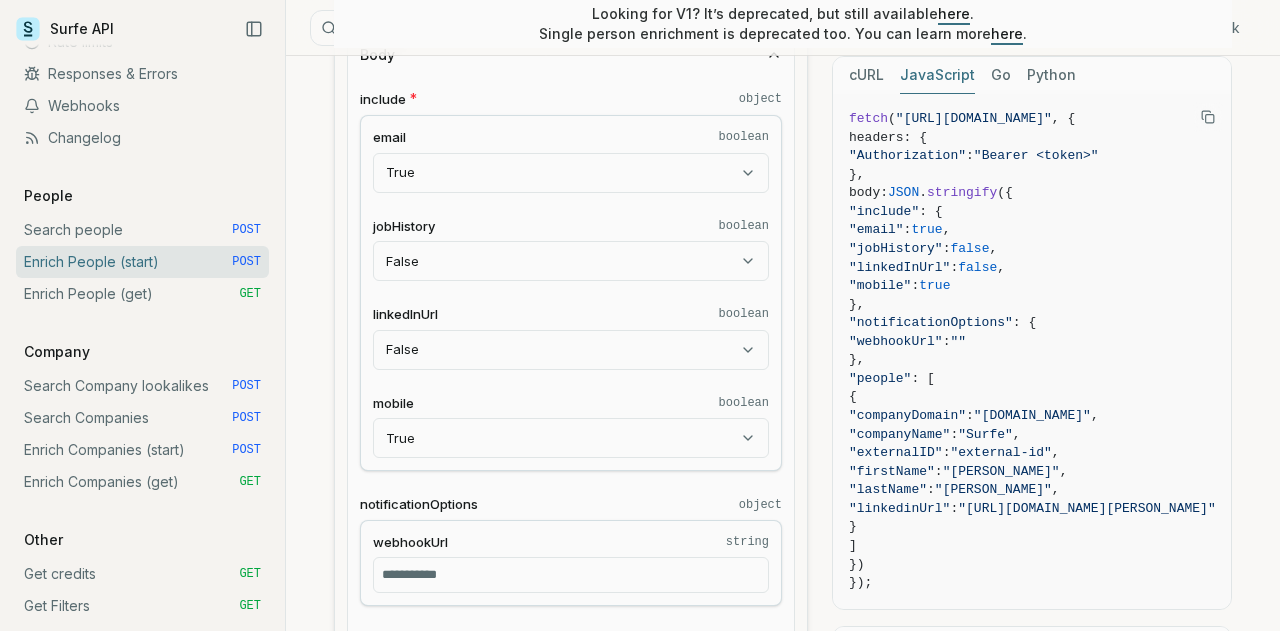 click on "Surfe API Get API Key Support Give feedback Getting started Quick start API Key Credits & Quotas Rate limits Responses & Errors Webhooks Changelog People Search people   POST Enrich People (start)   POST Enrich People (get)   GET Company Search Company lookalikes   POST Search Companies   POST Enrich Companies (start)   POST Enrich Companies (get)   GET Other Get credits   GET Get Filters   GET Surfe API Search Ctrl K Get API Key Support Give feedback Enrich People (start) Quota limitation This endpoint will not succeed if there is not enough  people enrichment quota  or  credits  available
Starts bulk enriching the provided list of people and returns an enrichment ID.
Enrichment runs asynchronously. To be notified when the enrichments are complete, we  highly recommend  using the  notificationOptions.webhookUrl  field. This enables webhook notifications that automatically send the result to your server when ready. For more details, see the webhook documentation  here .
GET /v2/people/enrich/:id
here" at bounding box center [640, 953] 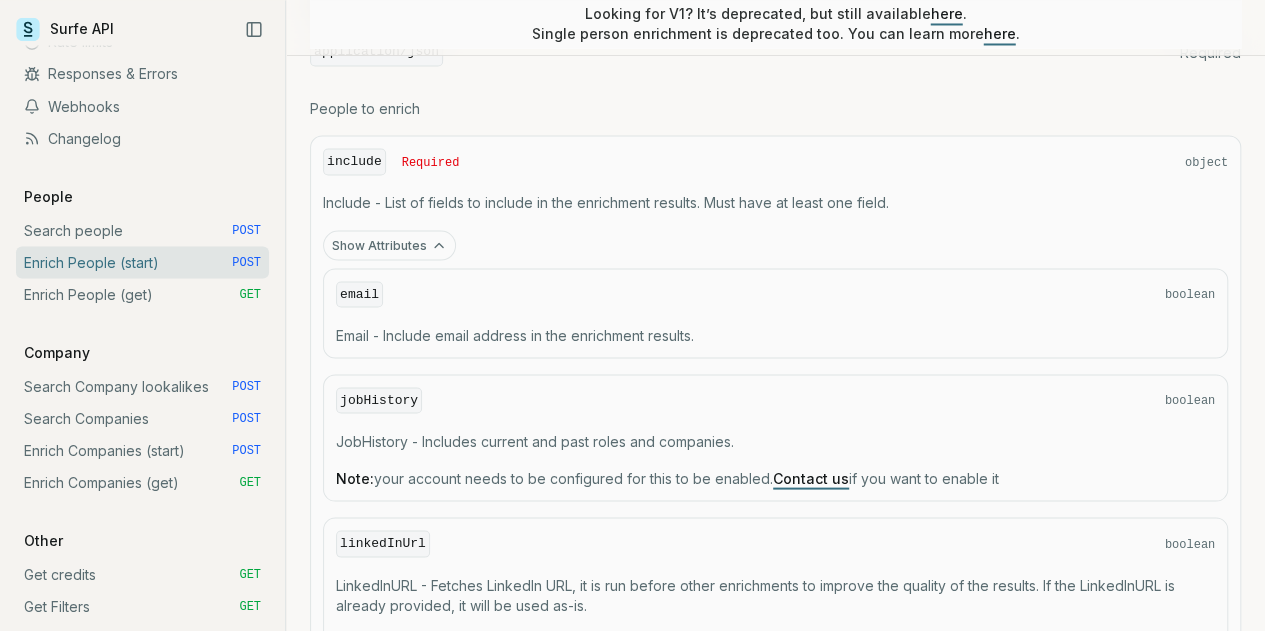 scroll, scrollTop: 1804, scrollLeft: 0, axis: vertical 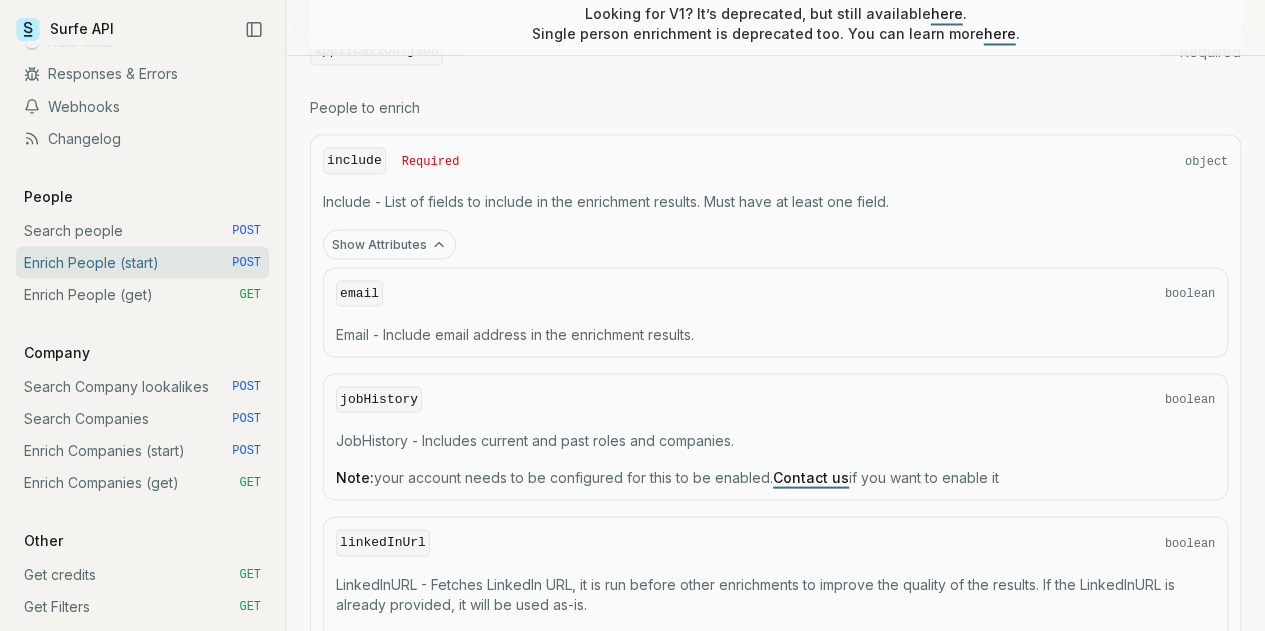 click on "Email - Include email address in the enrichment results." at bounding box center (775, 334) 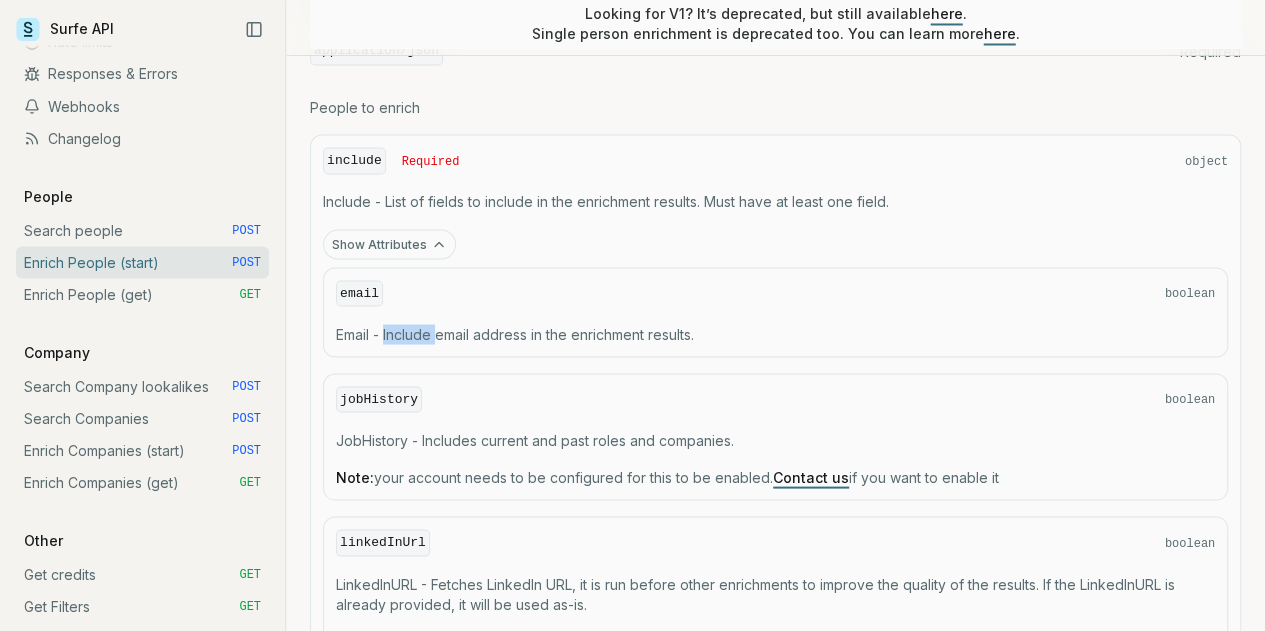 click on "Email - Include email address in the enrichment results." at bounding box center (775, 334) 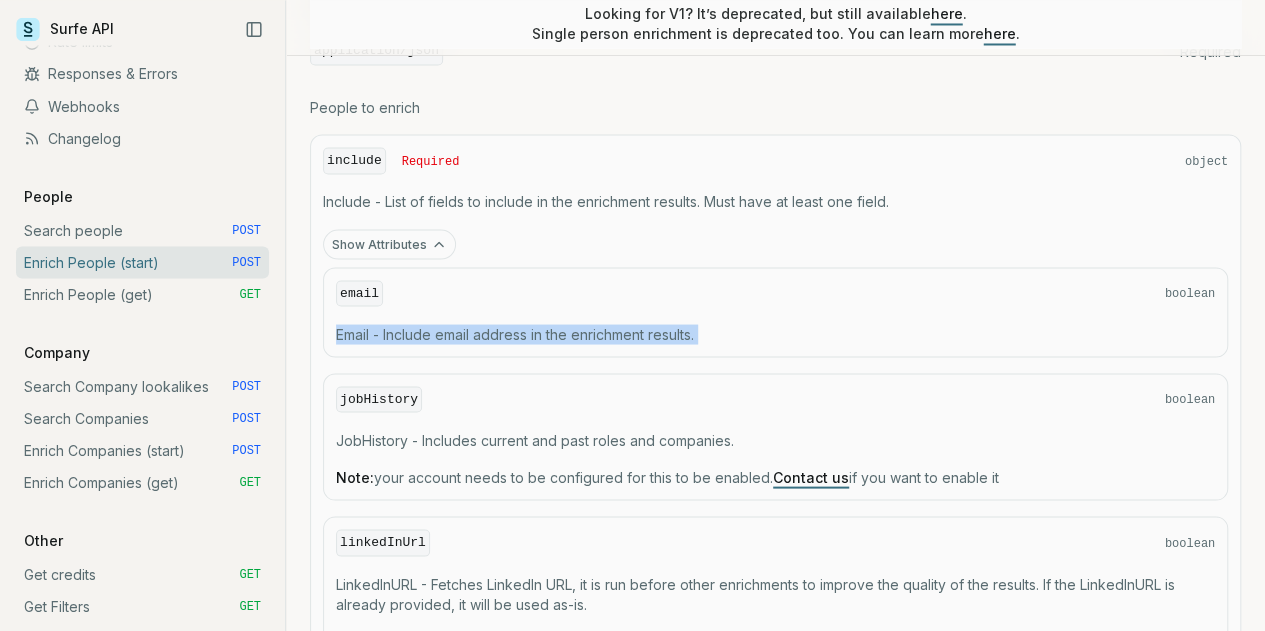 click on "Email - Include email address in the enrichment results." at bounding box center (775, 334) 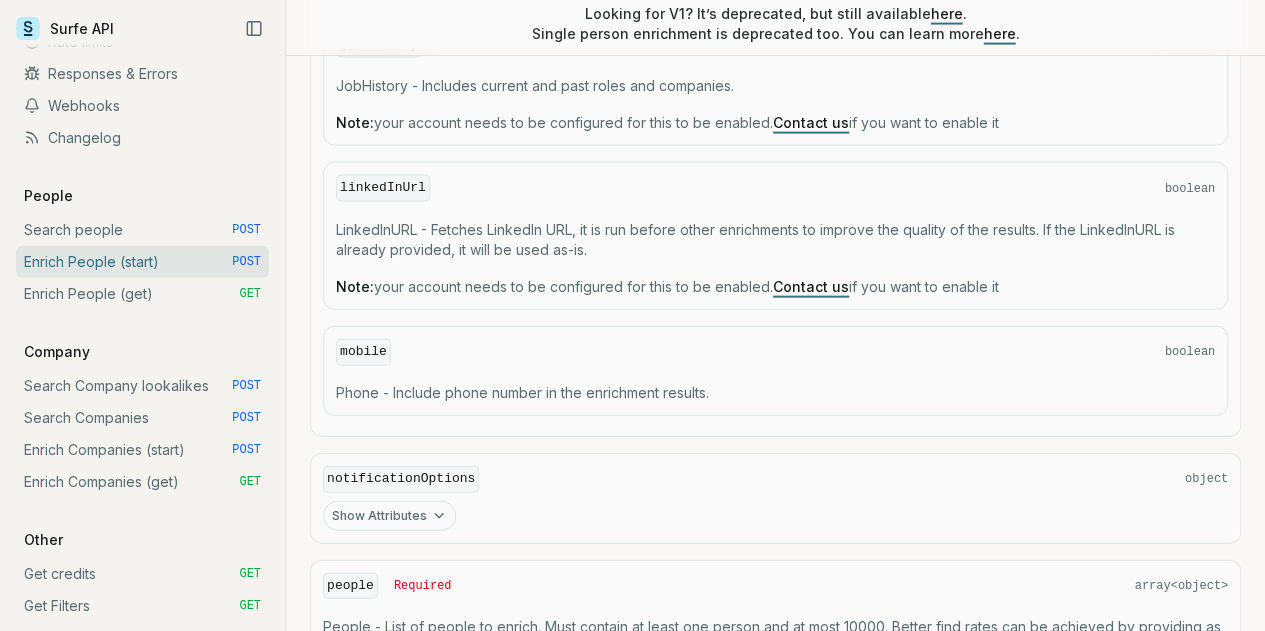 scroll, scrollTop: 2182, scrollLeft: 0, axis: vertical 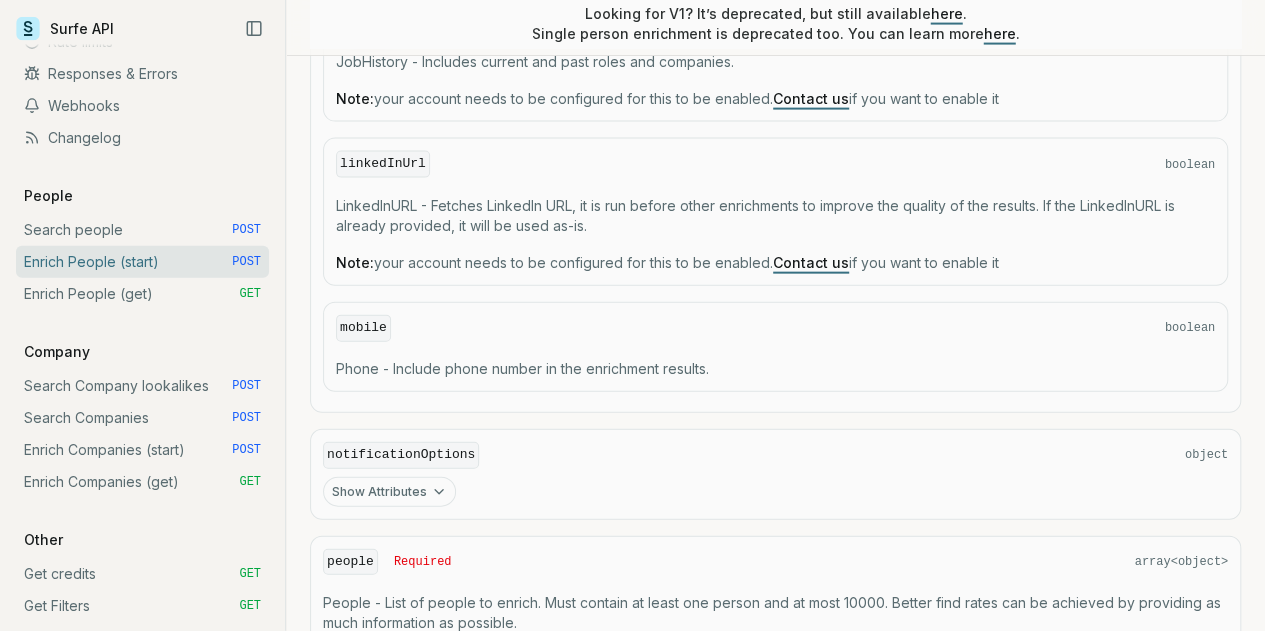 click on "LinkedInURL - Fetches LinkedIn URL, it is run before other enrichments to improve the quality of the results. If the LinkedInURL is already provided, it will be used as-is." at bounding box center (775, 216) 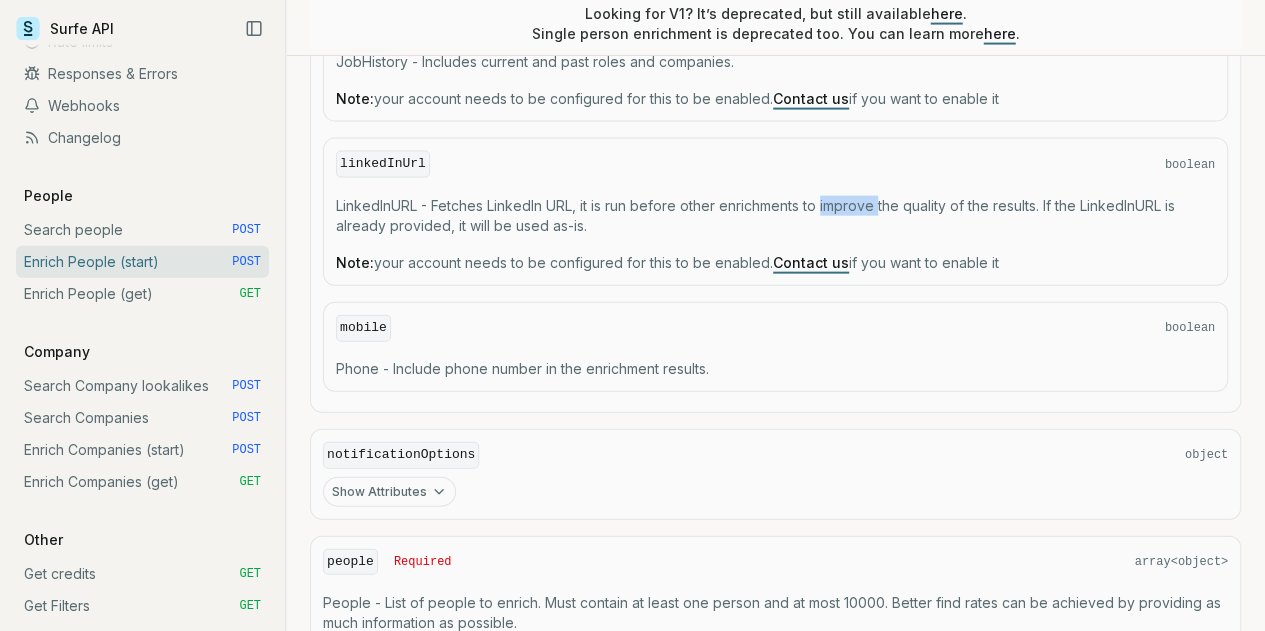 click on "LinkedInURL - Fetches LinkedIn URL, it is run before other enrichments to improve the quality of the results. If the LinkedInURL is already provided, it will be used as-is." at bounding box center (775, 216) 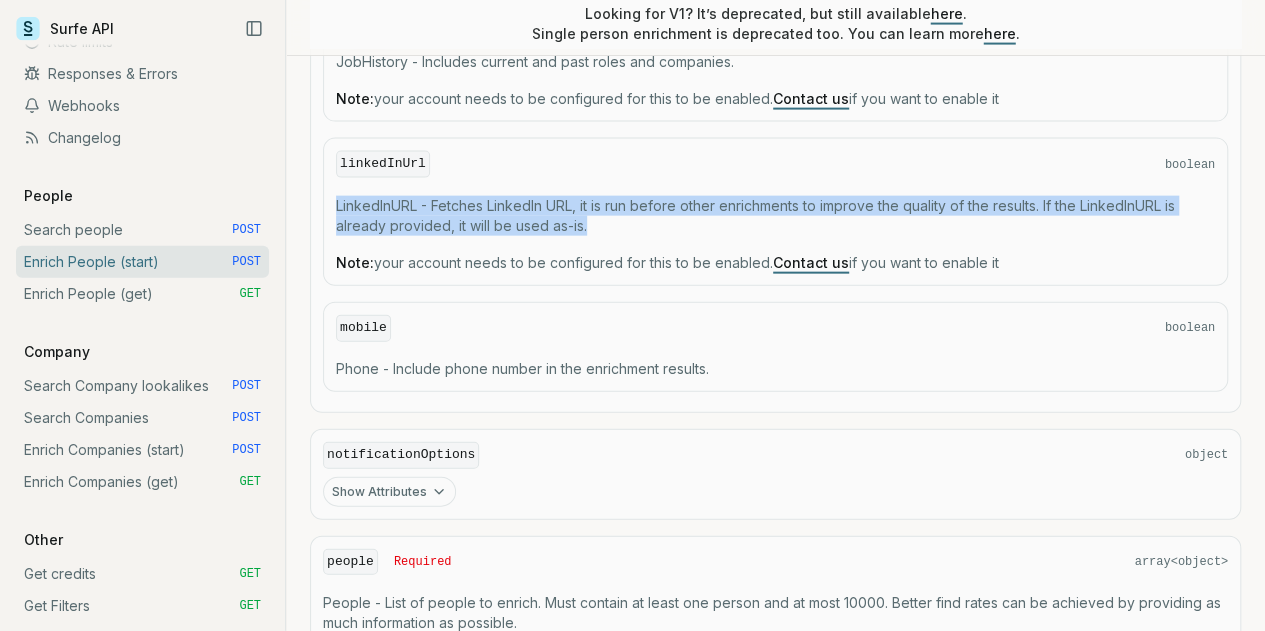 click on "LinkedInURL - Fetches LinkedIn URL, it is run before other enrichments to improve the quality of the results. If the LinkedInURL is already provided, it will be used as-is." at bounding box center [775, 216] 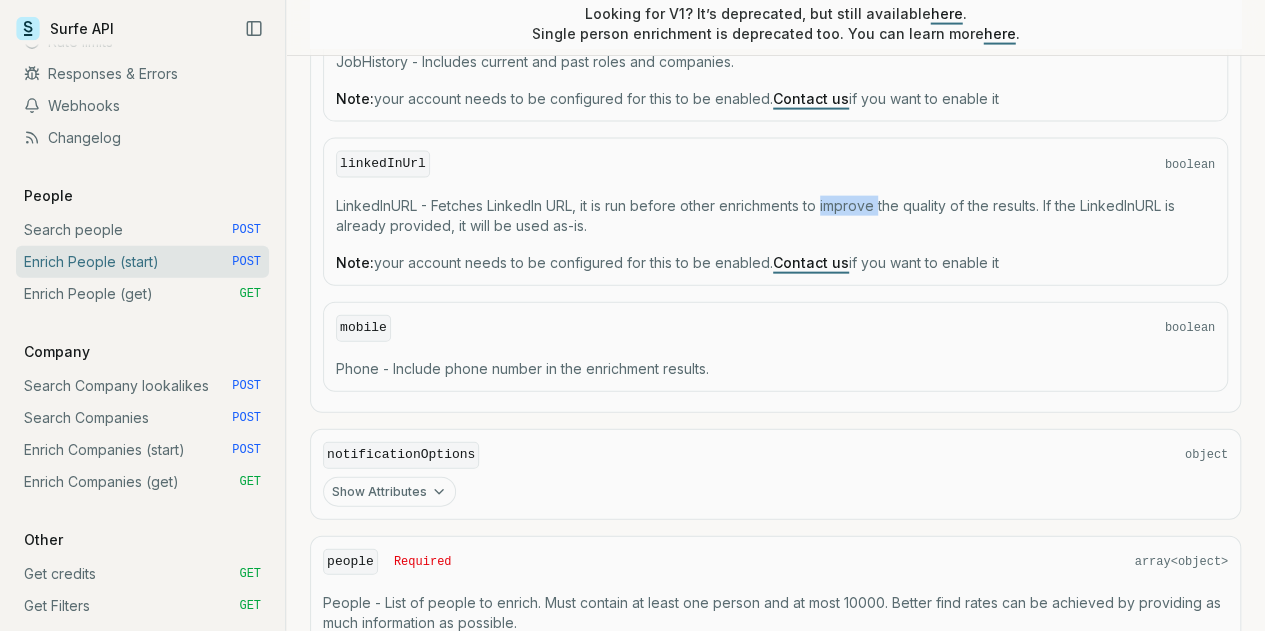 click on "LinkedInURL - Fetches LinkedIn URL, it is run before other enrichments to improve the quality of the results. If the LinkedInURL is already provided, it will be used as-is." at bounding box center (775, 216) 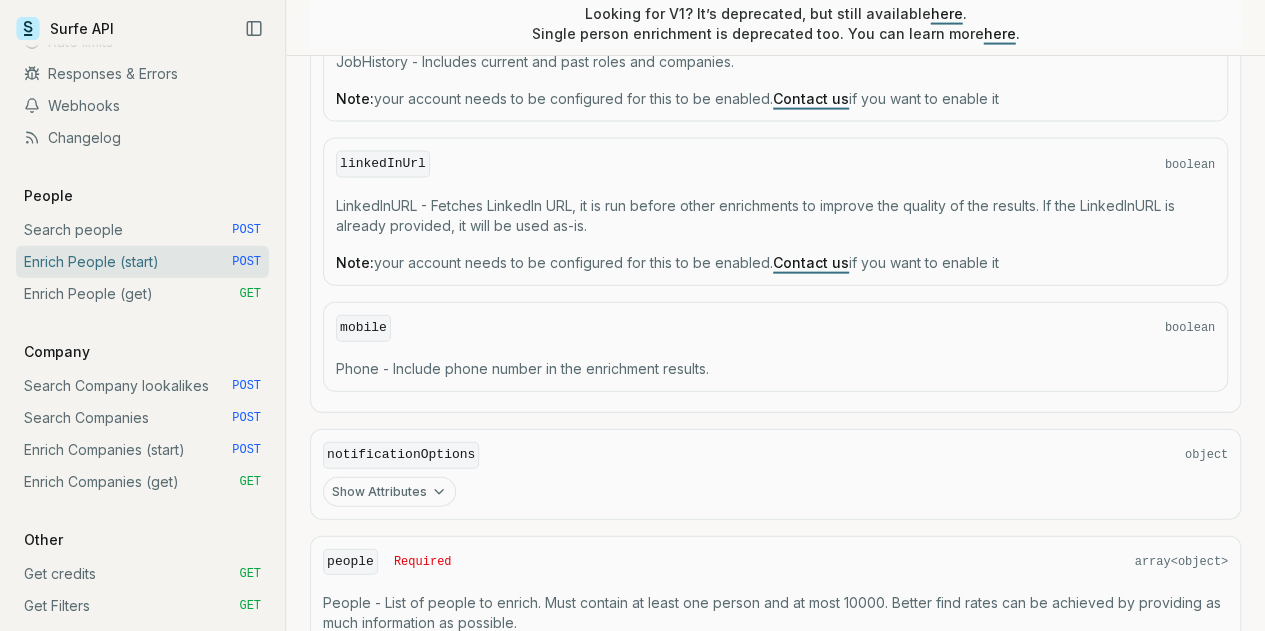 click on "LinkedInURL - Fetches LinkedIn URL, it is run before other enrichments to improve the quality of the results. If the LinkedInURL is already provided, it will be used as-is." at bounding box center [775, 216] 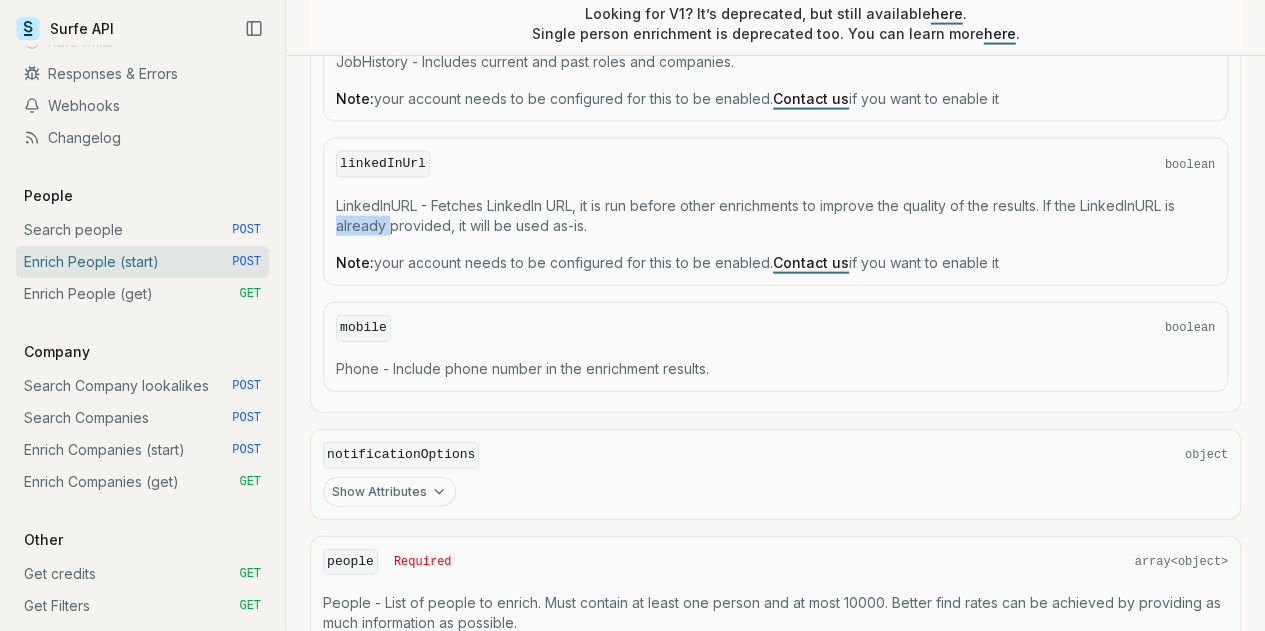 click on "LinkedInURL - Fetches LinkedIn URL, it is run before other enrichments to improve the quality of the results. If the LinkedInURL is already provided, it will be used as-is." at bounding box center (775, 216) 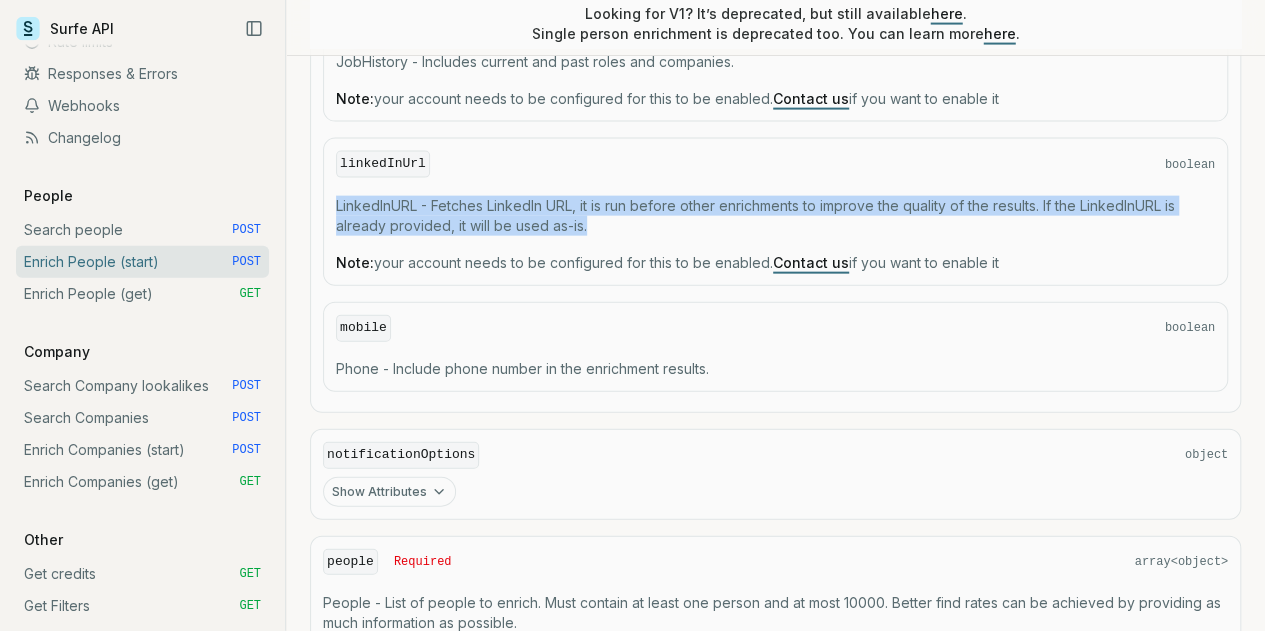 drag, startPoint x: 474, startPoint y: 261, endPoint x: 498, endPoint y: 265, distance: 24.33105 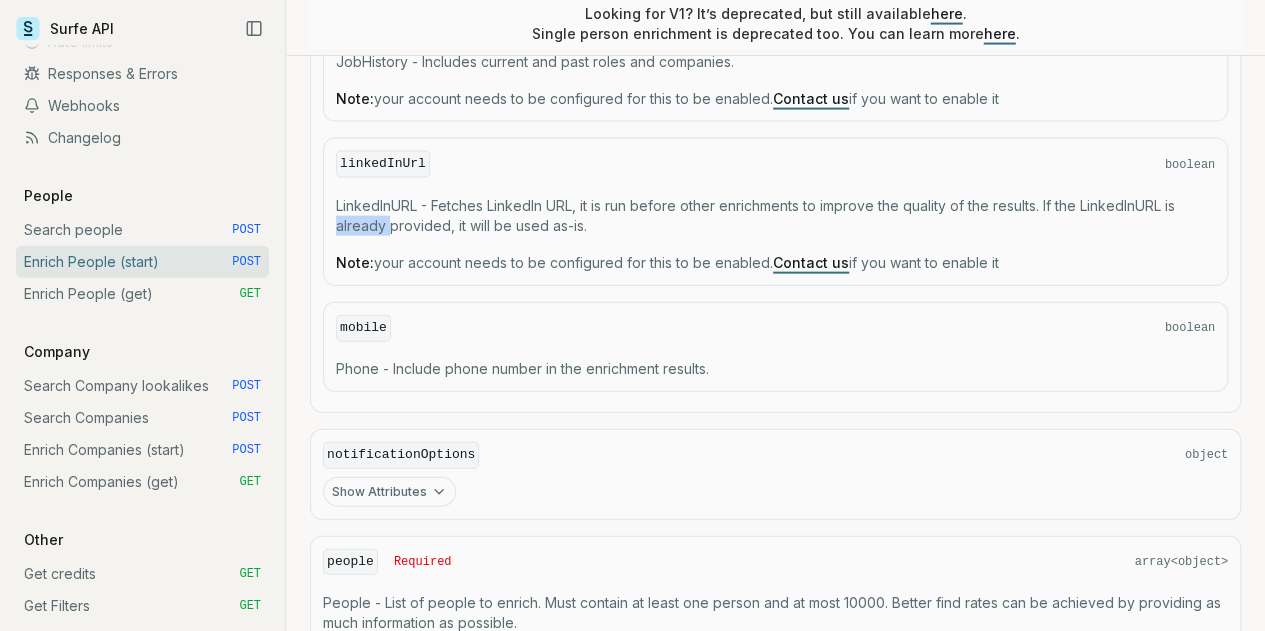 click on "LinkedInURL - Fetches LinkedIn URL, it is run before other enrichments to improve the quality of the results. If the LinkedInURL is already provided, it will be used as-is." at bounding box center [775, 216] 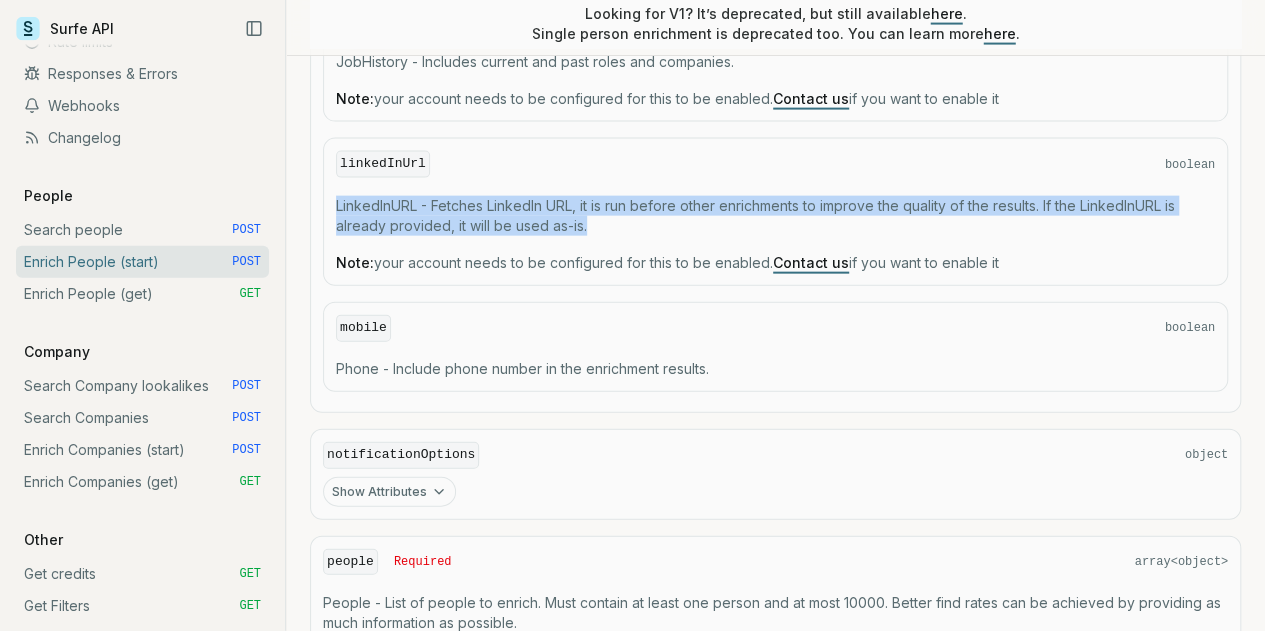 click on "LinkedInURL - Fetches LinkedIn URL, it is run before other enrichments to improve the quality of the results. If the LinkedInURL is already provided, it will be used as-is." at bounding box center (775, 216) 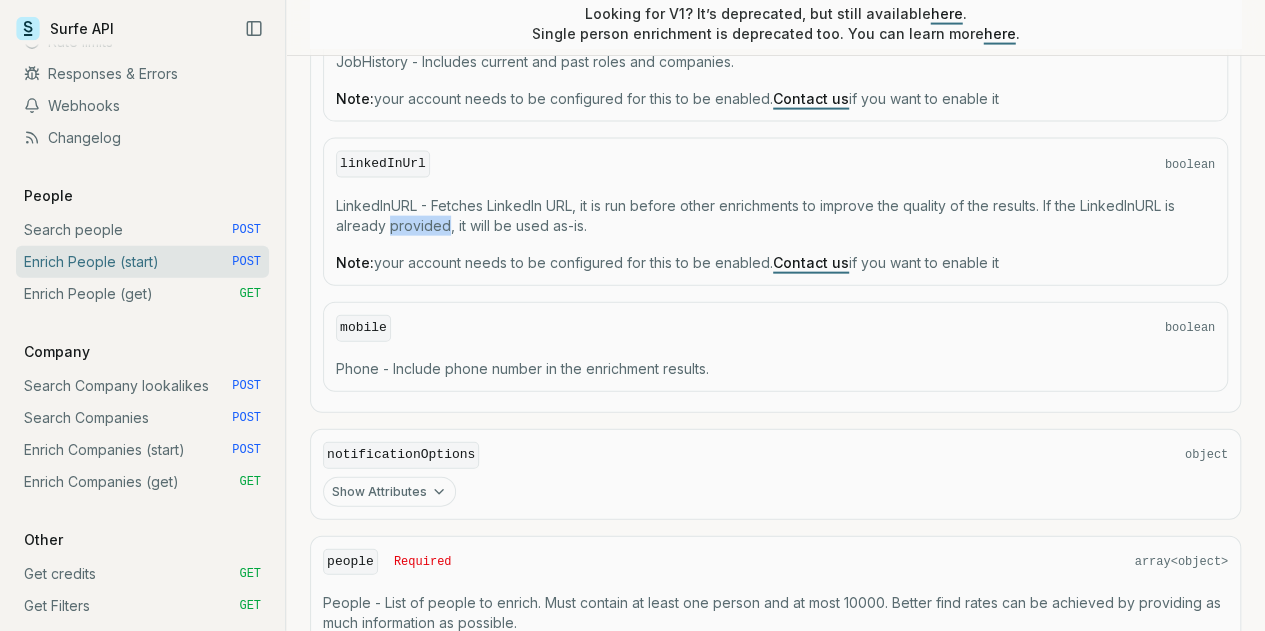click on "LinkedInURL - Fetches LinkedIn URL, it is run before other enrichments to improve the quality of the results. If the LinkedInURL is already provided, it will be used as-is." at bounding box center [775, 216] 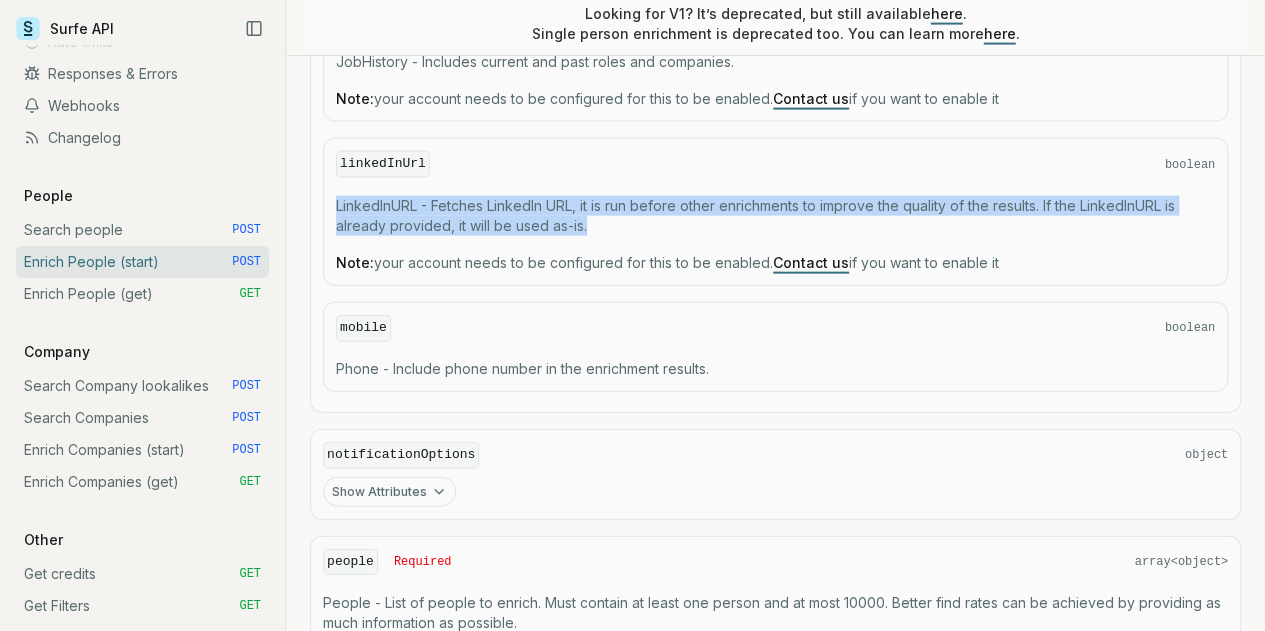 drag, startPoint x: 518, startPoint y: 265, endPoint x: 529, endPoint y: 268, distance: 11.401754 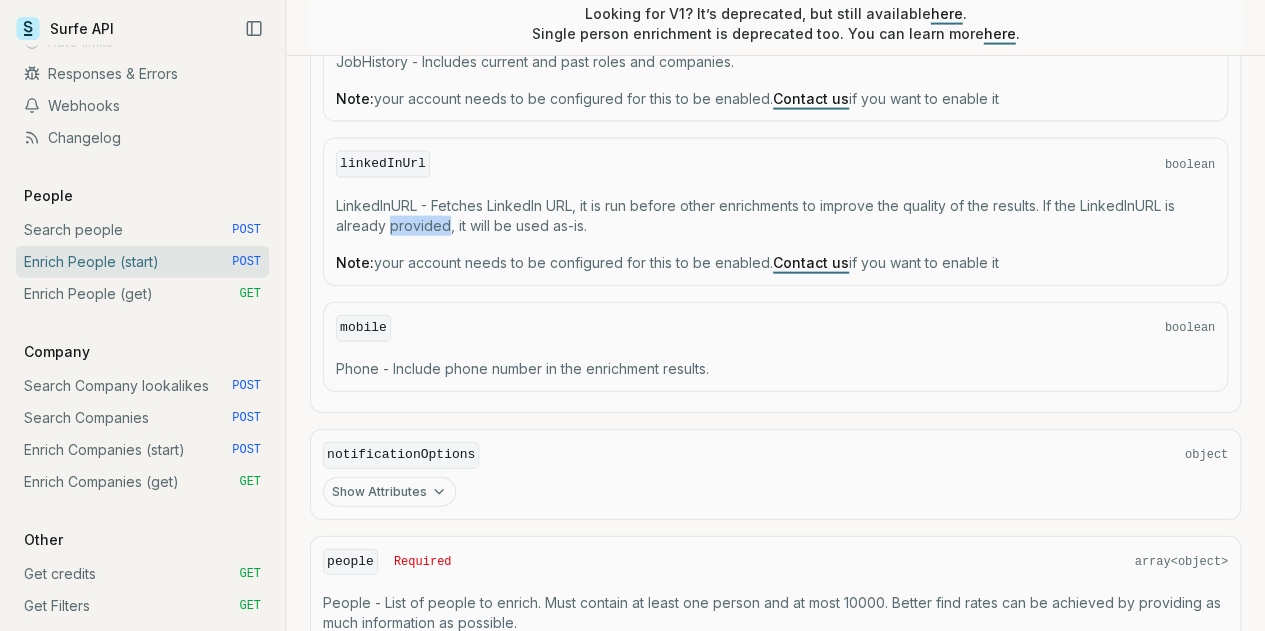 click on "LinkedInURL - Fetches LinkedIn URL, it is run before other enrichments to improve the quality of the results. If the LinkedInURL is already provided, it will be used as-is." at bounding box center (775, 216) 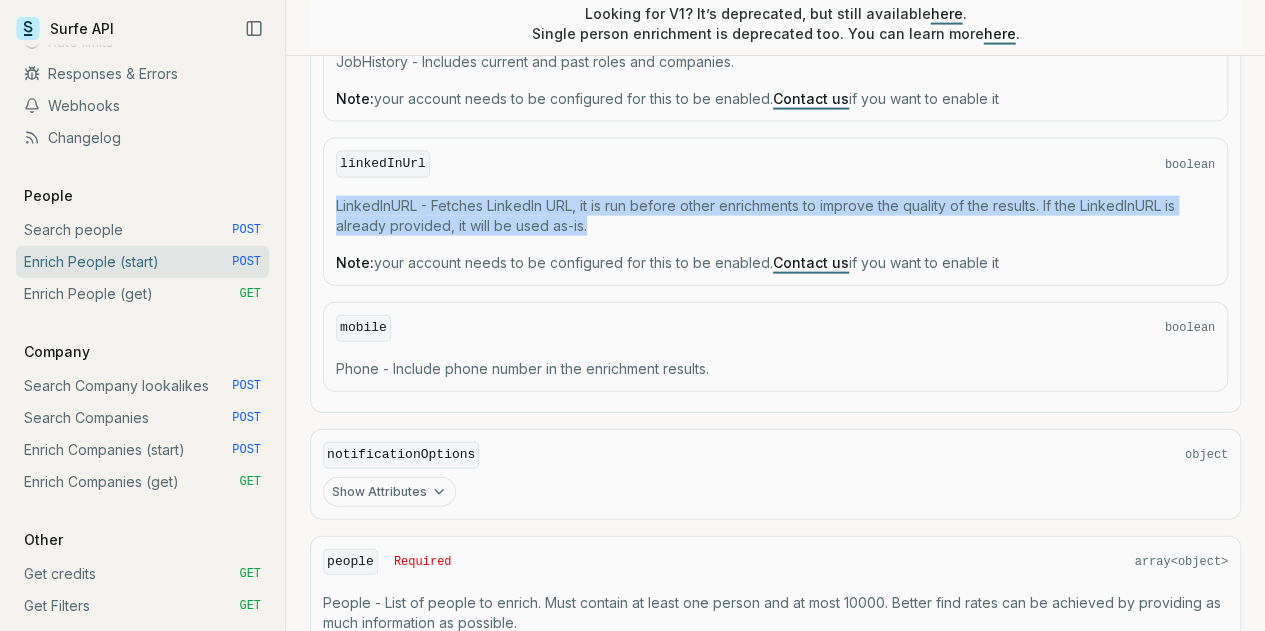 click on "LinkedInURL - Fetches LinkedIn URL, it is run before other enrichments to improve the quality of the results. If the LinkedInURL is already provided, it will be used as-is." at bounding box center (775, 216) 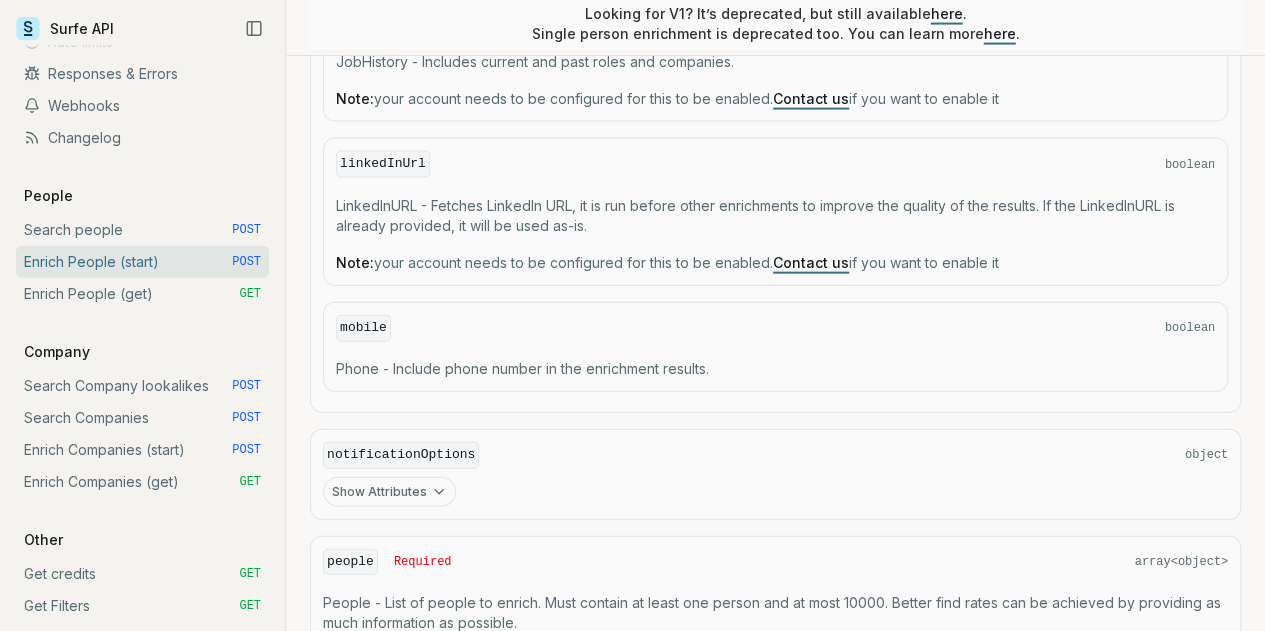 click on "Note:  your account needs to be configured for this to be enabled.  Contact us  if you want to enable it" at bounding box center (775, 263) 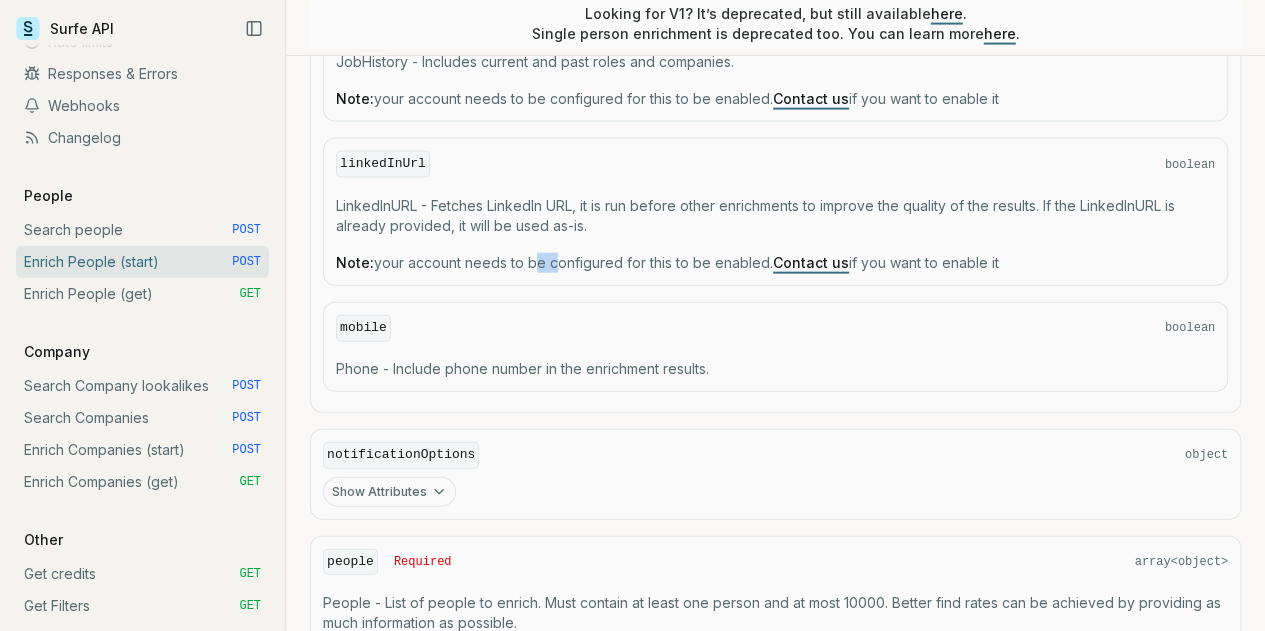 click on "Note:  your account needs to be configured for this to be enabled.  Contact us  if you want to enable it" at bounding box center (775, 263) 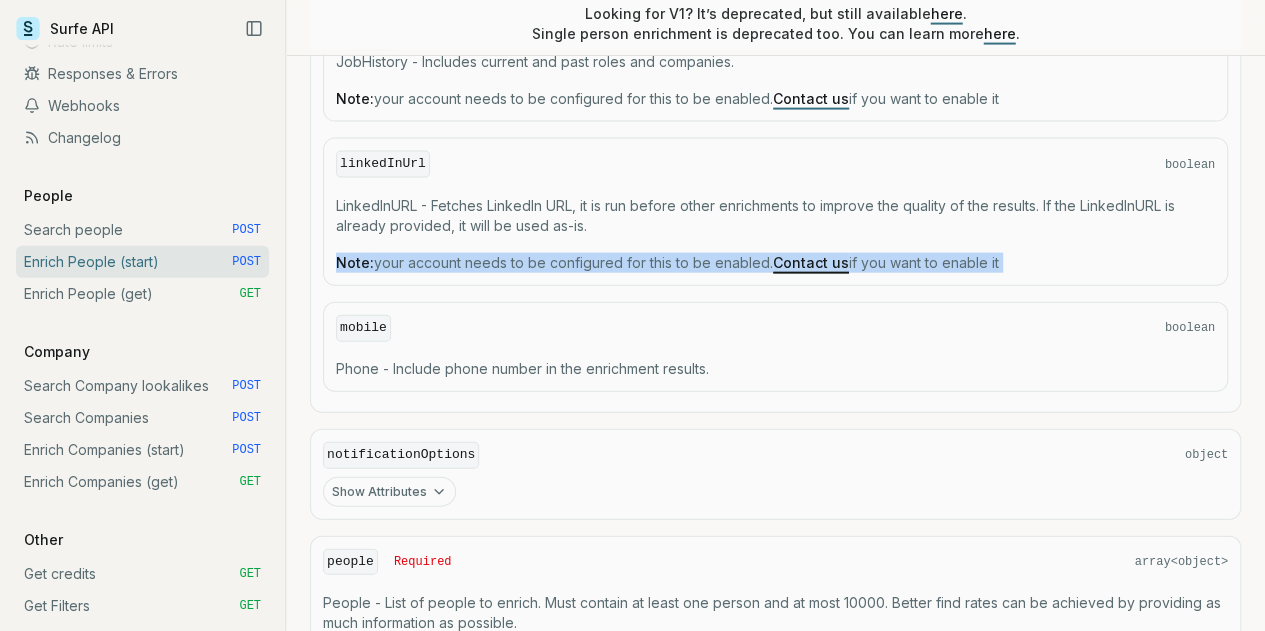 click on "Note:  your account needs to be configured for this to be enabled.  Contact us  if you want to enable it" at bounding box center [775, 263] 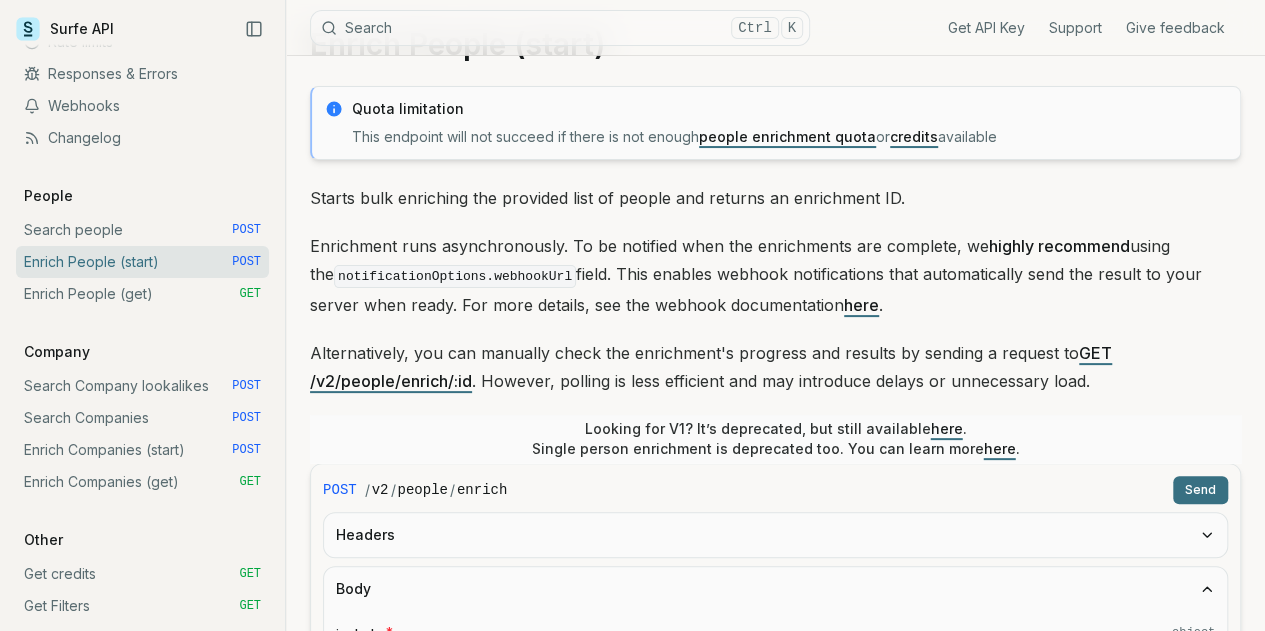 scroll, scrollTop: 79, scrollLeft: 0, axis: vertical 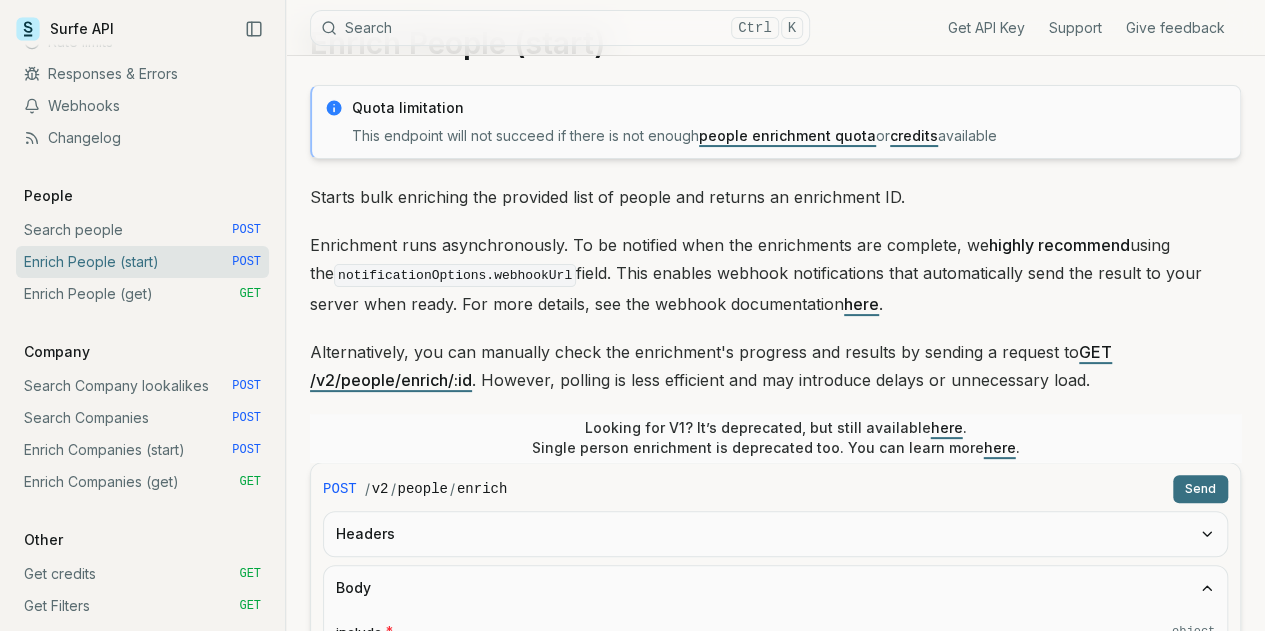 click on "Enrichment runs asynchronously. To be notified when the enrichments are complete, we  highly recommend  using the  notificationOptions.webhookUrl  field. This enables webhook notifications that automatically send the result to your server when ready. For more details, see the webhook documentation  here ." at bounding box center [775, 274] 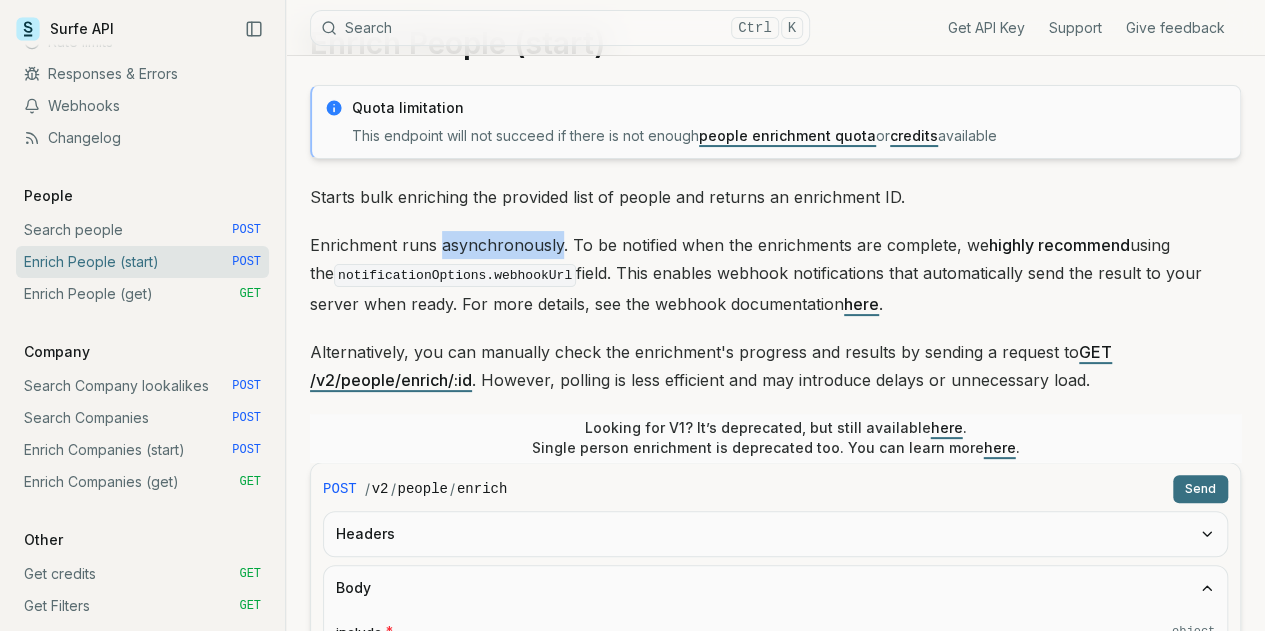 click on "Enrichment runs asynchronously. To be notified when the enrichments are complete, we  highly recommend  using the  notificationOptions.webhookUrl  field. This enables webhook notifications that automatically send the result to your server when ready. For more details, see the webhook documentation  here ." at bounding box center (775, 274) 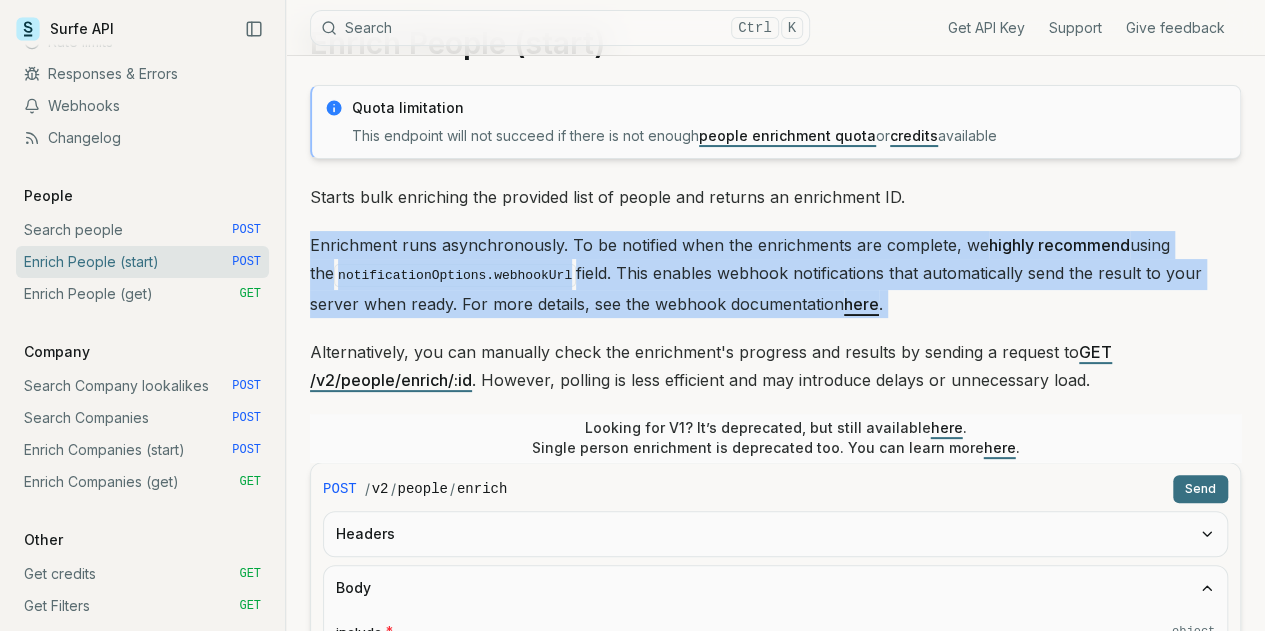 drag, startPoint x: 502, startPoint y: 243, endPoint x: 540, endPoint y: 247, distance: 38.209946 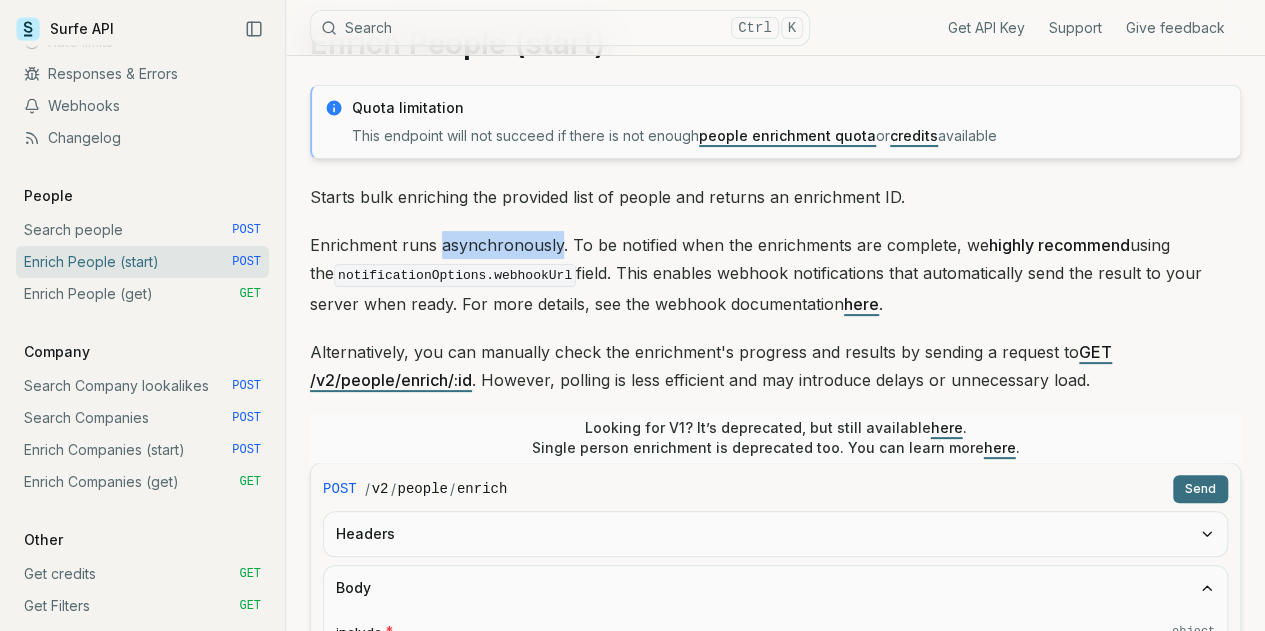 click on "Enrichment runs asynchronously. To be notified when the enrichments are complete, we  highly recommend  using the  notificationOptions.webhookUrl  field. This enables webhook notifications that automatically send the result to your server when ready. For more details, see the webhook documentation  here ." at bounding box center [775, 274] 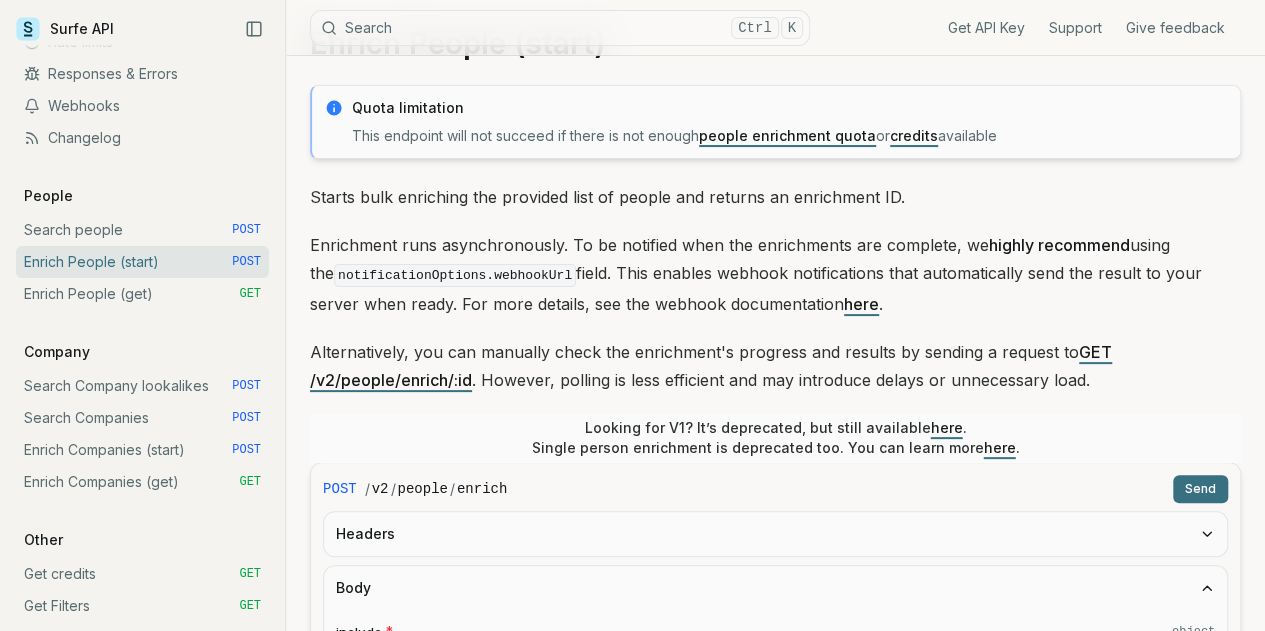 click on "Enrichment runs asynchronously. To be notified when the enrichments are complete, we  highly recommend  using the  notificationOptions.webhookUrl  field. This enables webhook notifications that automatically send the result to your server when ready. For more details, see the webhook documentation  here ." at bounding box center (775, 274) 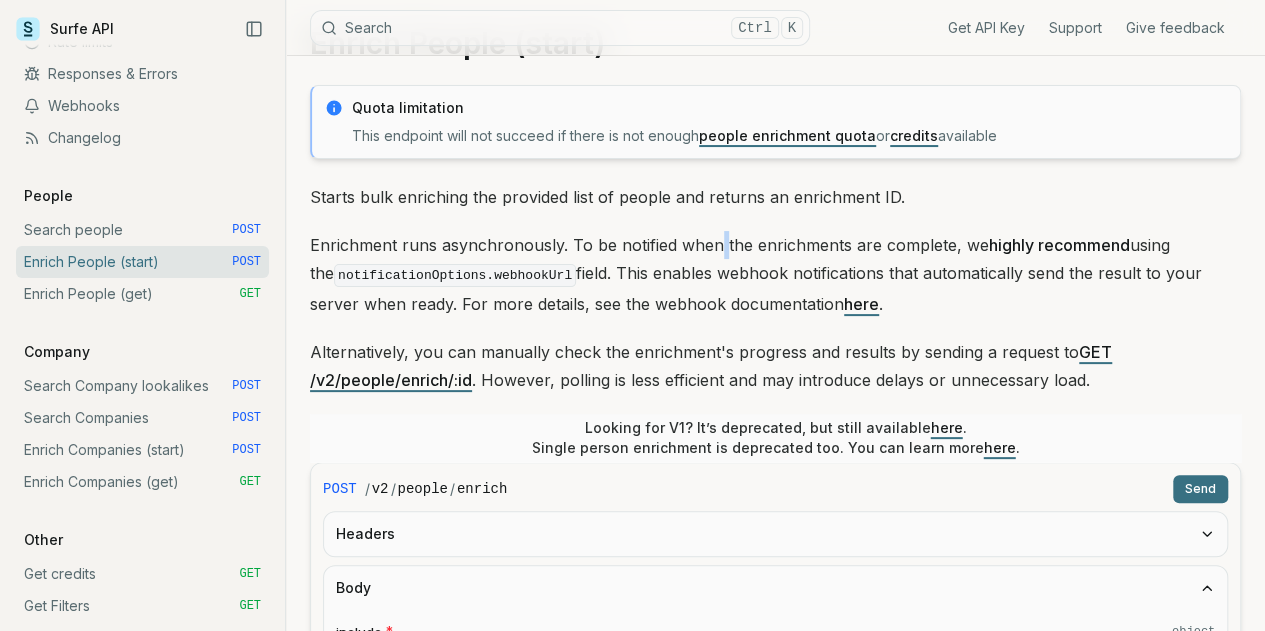 click on "Enrichment runs asynchronously. To be notified when the enrichments are complete, we  highly recommend  using the  notificationOptions.webhookUrl  field. This enables webhook notifications that automatically send the result to your server when ready. For more details, see the webhook documentation  here ." at bounding box center [775, 274] 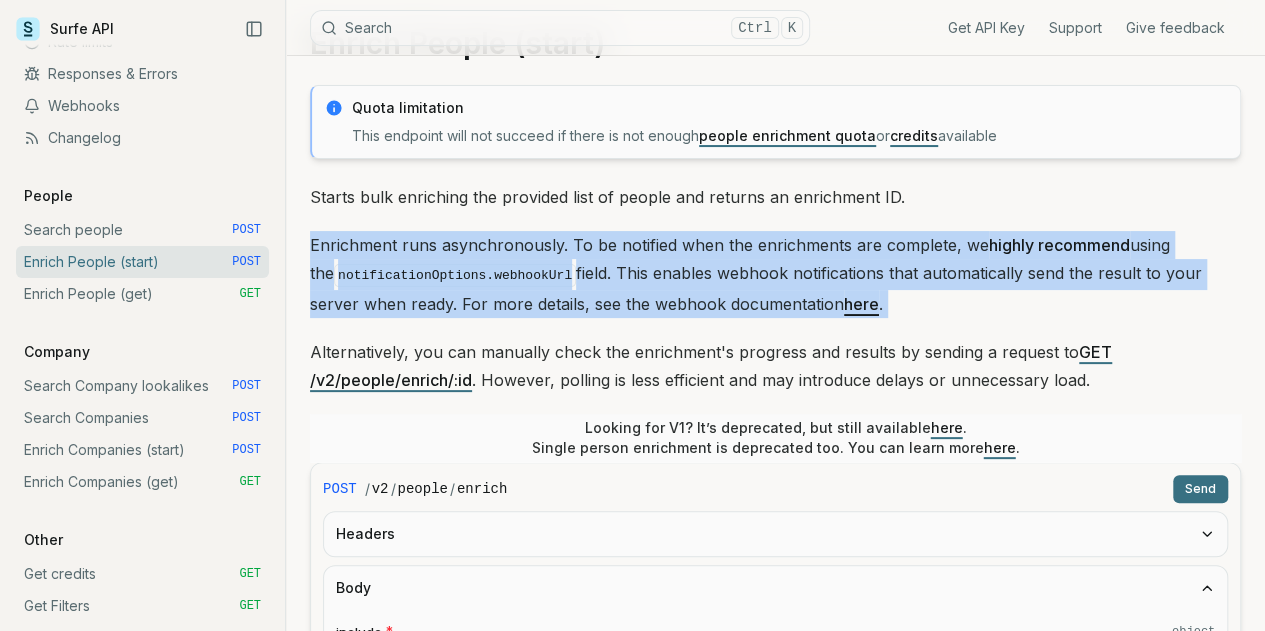 click on "Enrichment runs asynchronously. To be notified when the enrichments are complete, we  highly recommend  using the  notificationOptions.webhookUrl  field. This enables webhook notifications that automatically send the result to your server when ready. For more details, see the webhook documentation  here ." at bounding box center (775, 274) 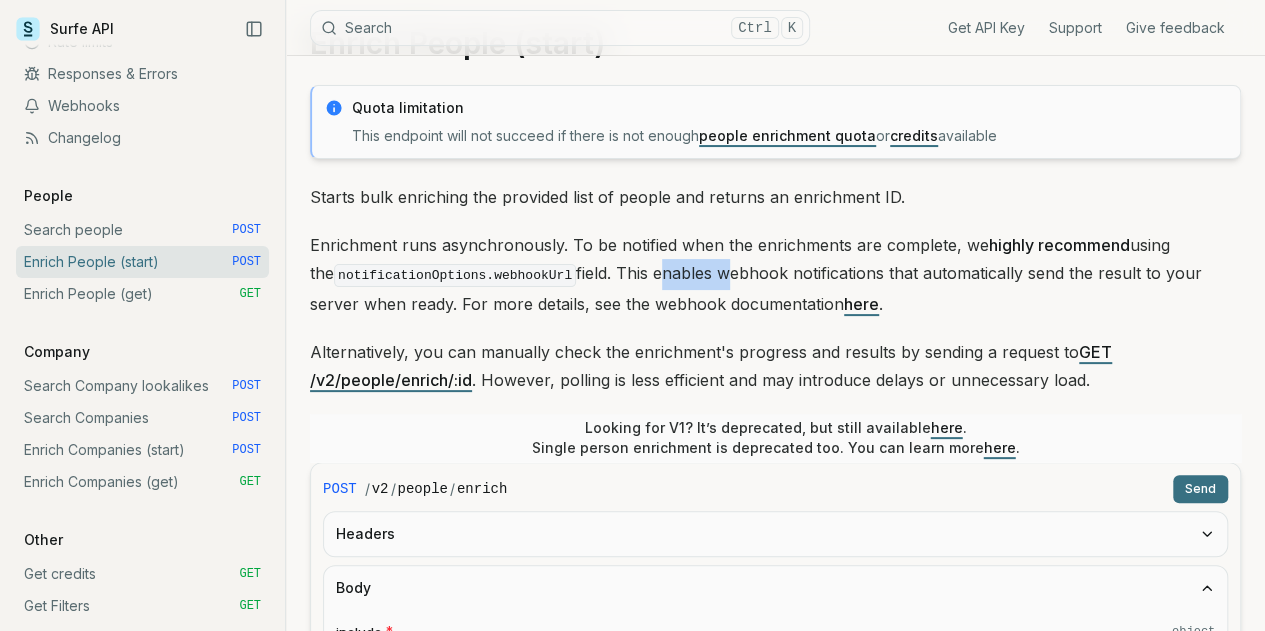 click on "Enrichment runs asynchronously. To be notified when the enrichments are complete, we  highly recommend  using the  notificationOptions.webhookUrl  field. This enables webhook notifications that automatically send the result to your server when ready. For more details, see the webhook documentation  here ." at bounding box center [775, 274] 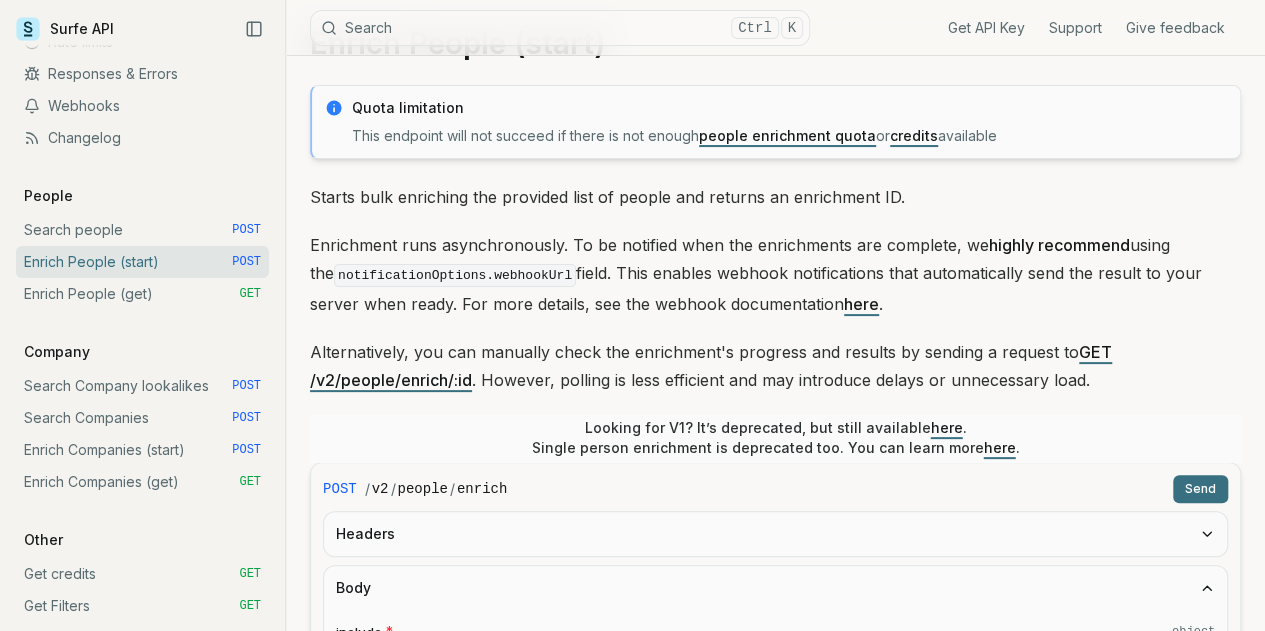 click on "Enrichment runs asynchronously. To be notified when the enrichments are complete, we  highly recommend  using the  notificationOptions.webhookUrl  field. This enables webhook notifications that automatically send the result to your server when ready. For more details, see the webhook documentation  here ." at bounding box center [775, 274] 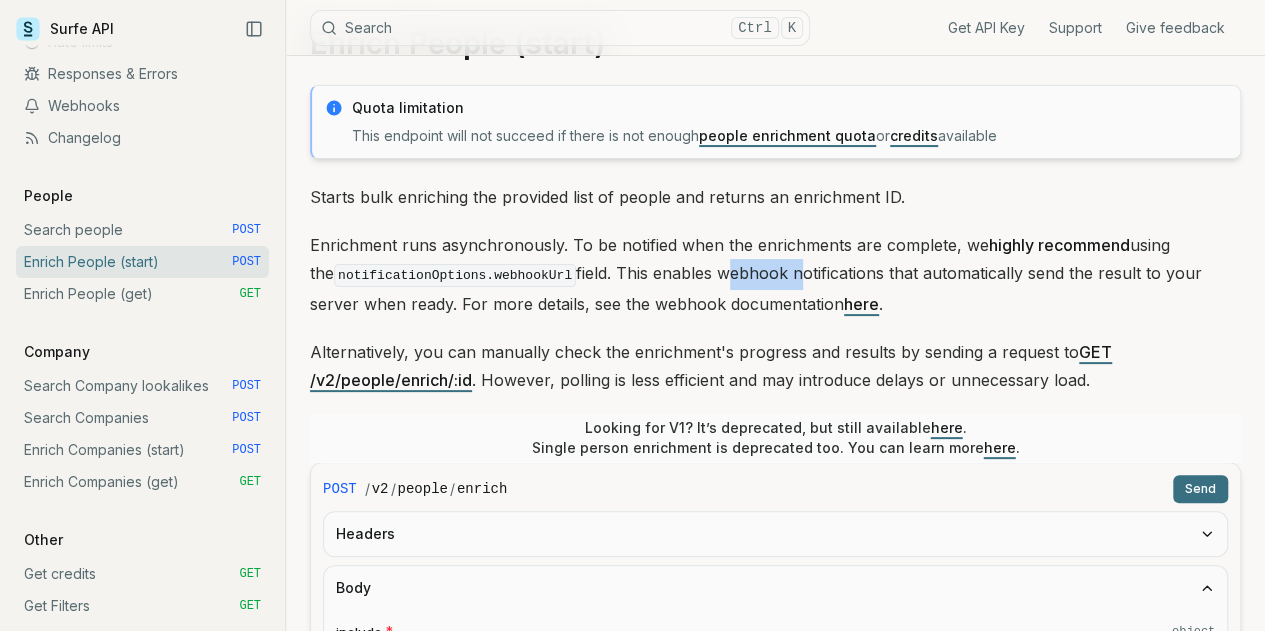 click on "Enrichment runs asynchronously. To be notified when the enrichments are complete, we  highly recommend  using the  notificationOptions.webhookUrl  field. This enables webhook notifications that automatically send the result to your server when ready. For more details, see the webhook documentation  here ." at bounding box center [775, 274] 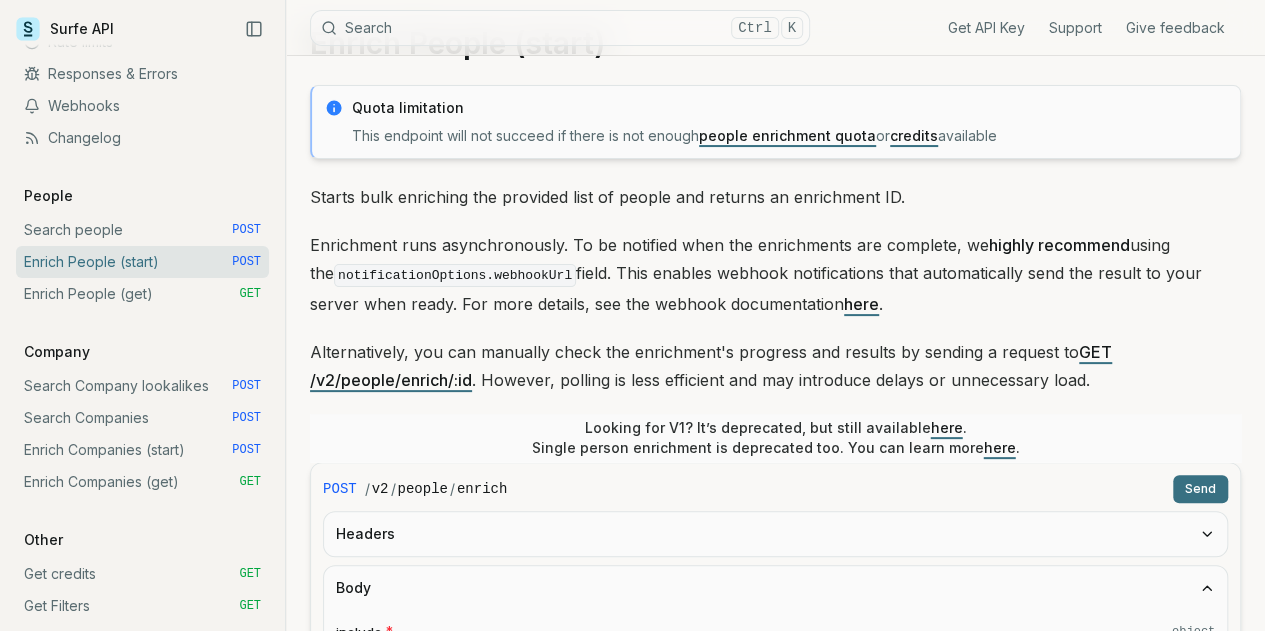 click on "Enrichment runs asynchronously. To be notified when the enrichments are complete, we  highly recommend  using the  notificationOptions.webhookUrl  field. This enables webhook notifications that automatically send the result to your server when ready. For more details, see the webhook documentation  here ." at bounding box center [775, 274] 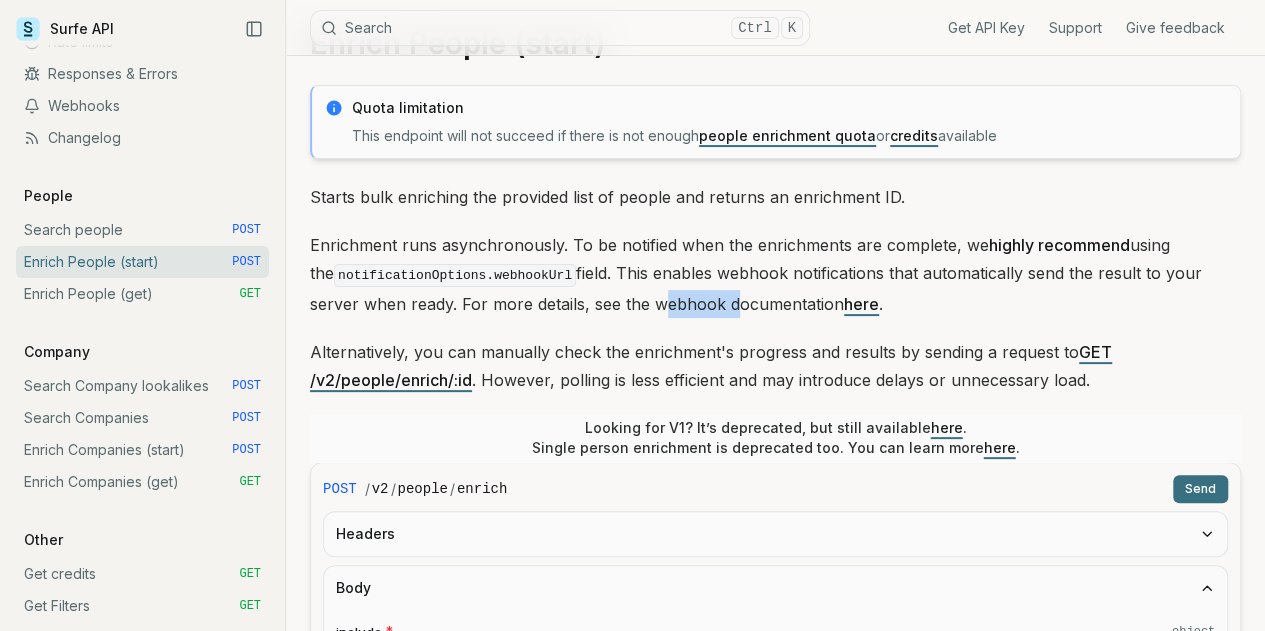 click on "Enrichment runs asynchronously. To be notified when the enrichments are complete, we  highly recommend  using the  notificationOptions.webhookUrl  field. This enables webhook notifications that automatically send the result to your server when ready. For more details, see the webhook documentation  here ." at bounding box center [775, 274] 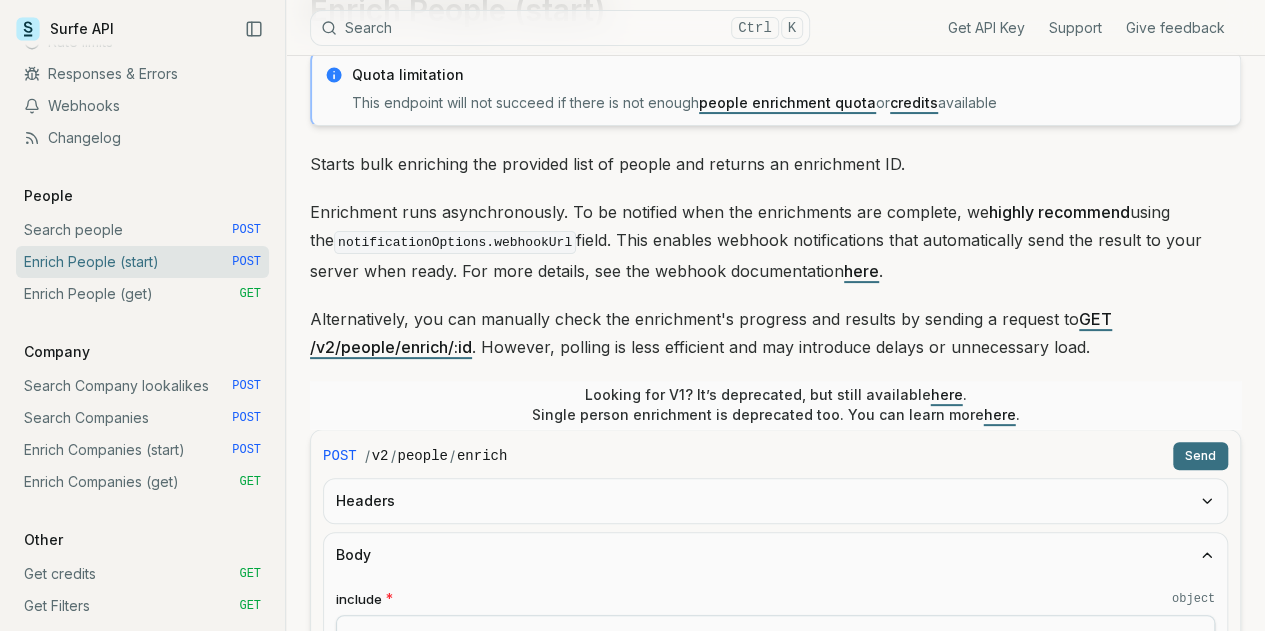 click on "Alternatively, you can manually check the enrichment's progress and results by sending a request to  GET /v2/people/enrich/:id . However, polling is less efficient and may introduce delays or unnecessary load." at bounding box center (775, 333) 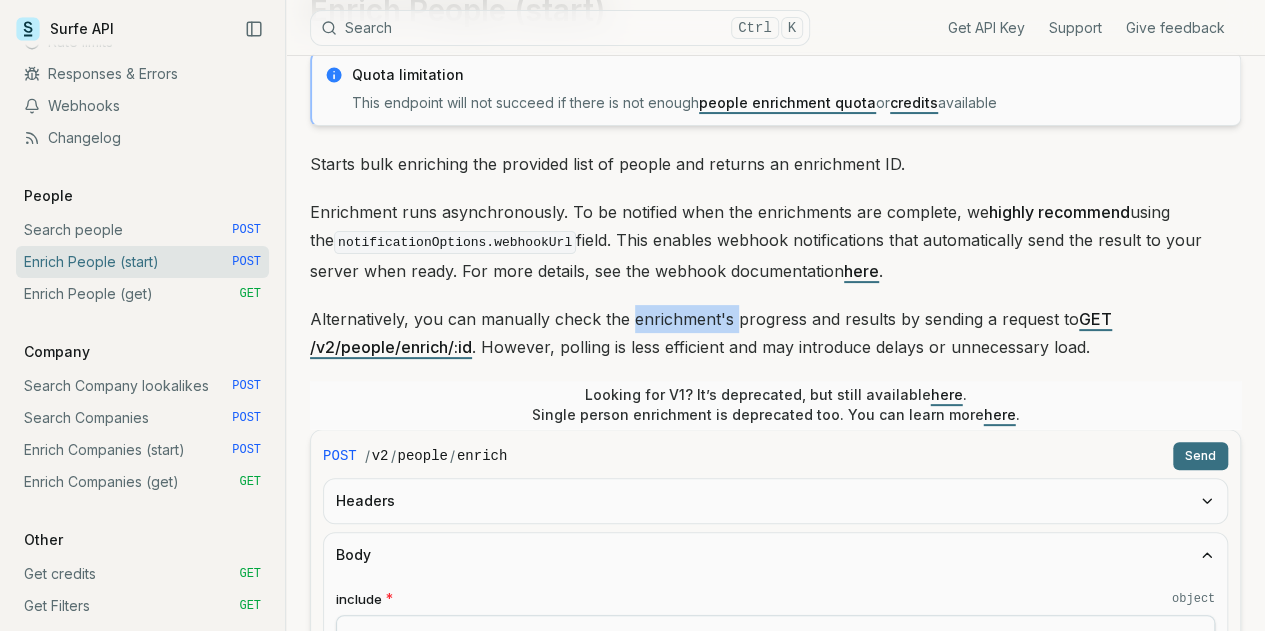 click on "Alternatively, you can manually check the enrichment's progress and results by sending a request to  GET /v2/people/enrich/:id . However, polling is less efficient and may introduce delays or unnecessary load." at bounding box center [775, 333] 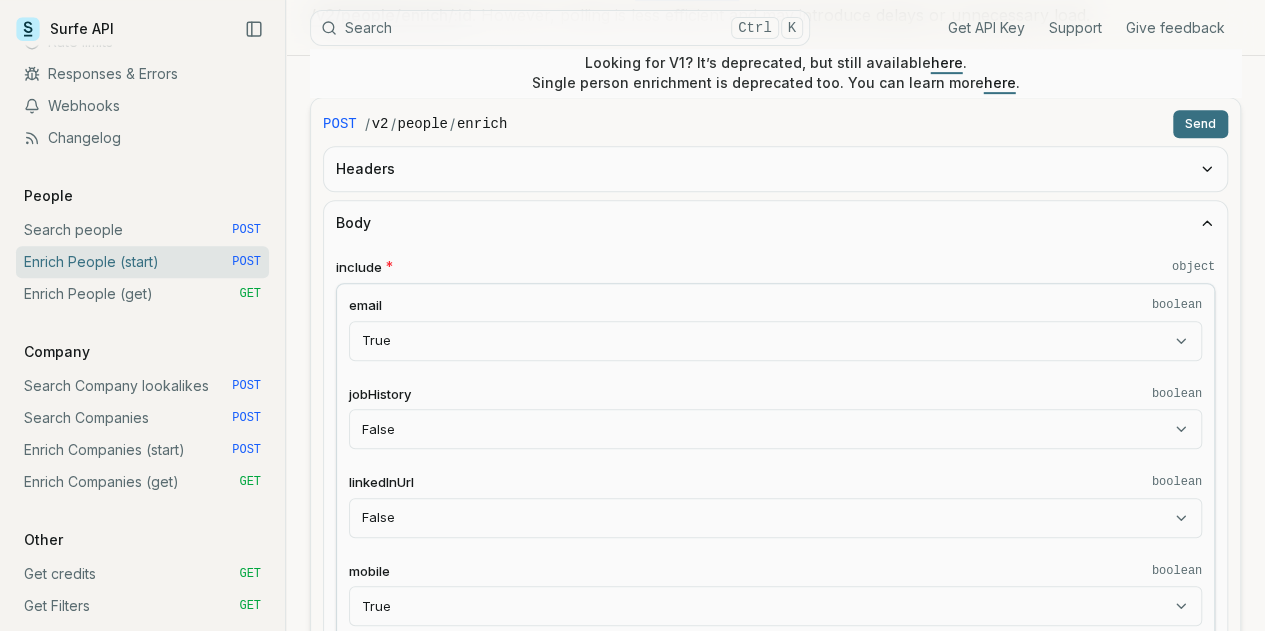 scroll, scrollTop: 445, scrollLeft: 0, axis: vertical 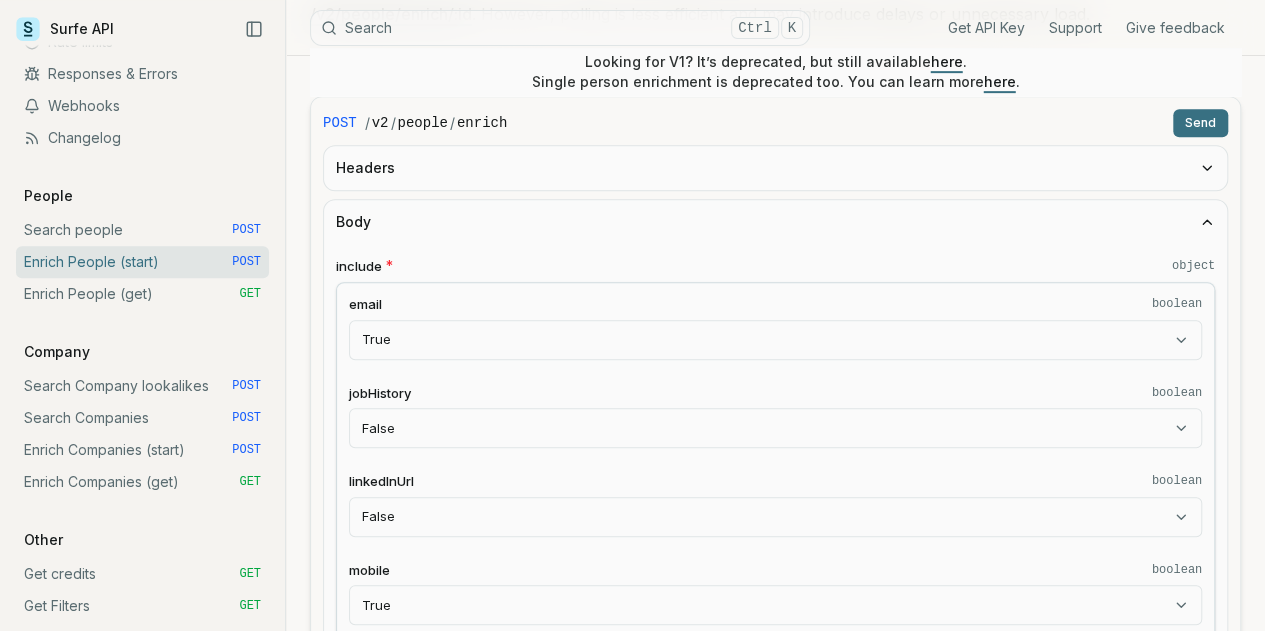 drag, startPoint x: 957, startPoint y: 298, endPoint x: 922, endPoint y: 308, distance: 36.40055 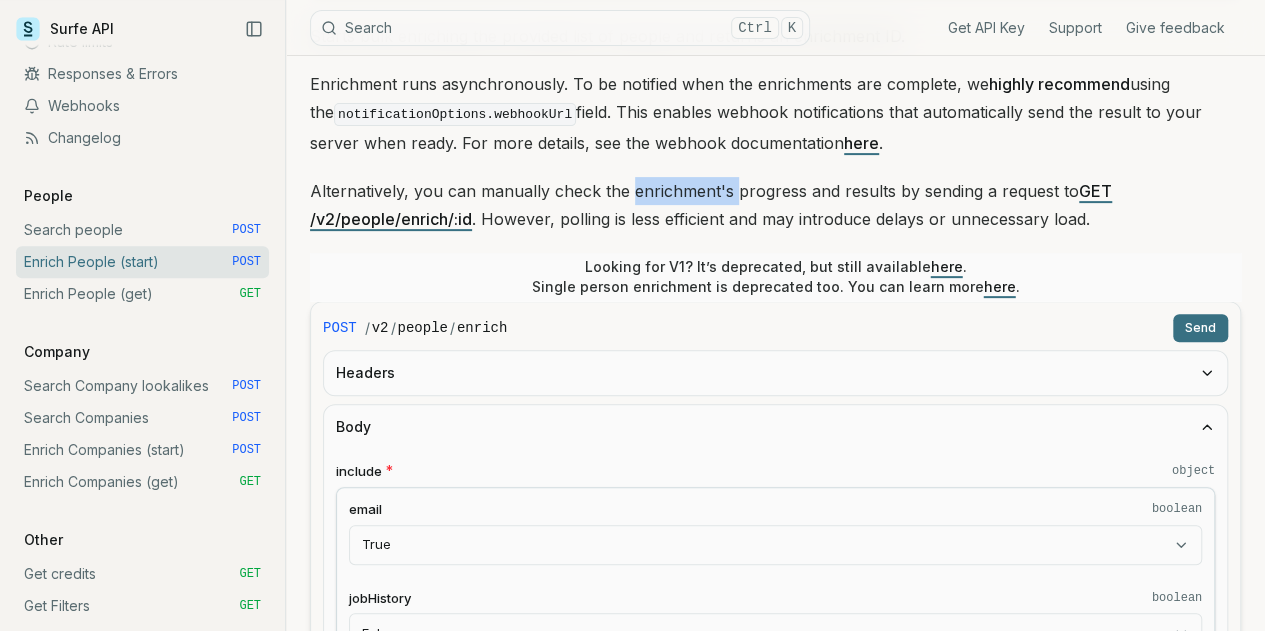 scroll, scrollTop: 241, scrollLeft: 0, axis: vertical 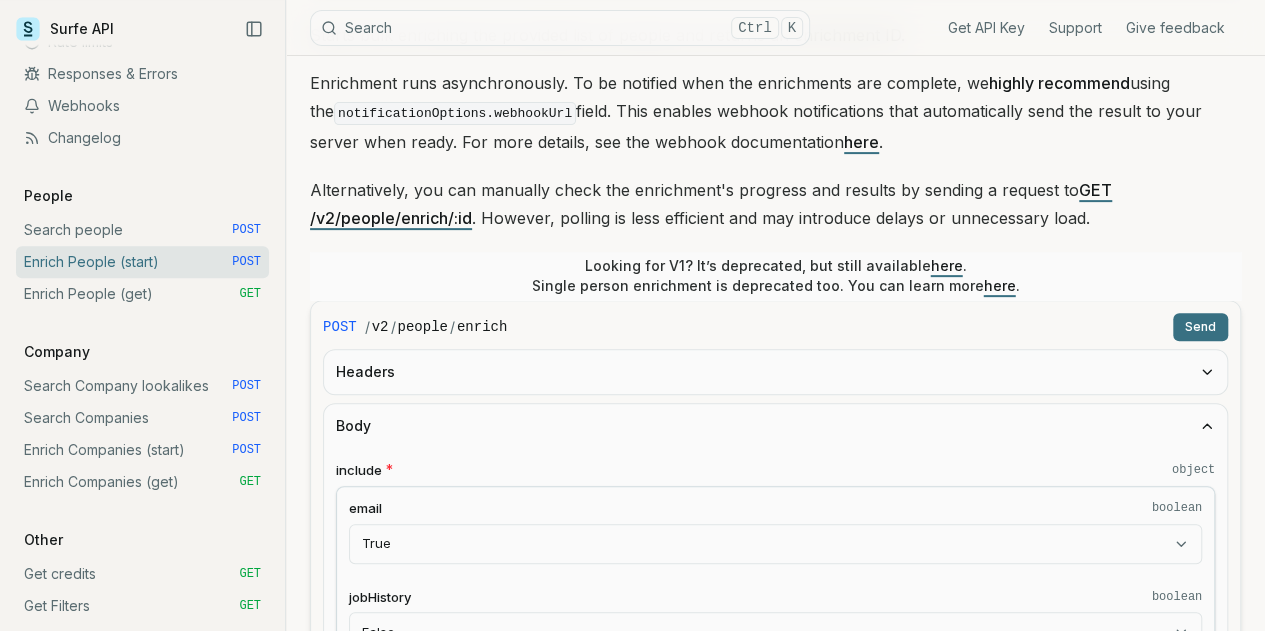 drag, startPoint x: 586, startPoint y: 396, endPoint x: 583, endPoint y: 355, distance: 41.109608 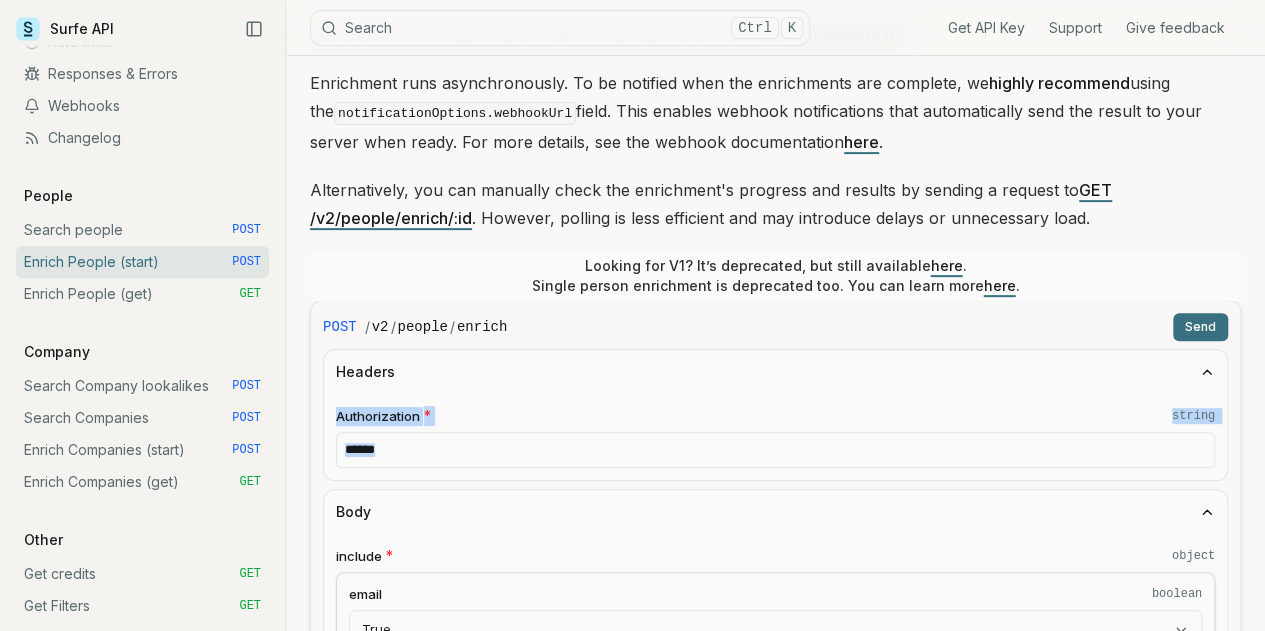 click on "Headers" at bounding box center (775, 372) 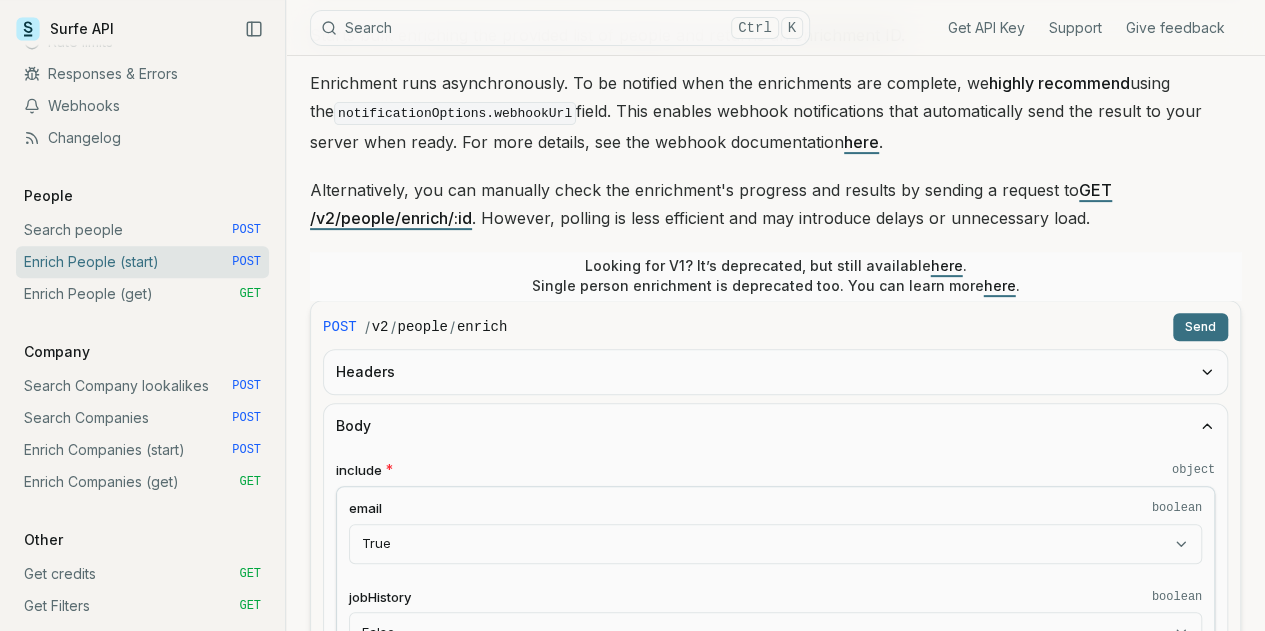 click on "Headers" at bounding box center [775, 372] 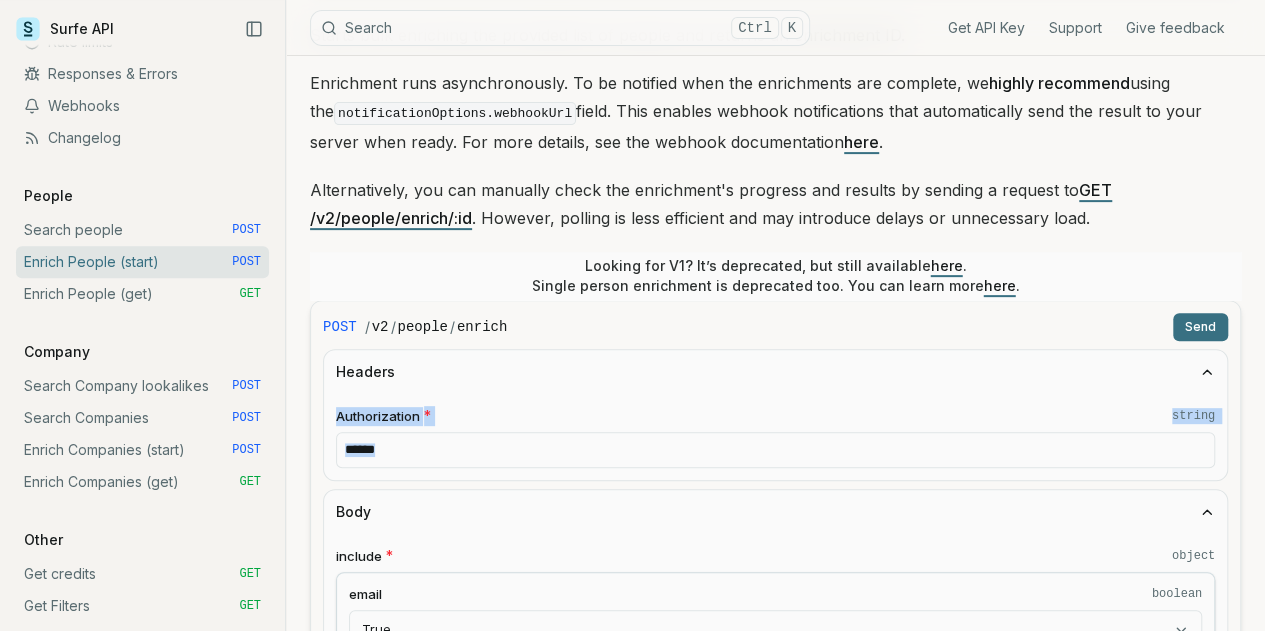 click on "******" at bounding box center (775, 450) 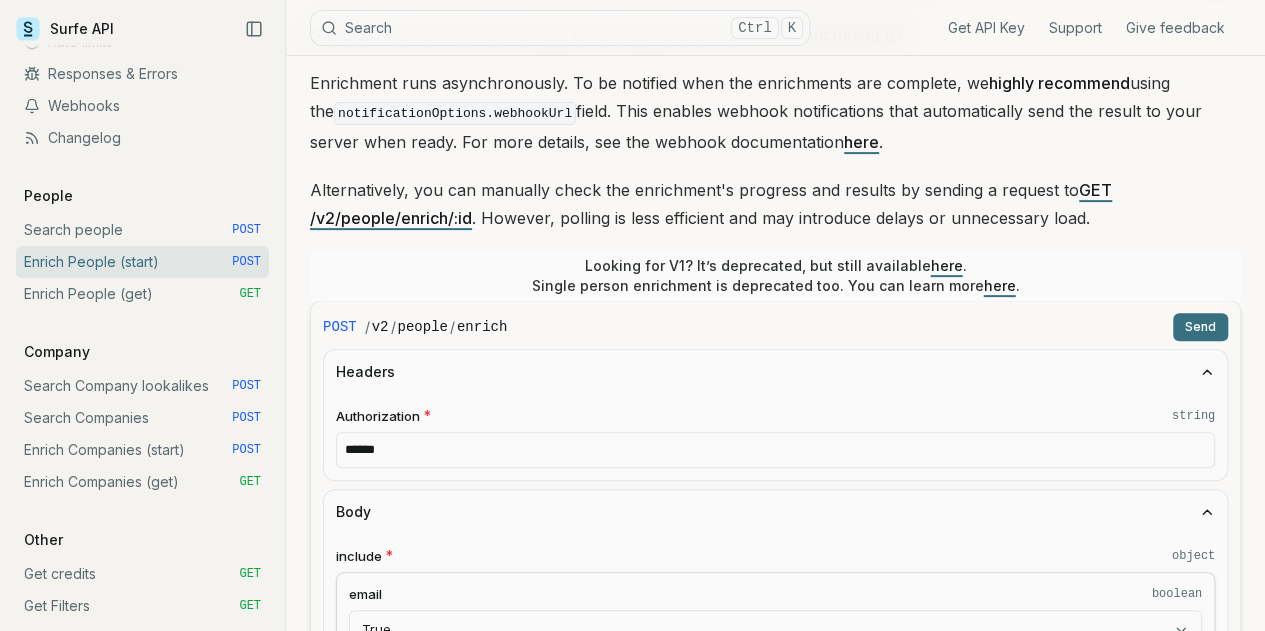 drag, startPoint x: 454, startPoint y: 449, endPoint x: 324, endPoint y: 450, distance: 130.00385 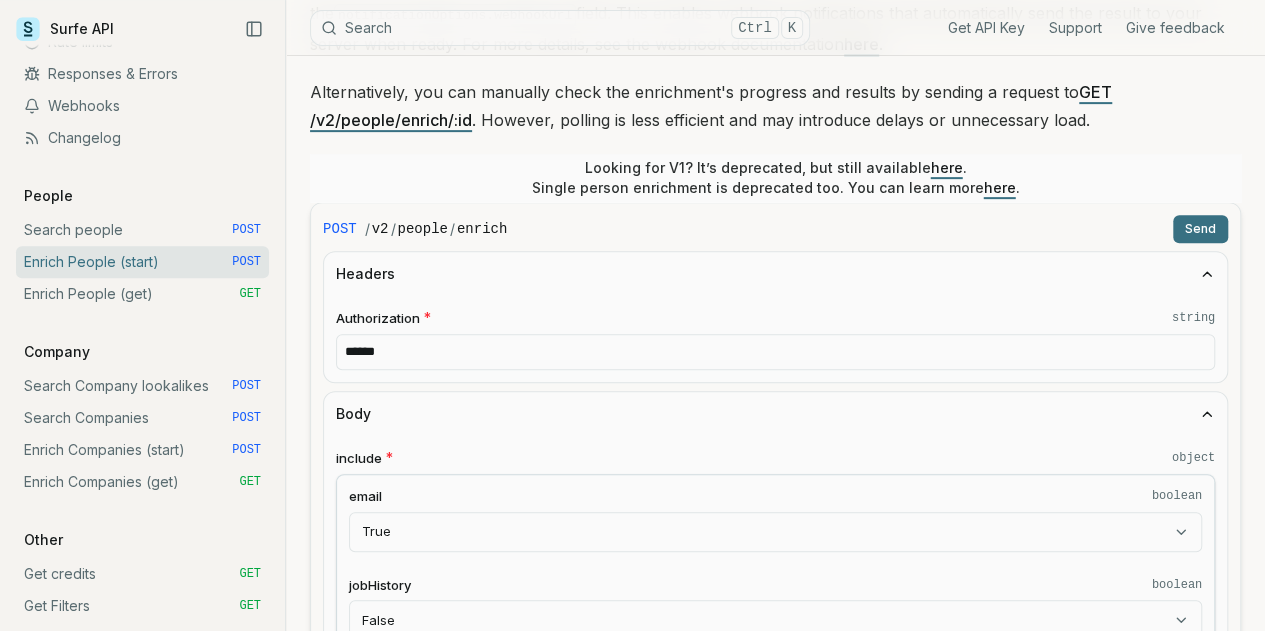 scroll, scrollTop: 341, scrollLeft: 0, axis: vertical 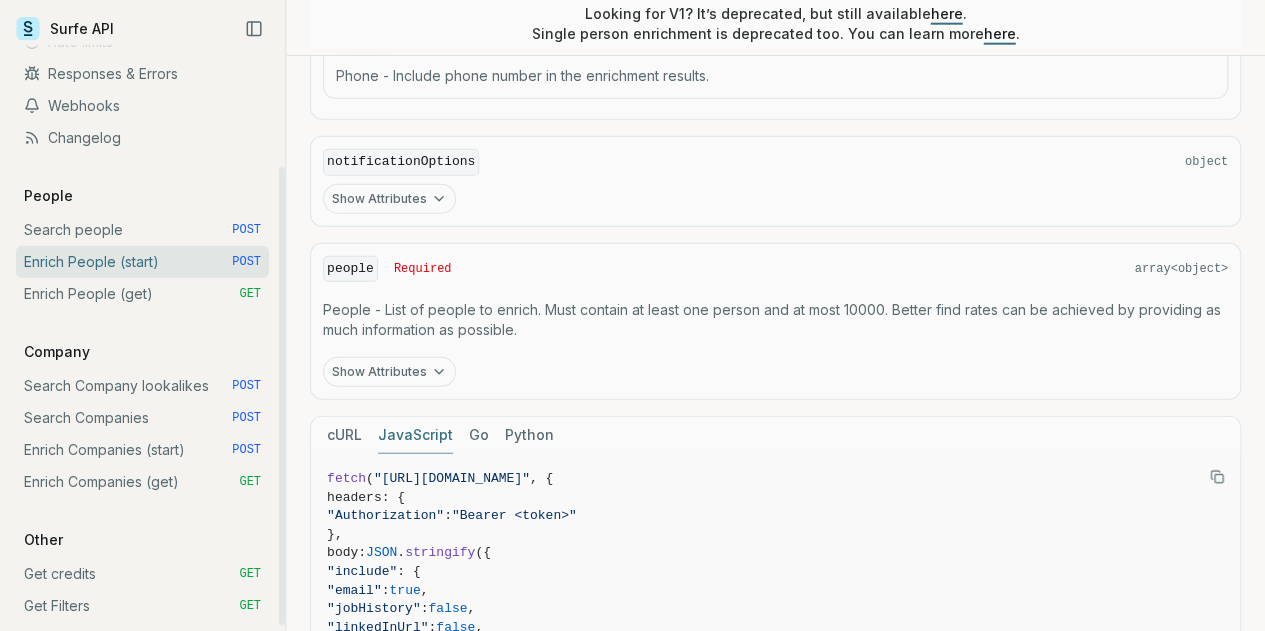 click on "Enrich People (get)   GET" at bounding box center [142, 294] 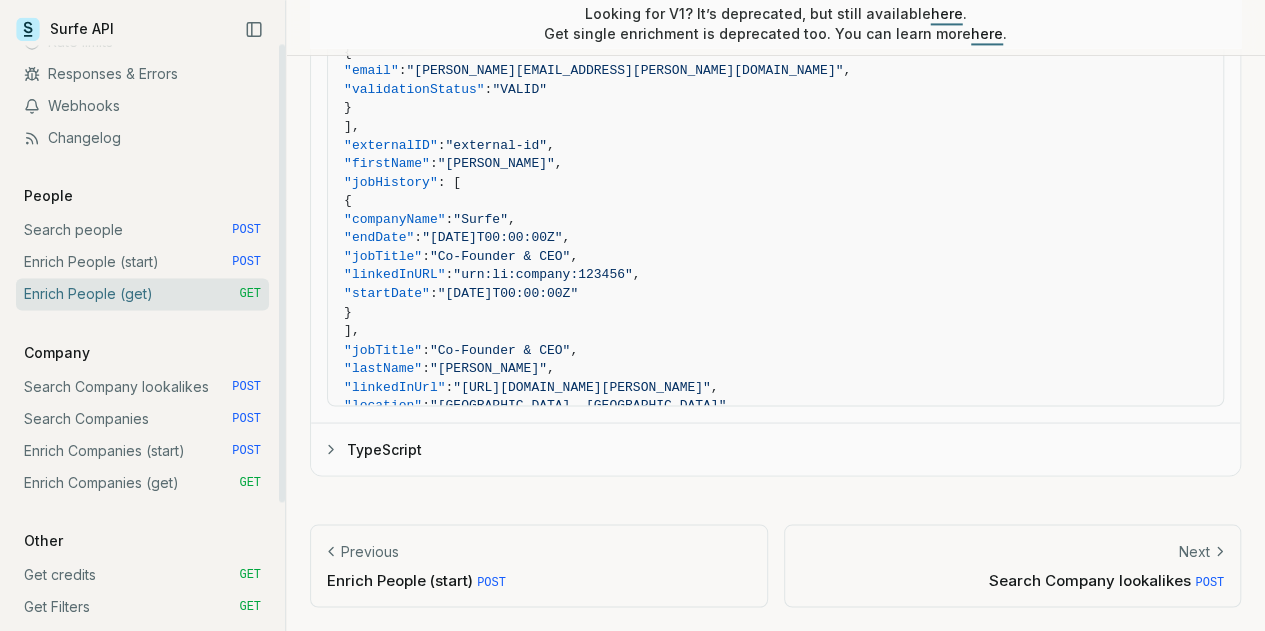 scroll, scrollTop: 0, scrollLeft: 0, axis: both 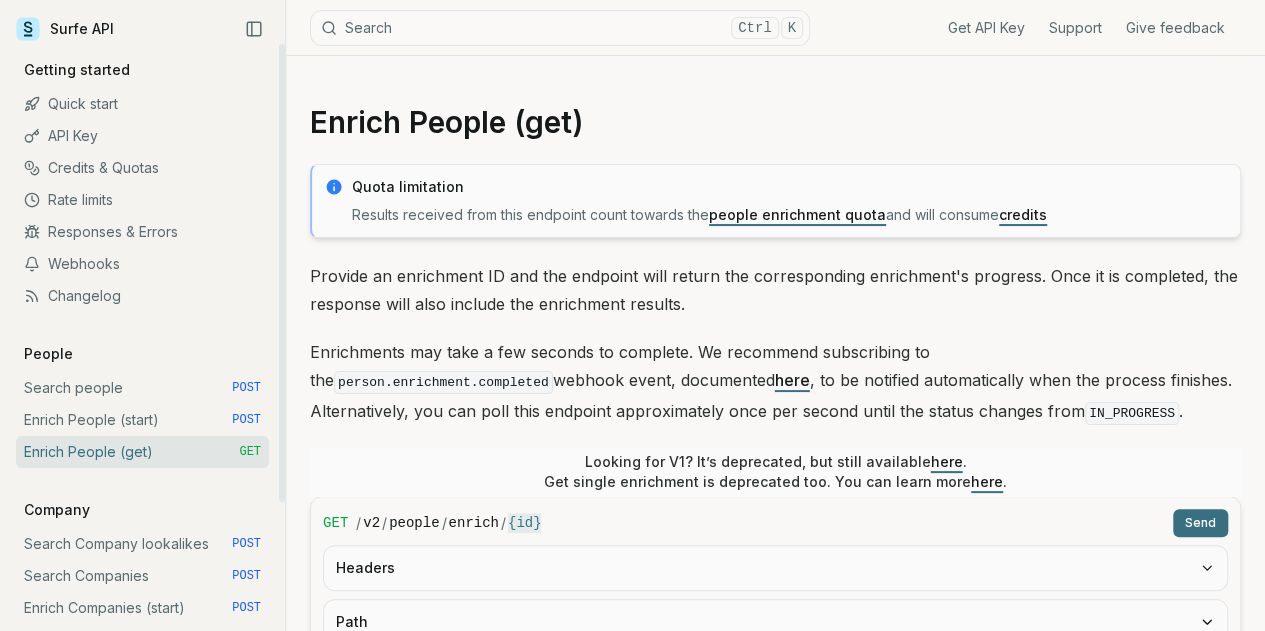 click on "Provide an enrichment ID and the endpoint will return the corresponding enrichment's progress. Once it is completed, the response will also include the enrichment results." at bounding box center (775, 290) 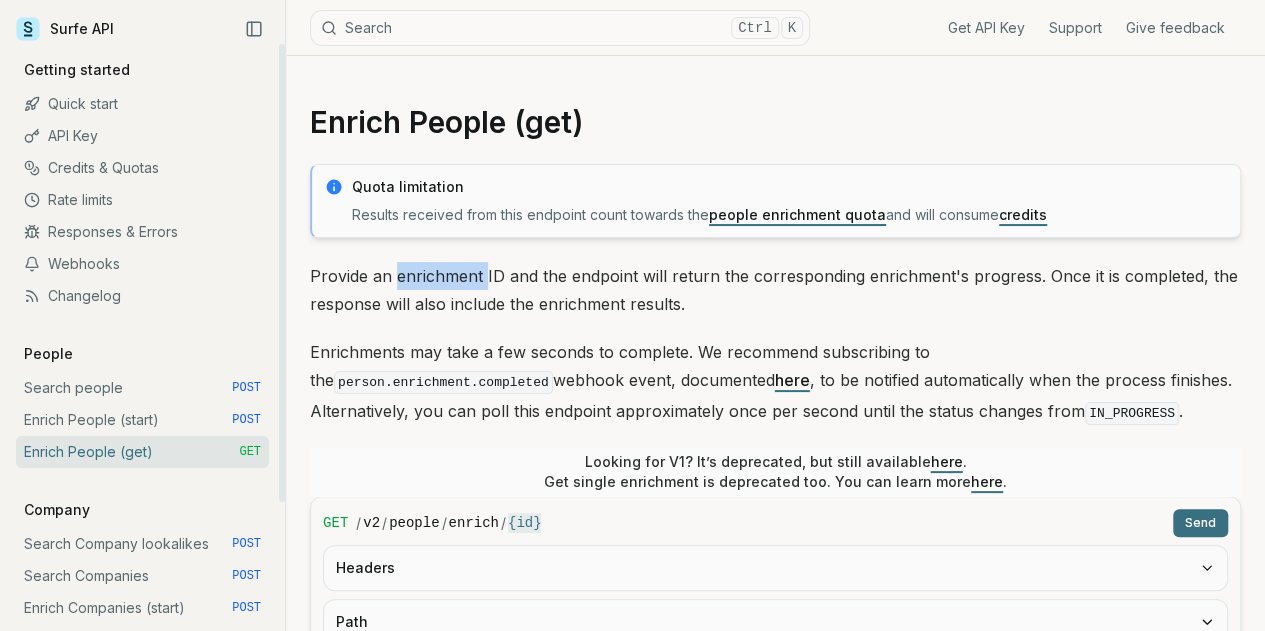 click on "Provide an enrichment ID and the endpoint will return the corresponding enrichment's progress. Once it is completed, the response will also include the enrichment results." at bounding box center [775, 290] 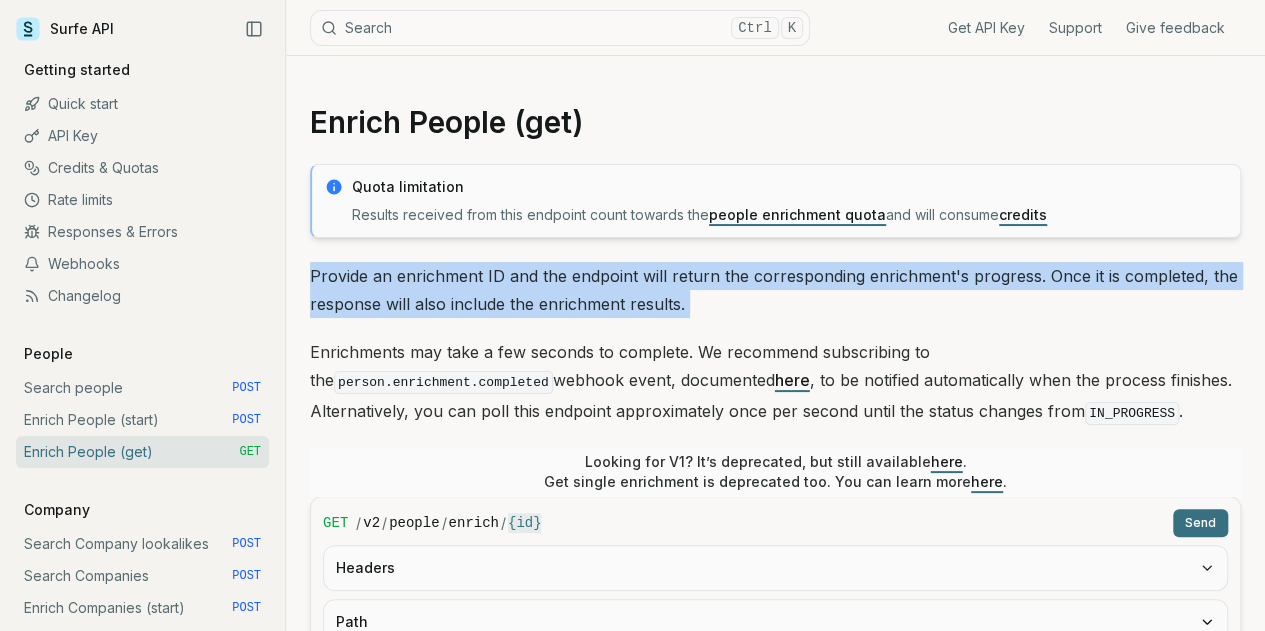 click on "Provide an enrichment ID and the endpoint will return the corresponding enrichment's progress. Once it is completed, the response will also include the enrichment results." at bounding box center [775, 290] 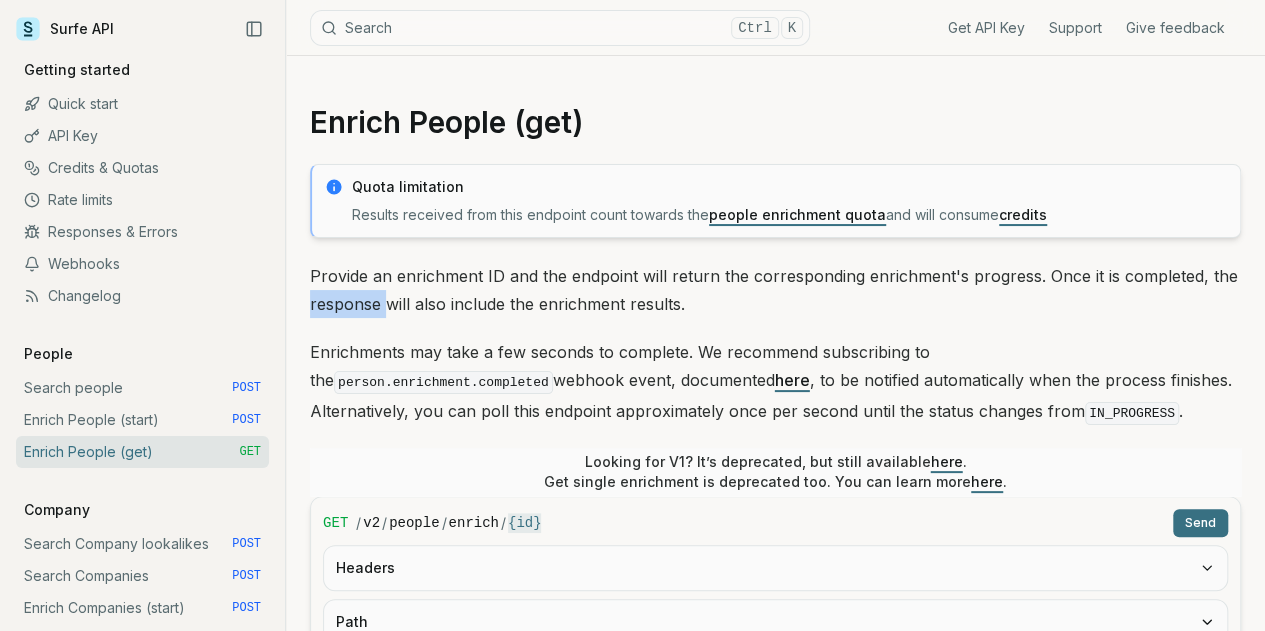 click on "Provide an enrichment ID and the endpoint will return the corresponding enrichment's progress. Once it is completed, the response will also include the enrichment results." at bounding box center (775, 290) 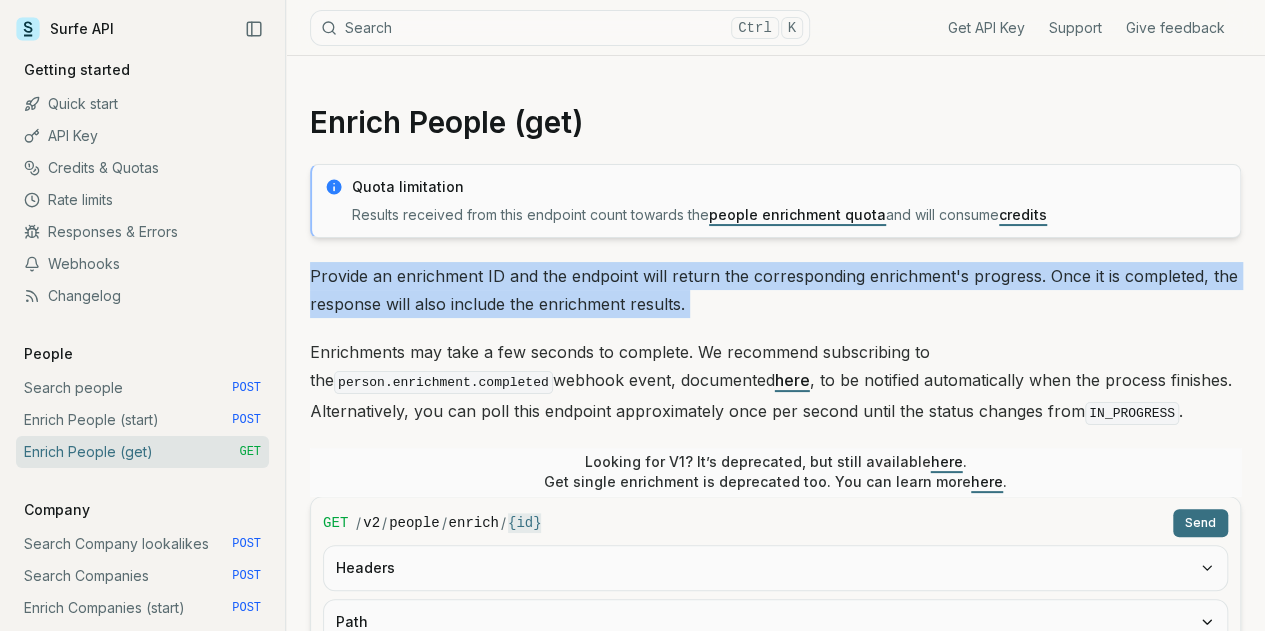 click on "Provide an enrichment ID and the endpoint will return the corresponding enrichment's progress. Once it is completed, the response will also include the enrichment results." at bounding box center (775, 290) 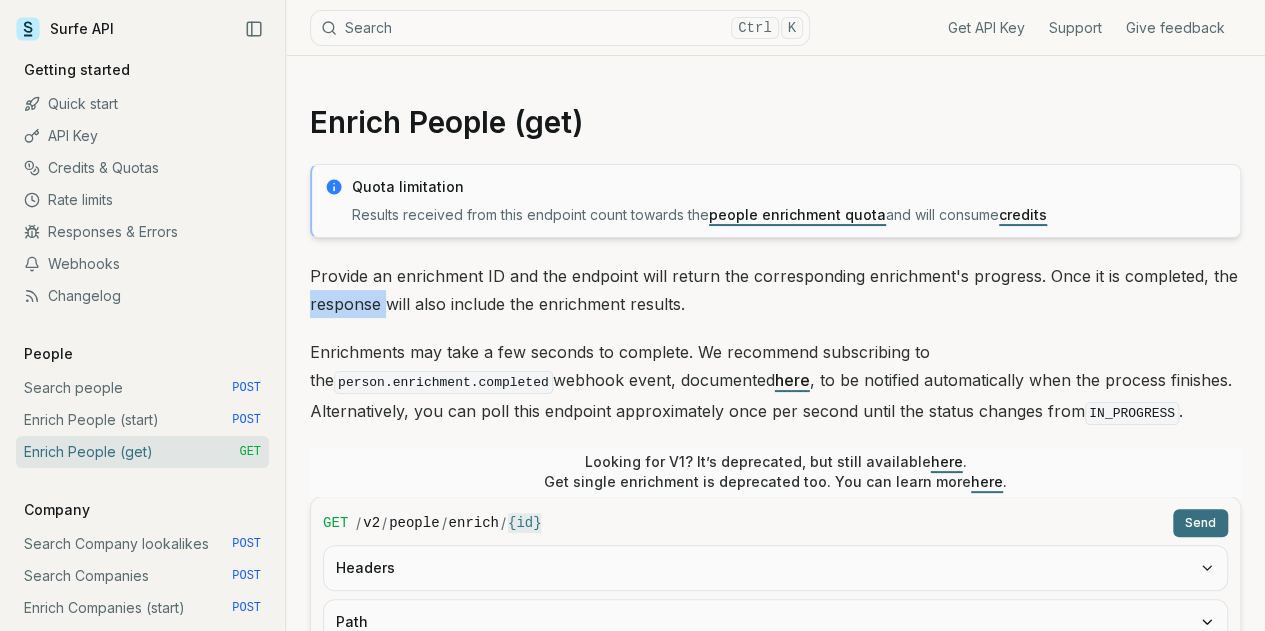 click on "Provide an enrichment ID and the endpoint will return the corresponding enrichment's progress. Once it is completed, the response will also include the enrichment results." at bounding box center (775, 290) 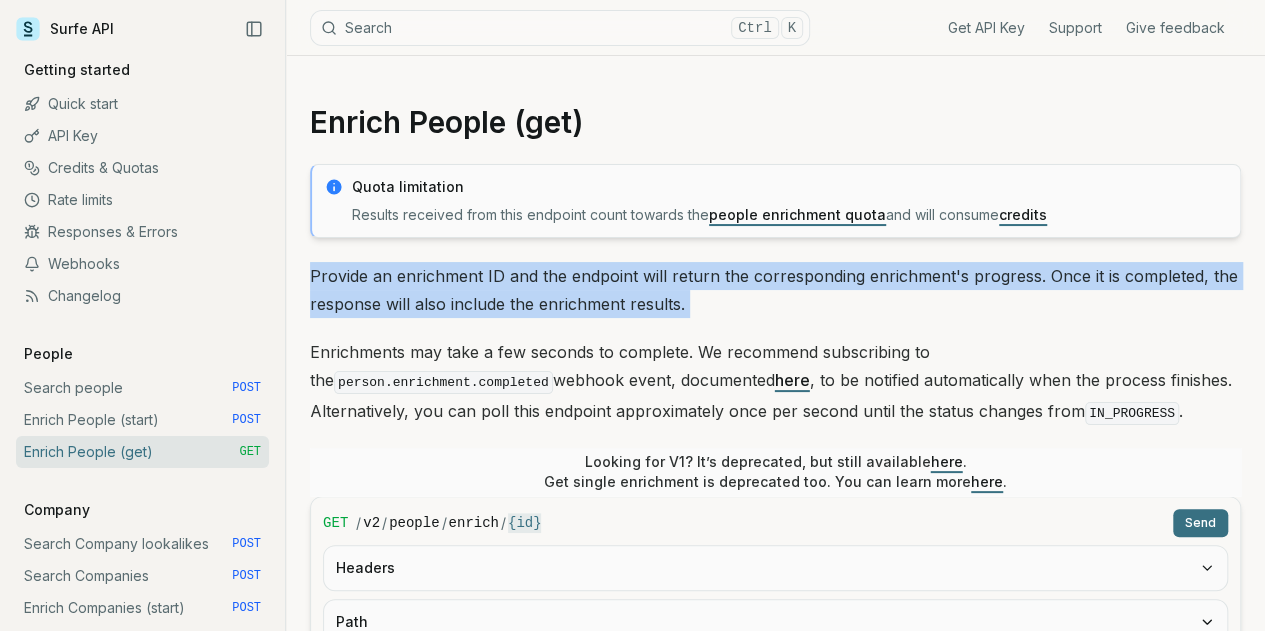 click on "Provide an enrichment ID and the endpoint will return the corresponding enrichment's progress. Once it is completed, the response will also include the enrichment results." at bounding box center [775, 290] 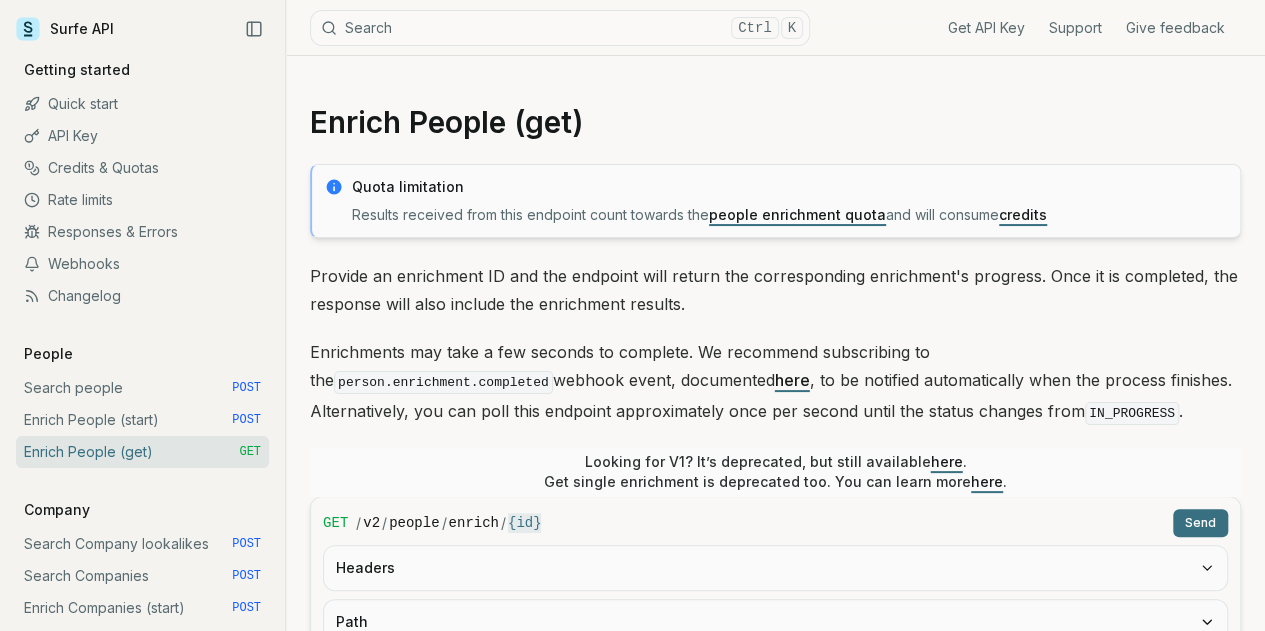 click on "Enrichments may take a few seconds to complete. We recommend subscribing to the  person.enrichment.completed  webhook event, documented  here , to be notified automatically when the process finishes.
Alternatively, you can poll this endpoint approximately once per second until the status changes from  IN_PROGRESS ." at bounding box center [775, 383] 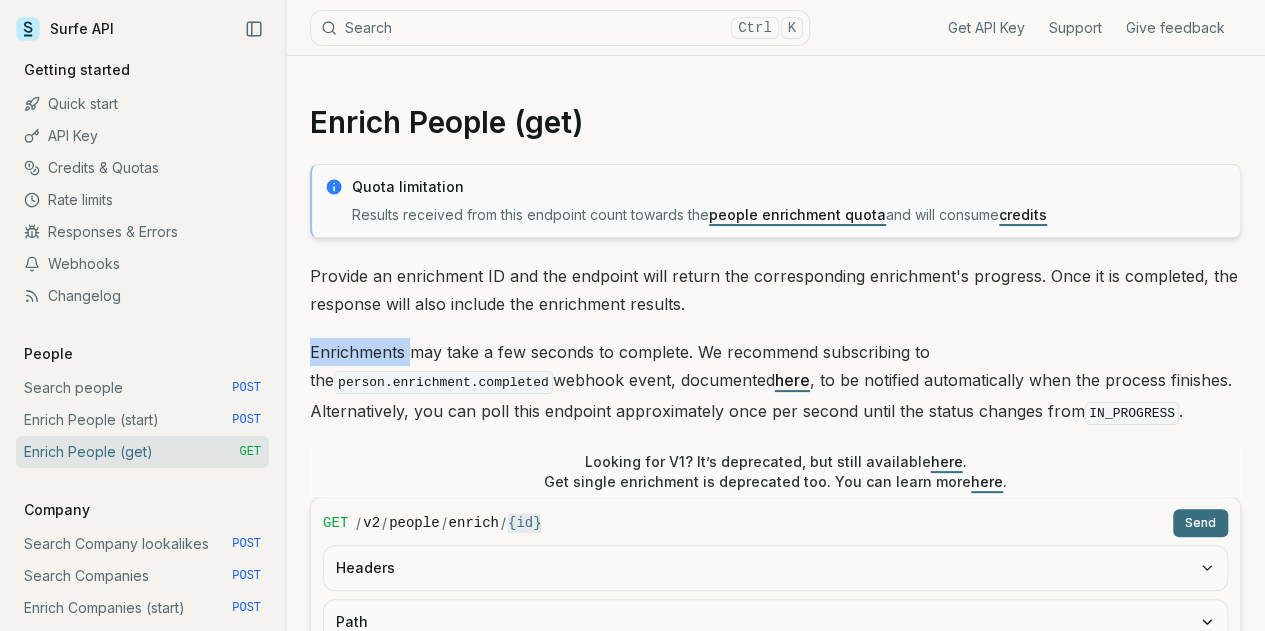 click on "Enrichments may take a few seconds to complete. We recommend subscribing to the  person.enrichment.completed  webhook event, documented  here , to be notified automatically when the process finishes.
Alternatively, you can poll this endpoint approximately once per second until the status changes from  IN_PROGRESS ." at bounding box center [775, 383] 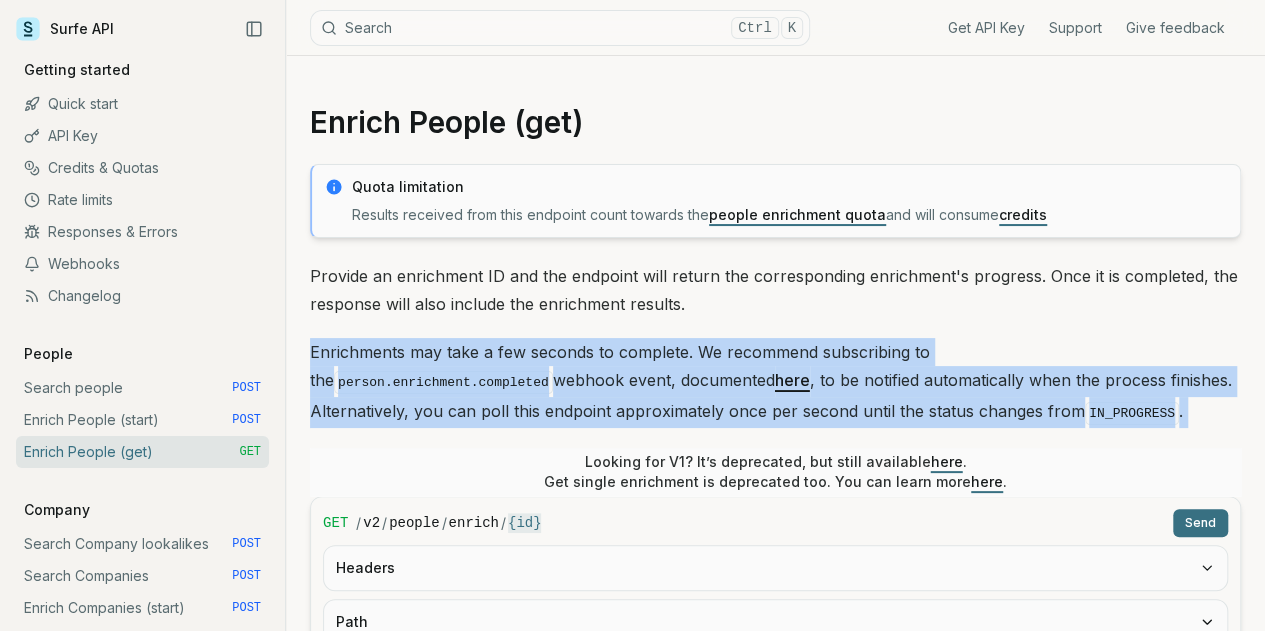 click on "Enrichments may take a few seconds to complete. We recommend subscribing to the  person.enrichment.completed  webhook event, documented  here , to be notified automatically when the process finishes.
Alternatively, you can poll this endpoint approximately once per second until the status changes from  IN_PROGRESS ." at bounding box center (775, 383) 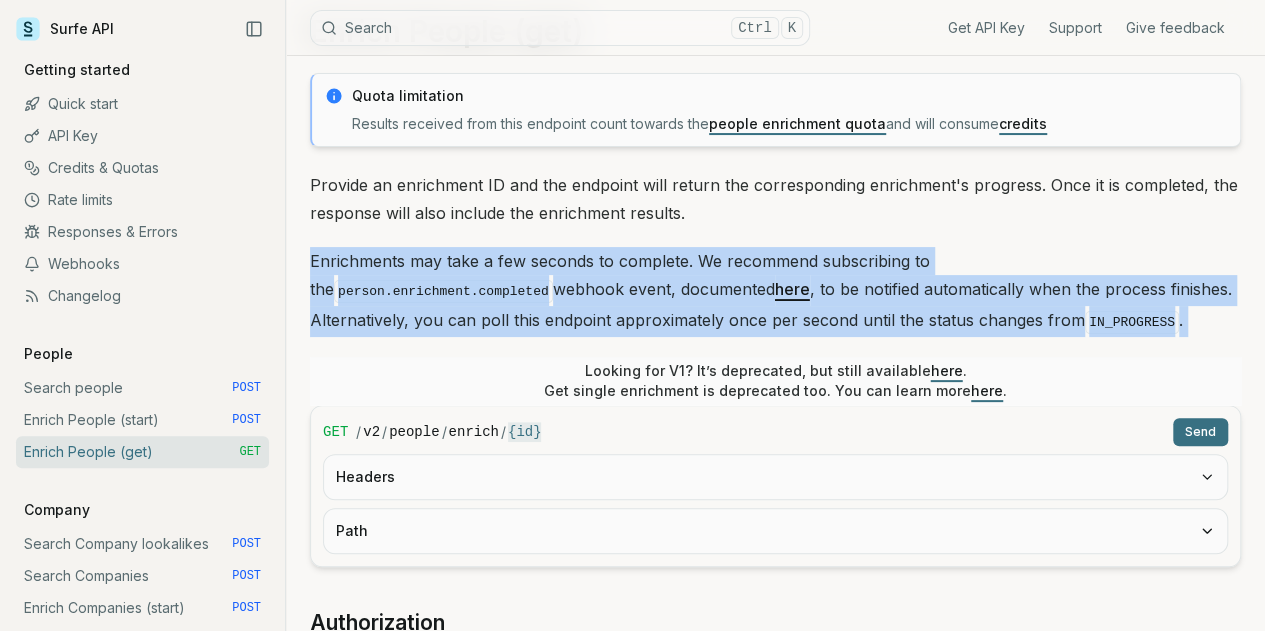 scroll, scrollTop: 102, scrollLeft: 0, axis: vertical 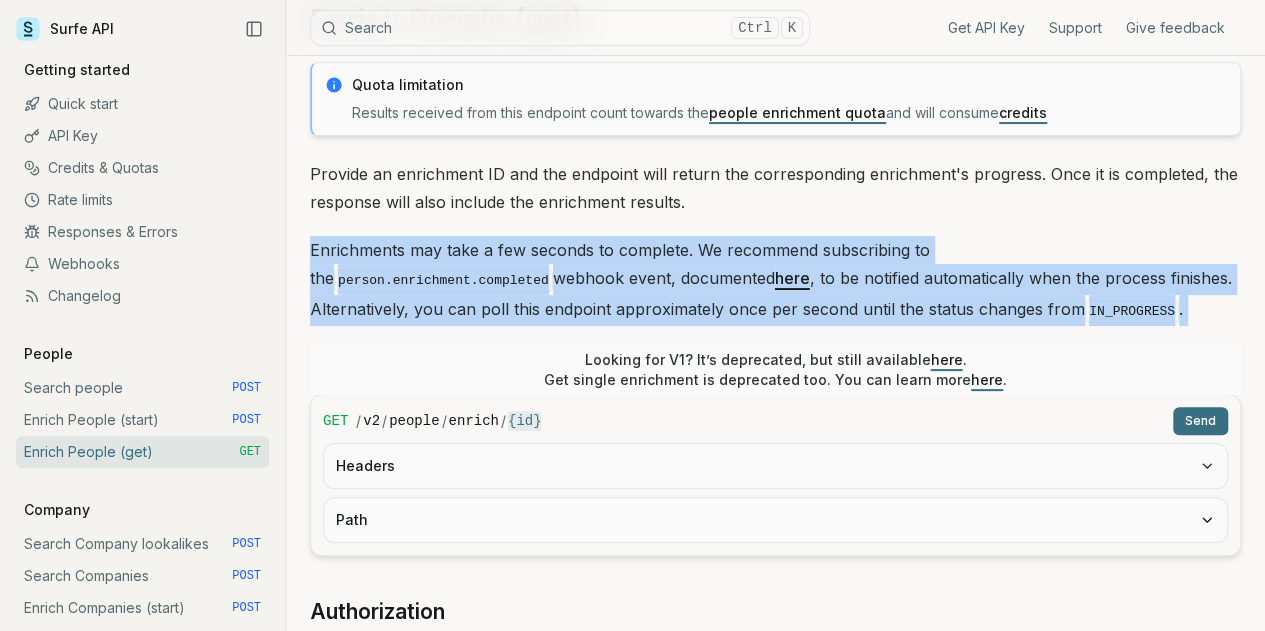 click on "Enrichments may take a few seconds to complete. We recommend subscribing to the  person.enrichment.completed  webhook event, documented  here , to be notified automatically when the process finishes.
Alternatively, you can poll this endpoint approximately once per second until the status changes from  IN_PROGRESS ." at bounding box center (775, 281) 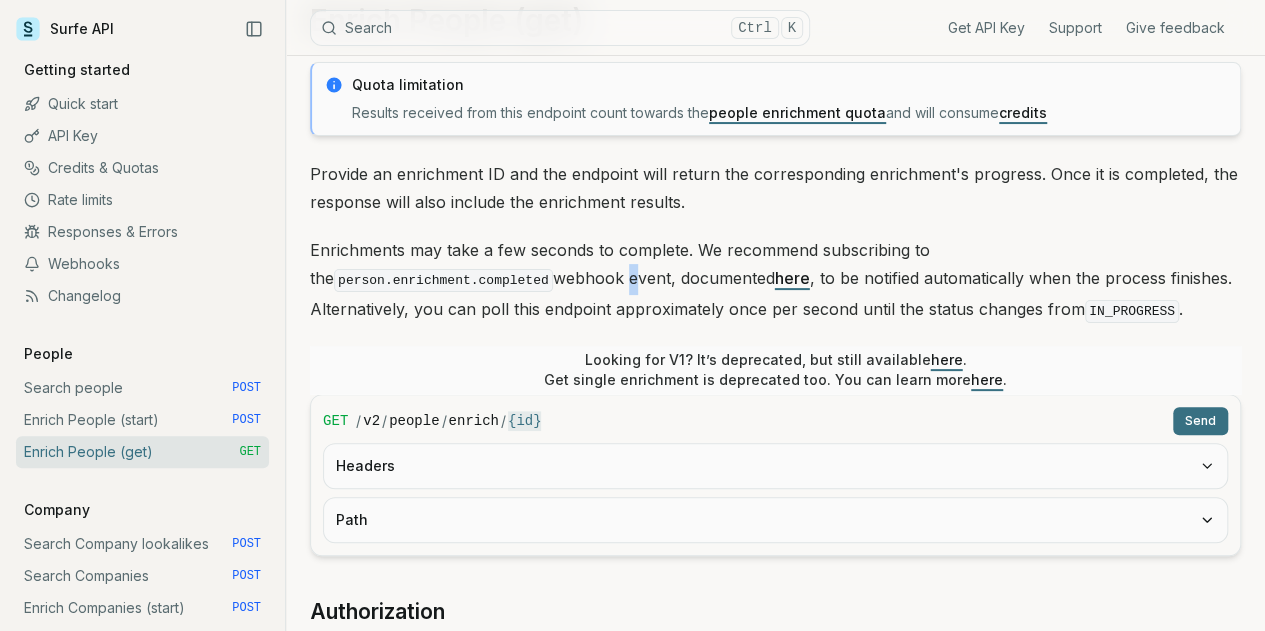 click on "Enrichments may take a few seconds to complete. We recommend subscribing to the  person.enrichment.completed  webhook event, documented  here , to be notified automatically when the process finishes.
Alternatively, you can poll this endpoint approximately once per second until the status changes from  IN_PROGRESS ." at bounding box center [775, 281] 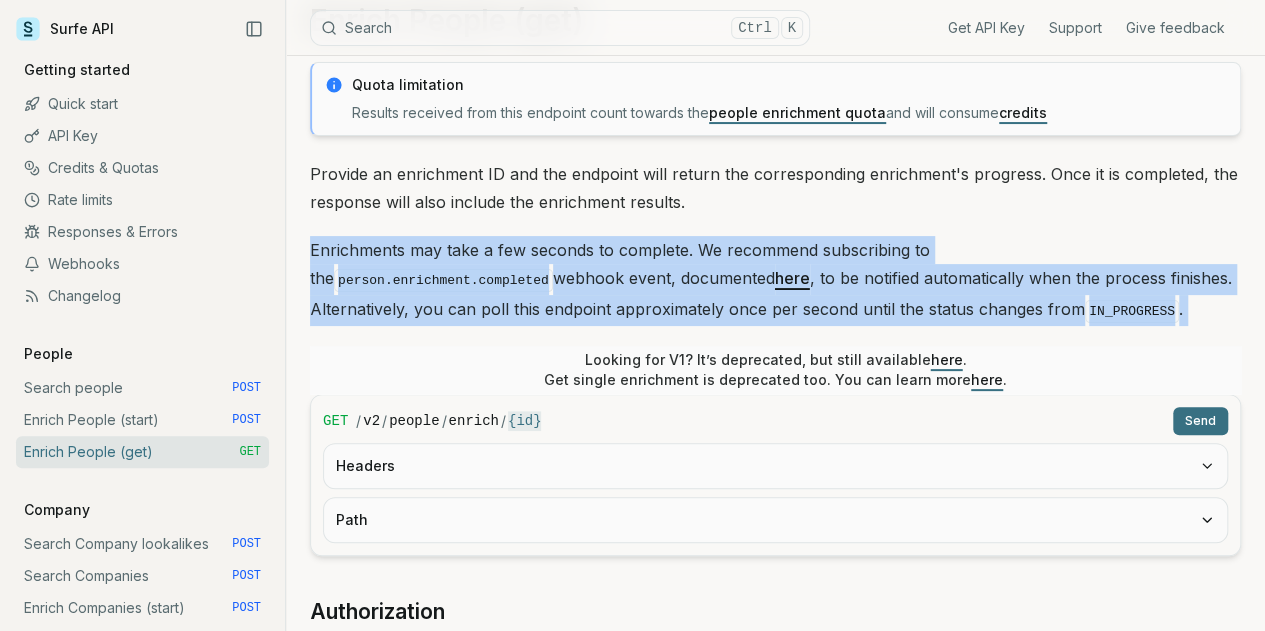 click on "Enrichments may take a few seconds to complete. We recommend subscribing to the  person.enrichment.completed  webhook event, documented  here , to be notified automatically when the process finishes.
Alternatively, you can poll this endpoint approximately once per second until the status changes from  IN_PROGRESS ." at bounding box center (775, 281) 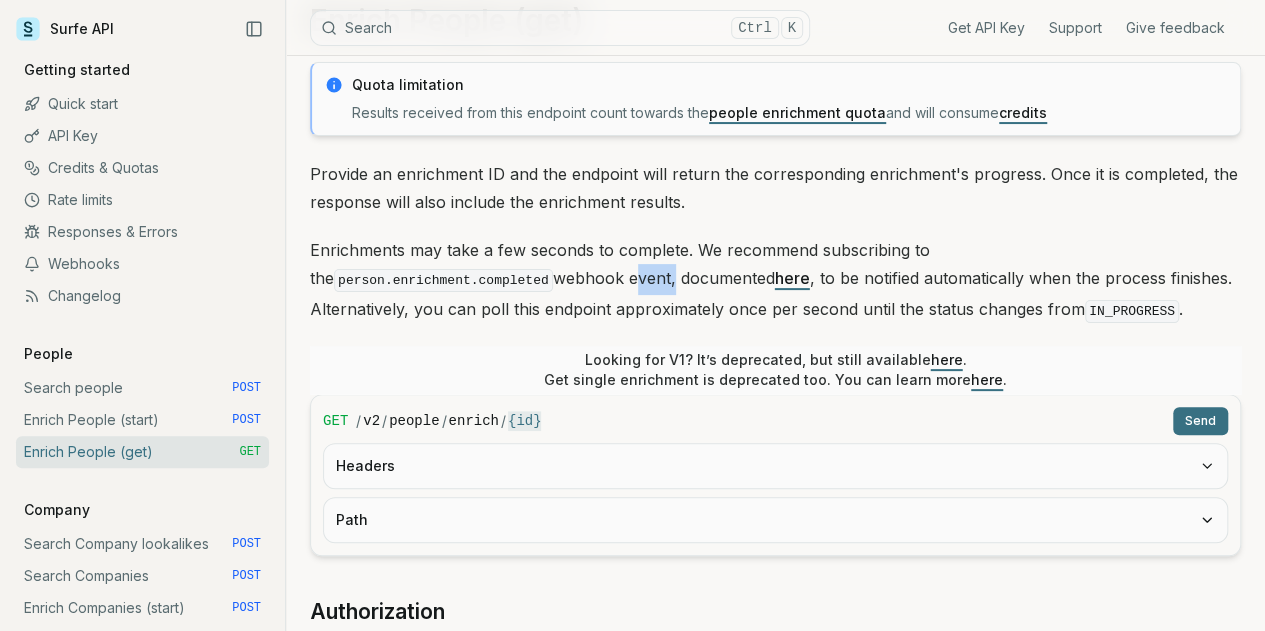 click on "Enrichments may take a few seconds to complete. We recommend subscribing to the  person.enrichment.completed  webhook event, documented  here , to be notified automatically when the process finishes.
Alternatively, you can poll this endpoint approximately once per second until the status changes from  IN_PROGRESS ." at bounding box center (775, 281) 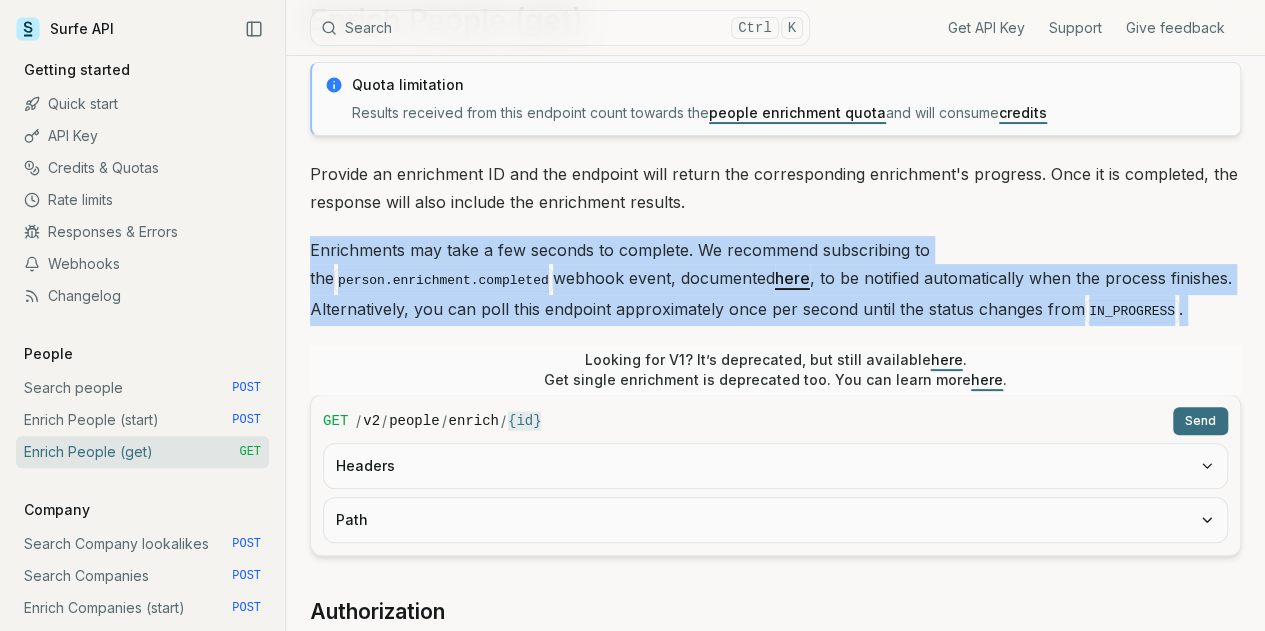drag, startPoint x: 436, startPoint y: 265, endPoint x: 455, endPoint y: 265, distance: 19 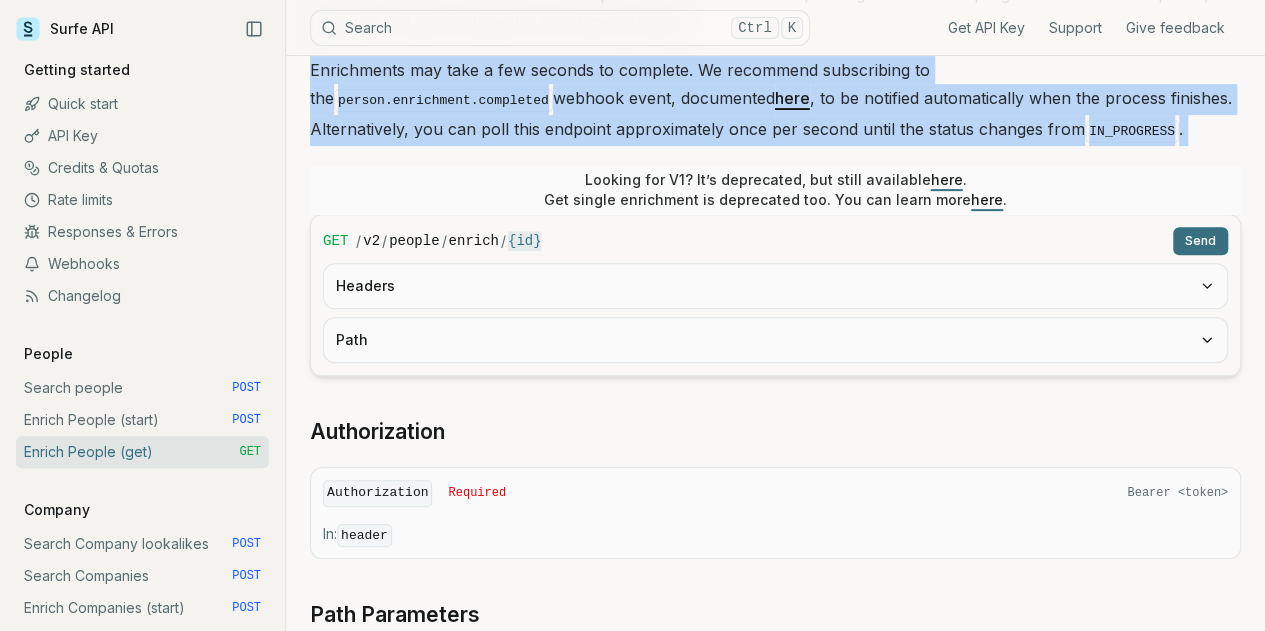 scroll, scrollTop: 283, scrollLeft: 0, axis: vertical 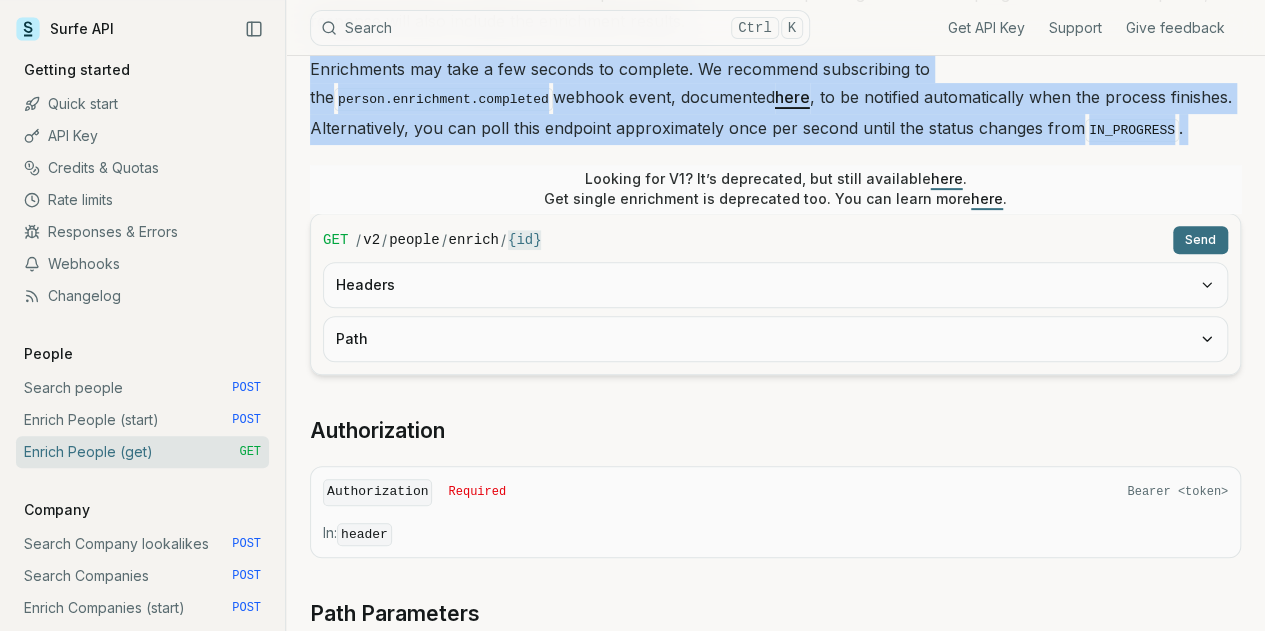 click on "Headers" at bounding box center [775, 285] 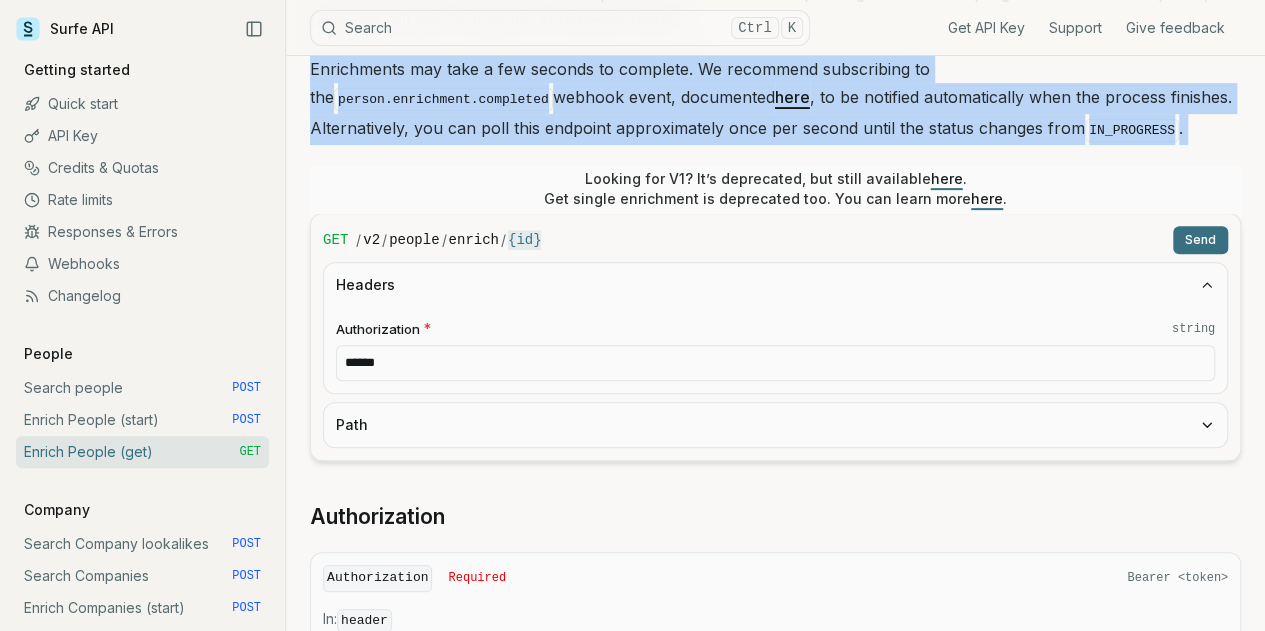 click on "Headers" at bounding box center (775, 285) 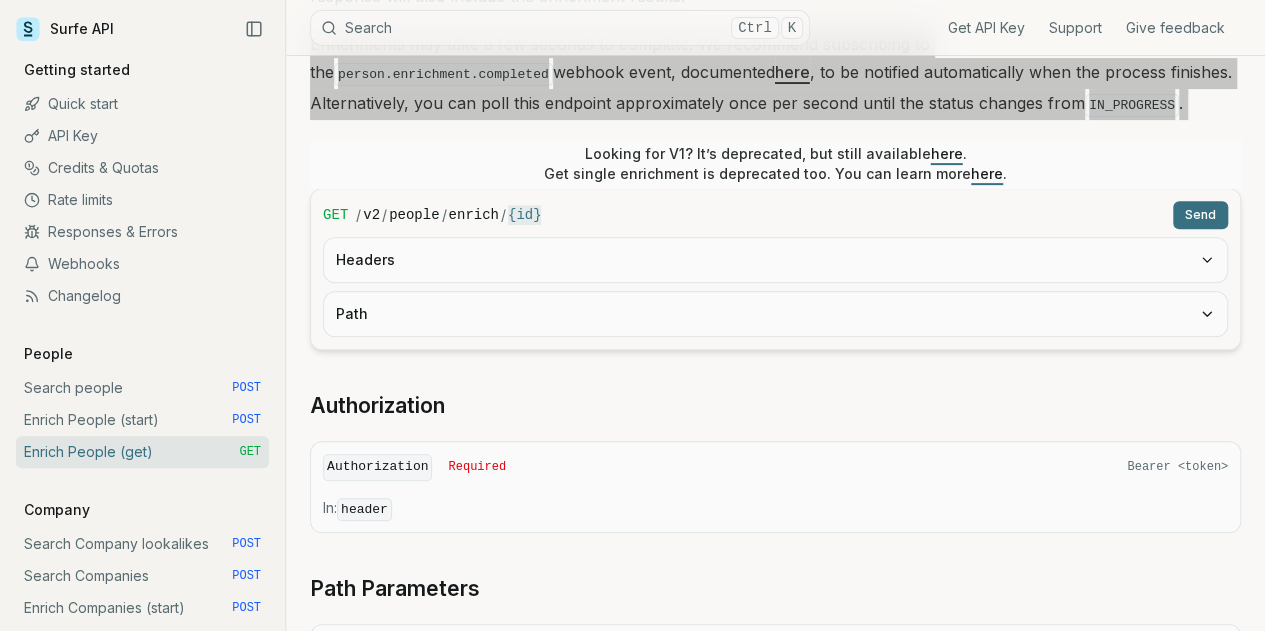 scroll, scrollTop: 310, scrollLeft: 0, axis: vertical 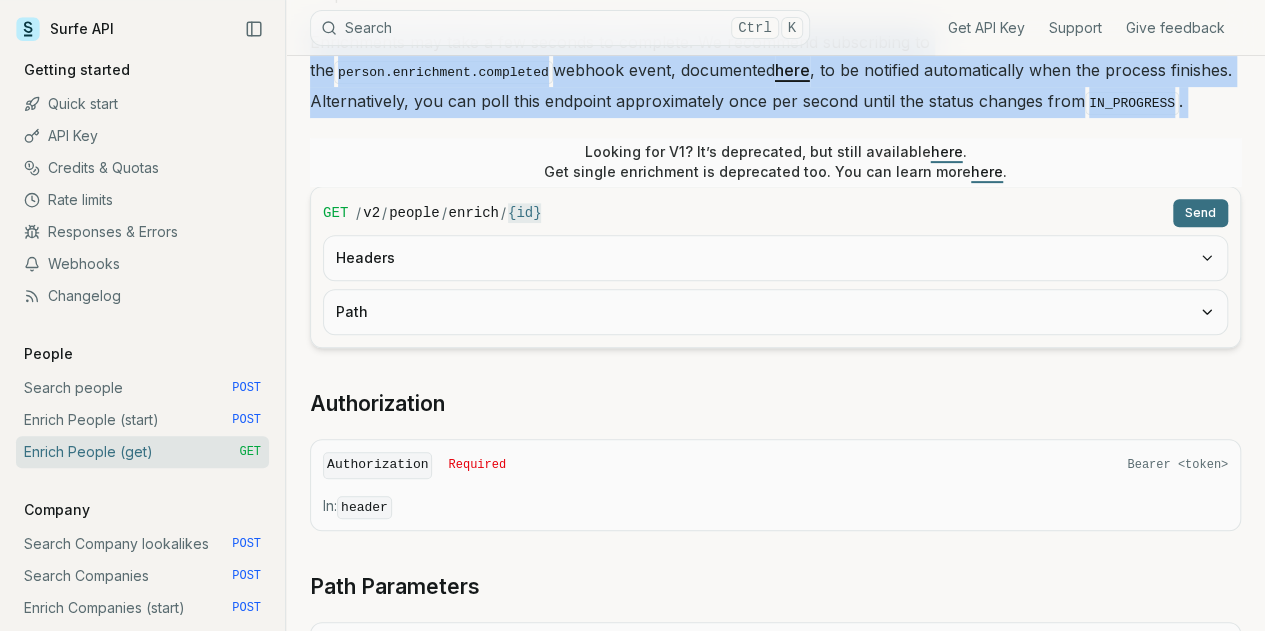 click on "Send" at bounding box center [1200, 213] 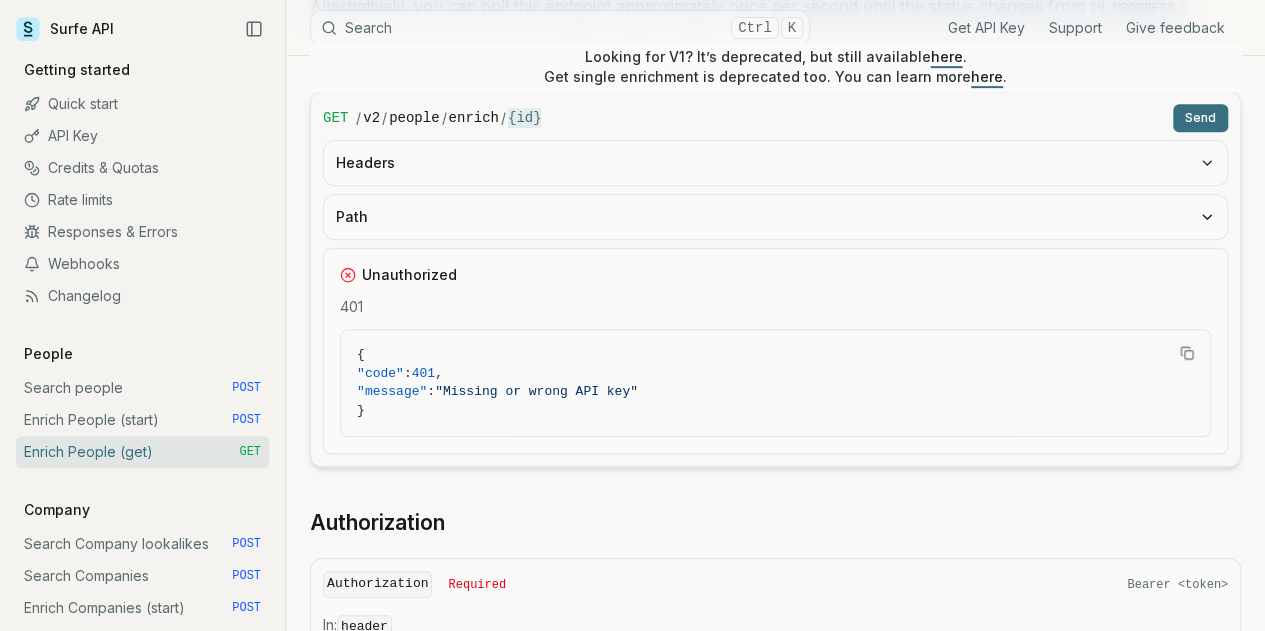 scroll, scrollTop: 407, scrollLeft: 0, axis: vertical 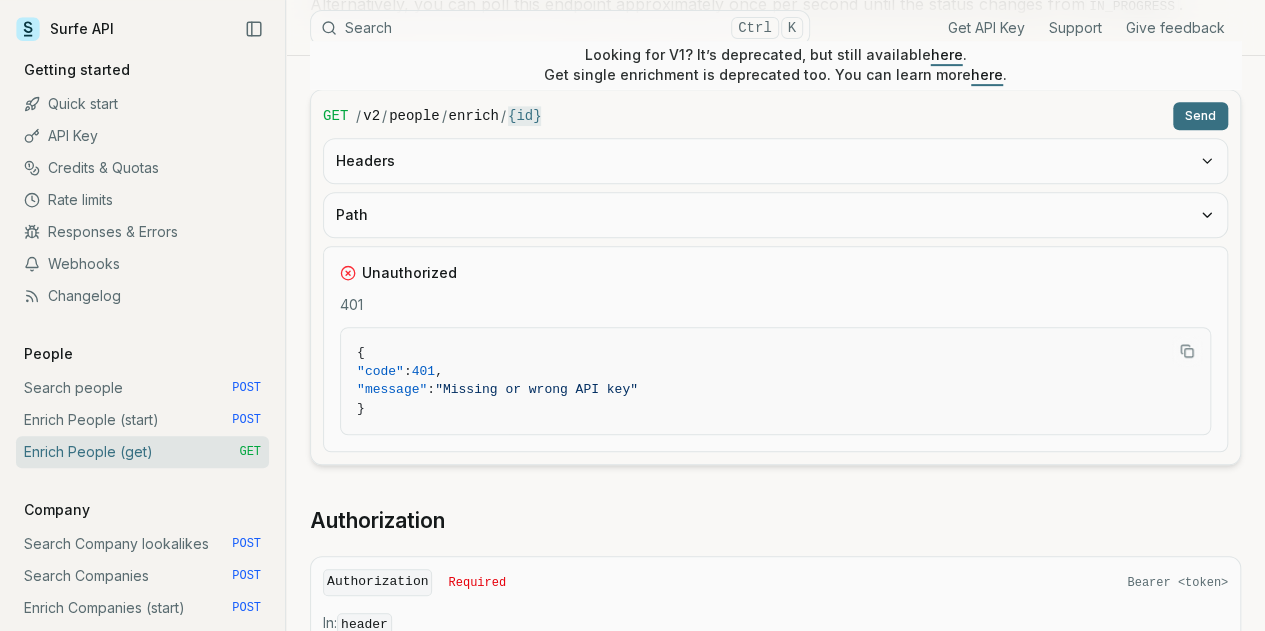 click on "GET / v2 / people / enrich / {id} Send" at bounding box center (775, 116) 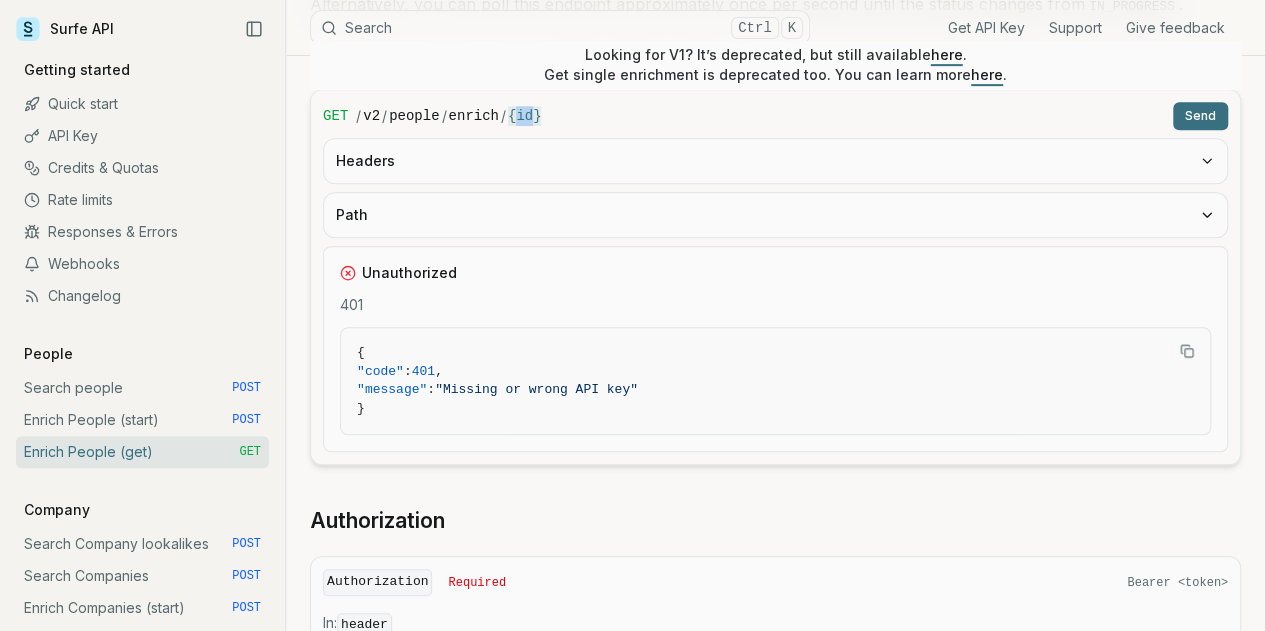 click on "{id}" at bounding box center [525, 116] 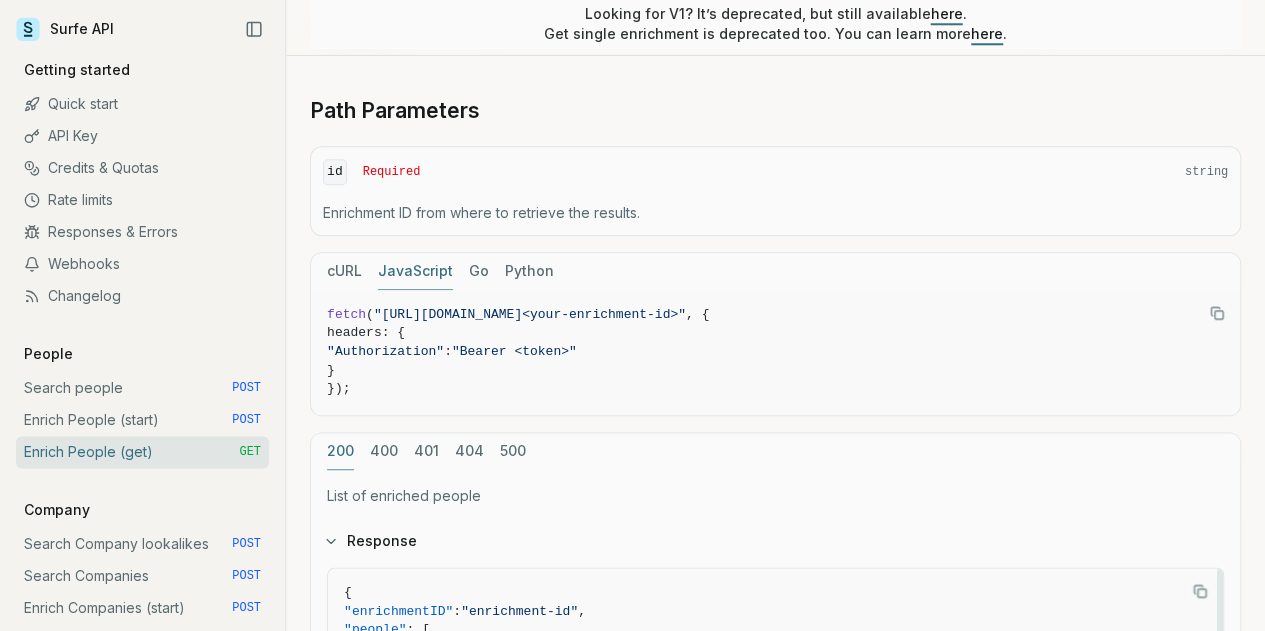 scroll, scrollTop: 968, scrollLeft: 0, axis: vertical 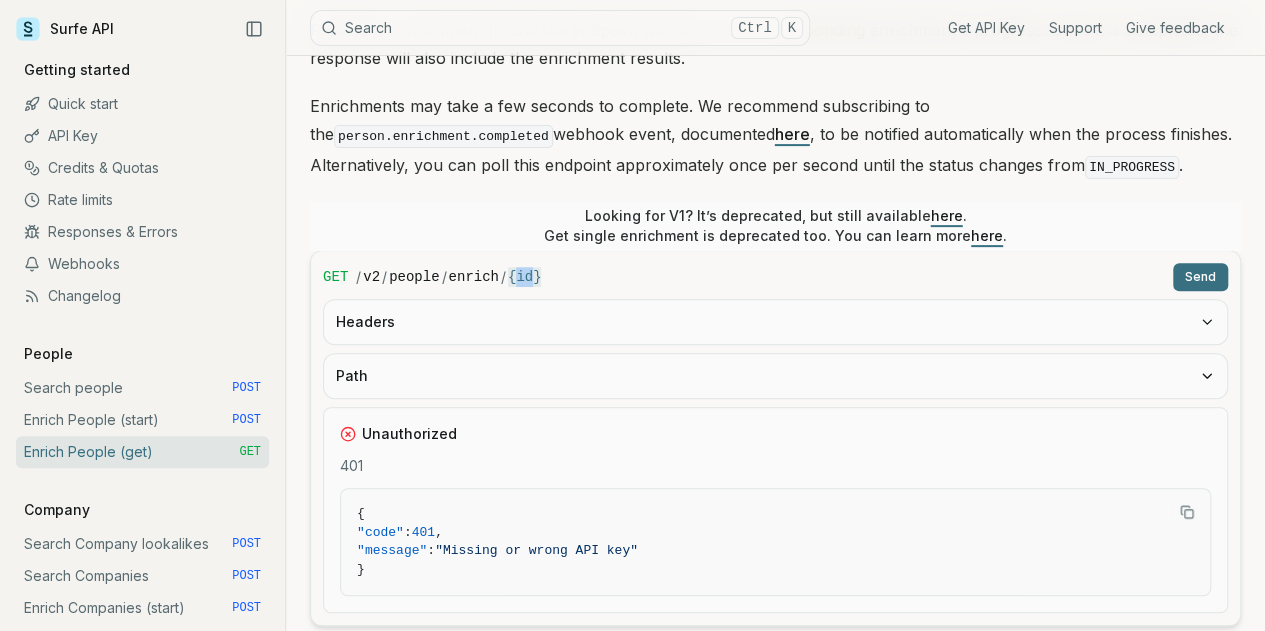 click on "Headers" at bounding box center (775, 322) 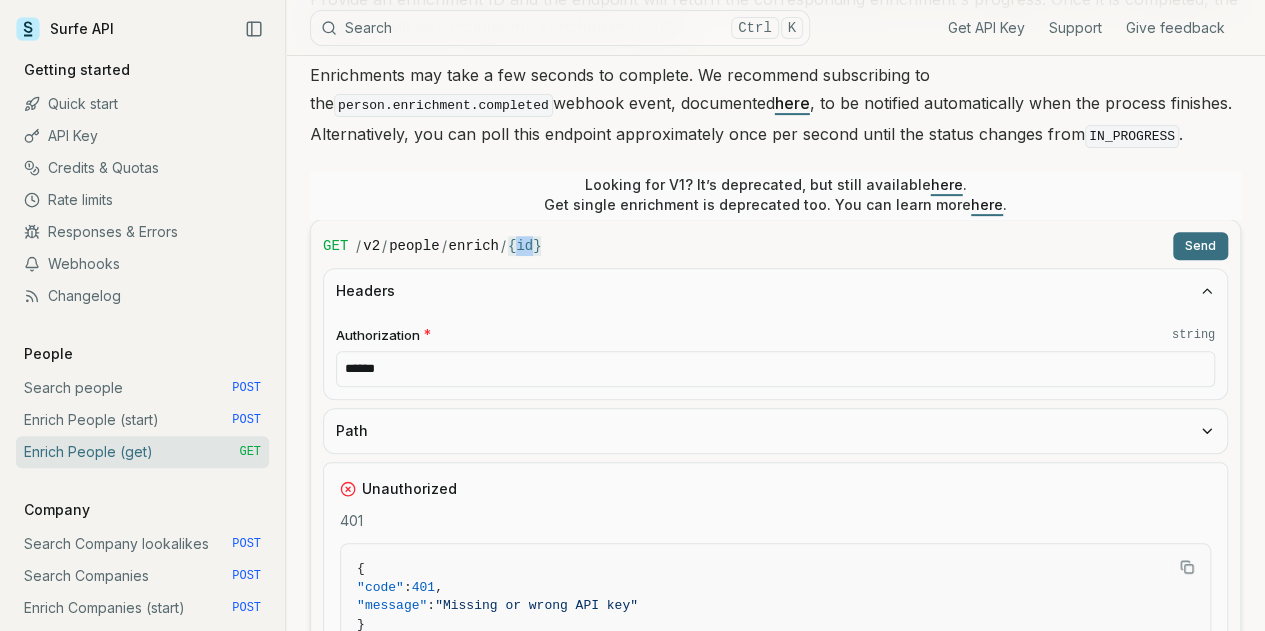 scroll, scrollTop: 278, scrollLeft: 0, axis: vertical 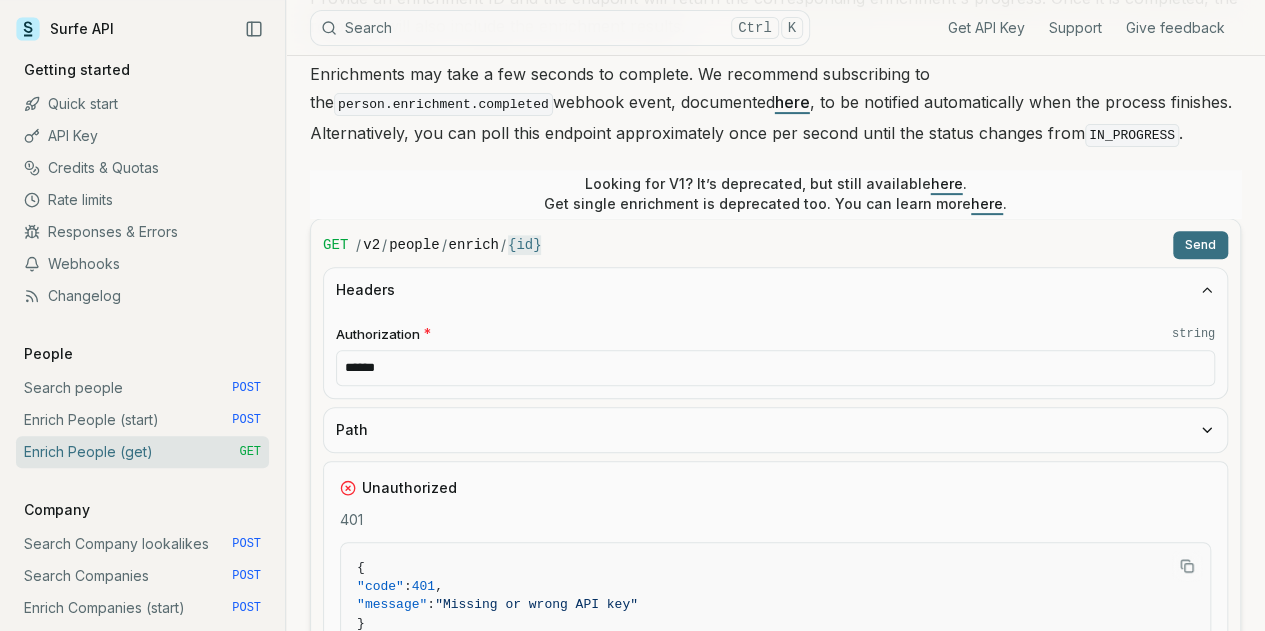 drag, startPoint x: 883, startPoint y: 358, endPoint x: 819, endPoint y: 270, distance: 108.81177 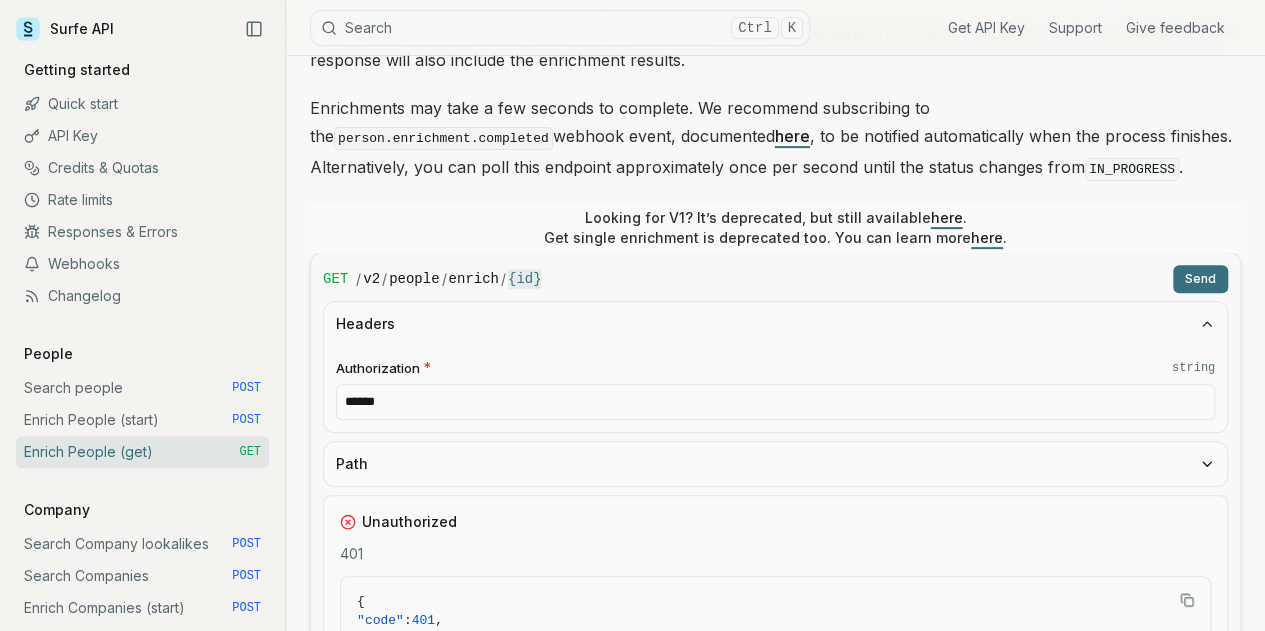 scroll, scrollTop: 248, scrollLeft: 0, axis: vertical 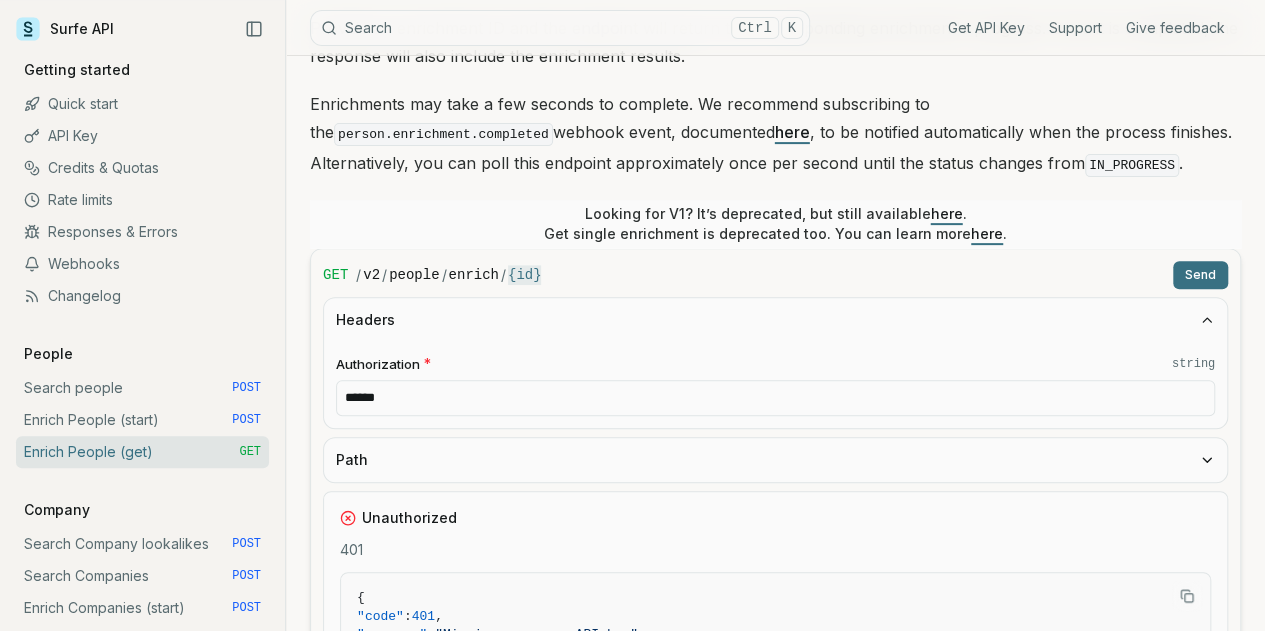 click on "******" at bounding box center (775, 398) 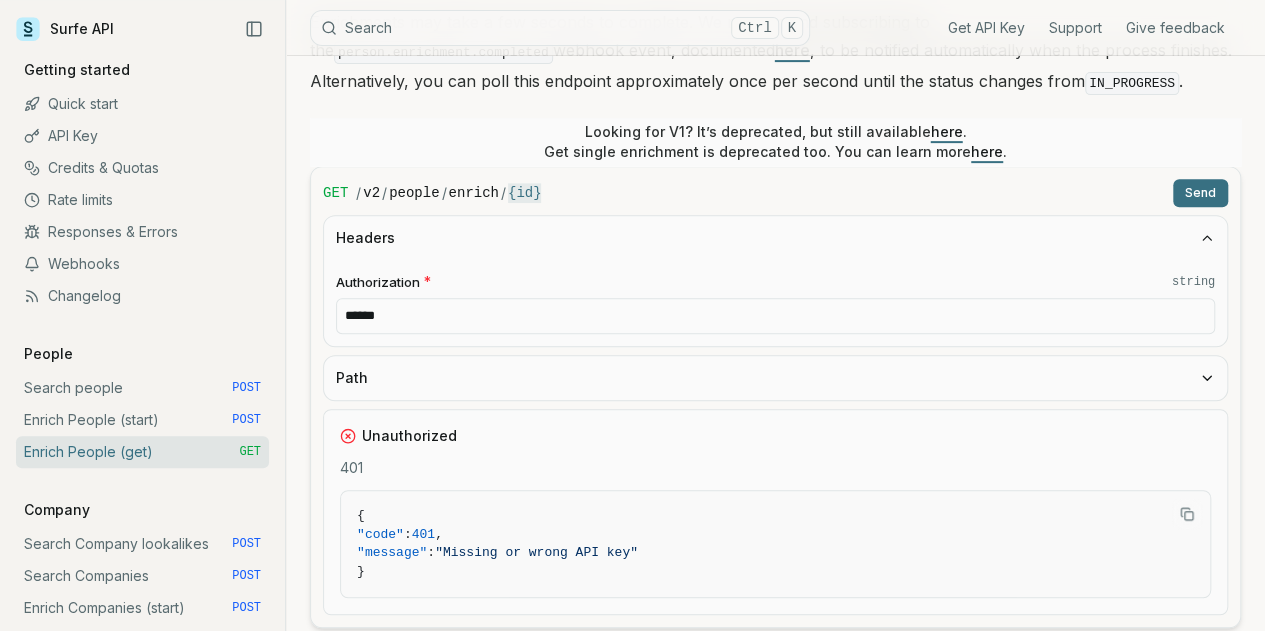 click on "Path" at bounding box center [775, 378] 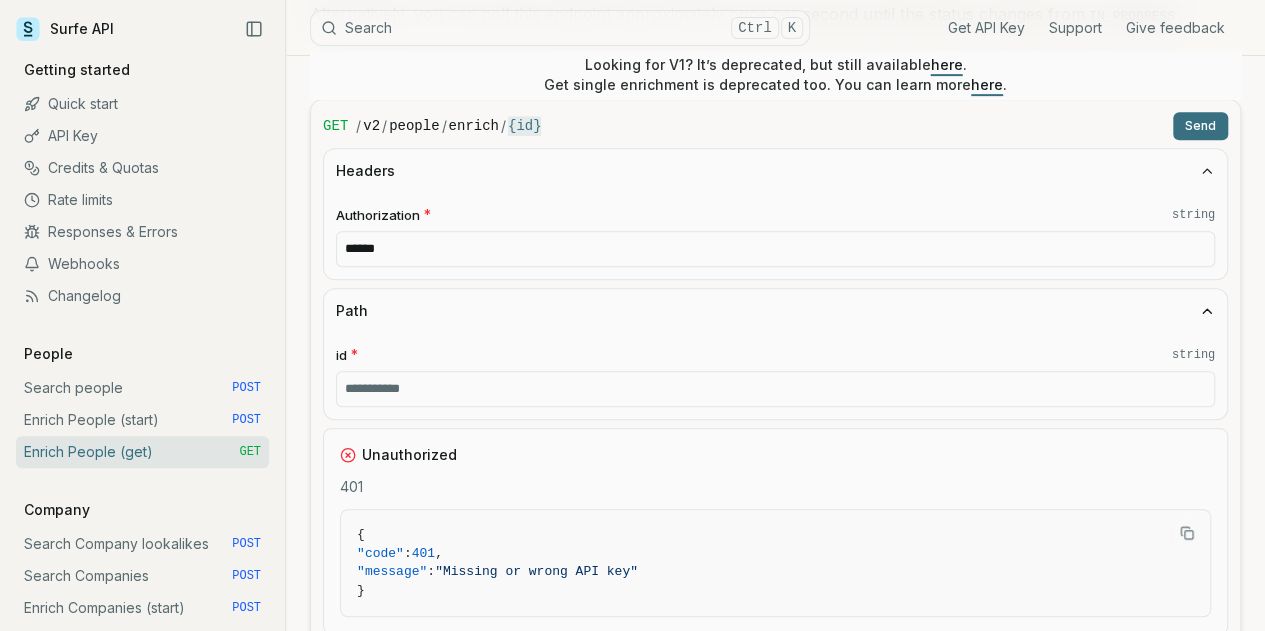 scroll, scrollTop: 399, scrollLeft: 0, axis: vertical 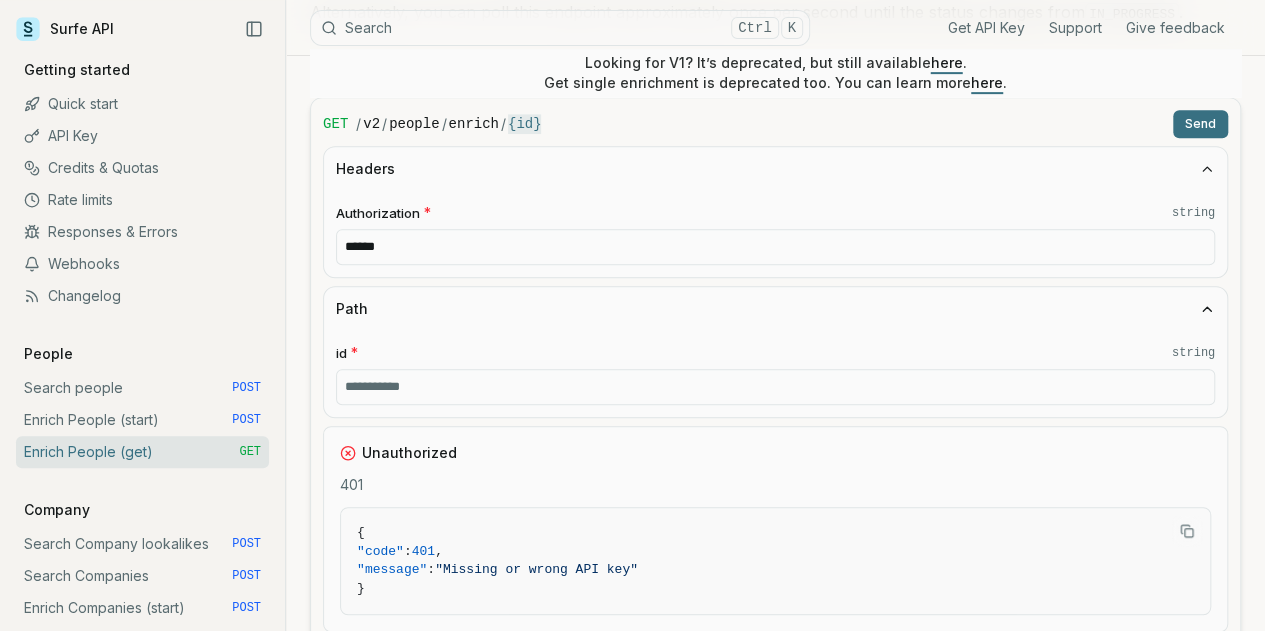click on "id * string" at bounding box center [775, 387] 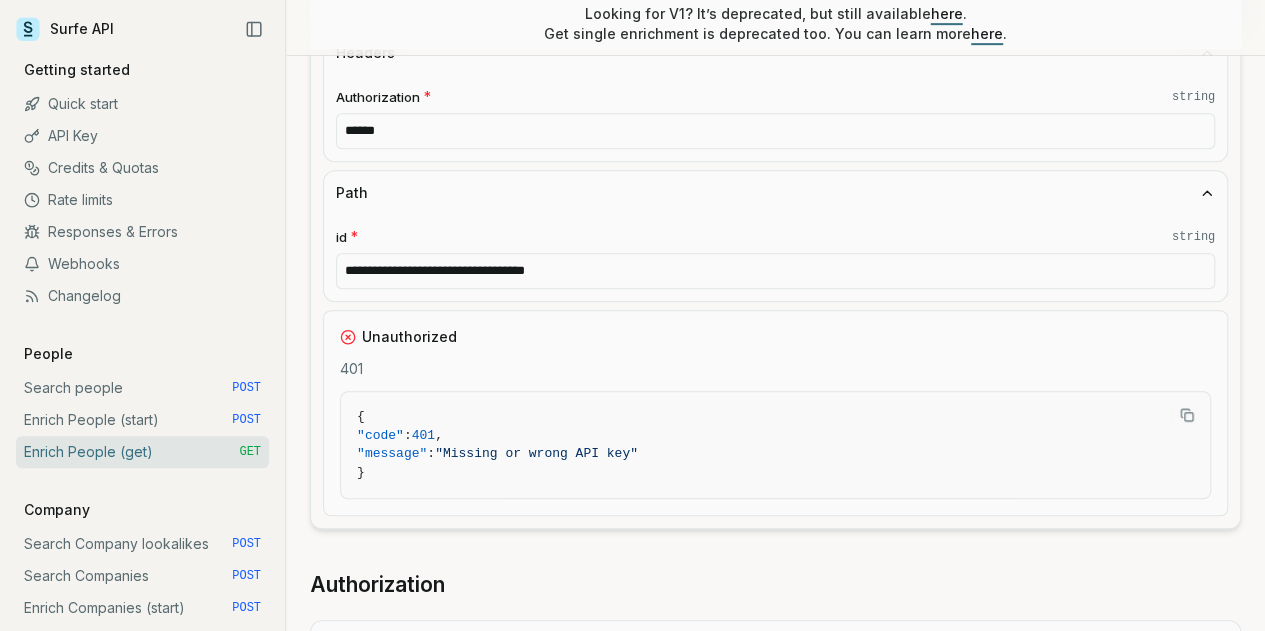 scroll, scrollTop: 517, scrollLeft: 0, axis: vertical 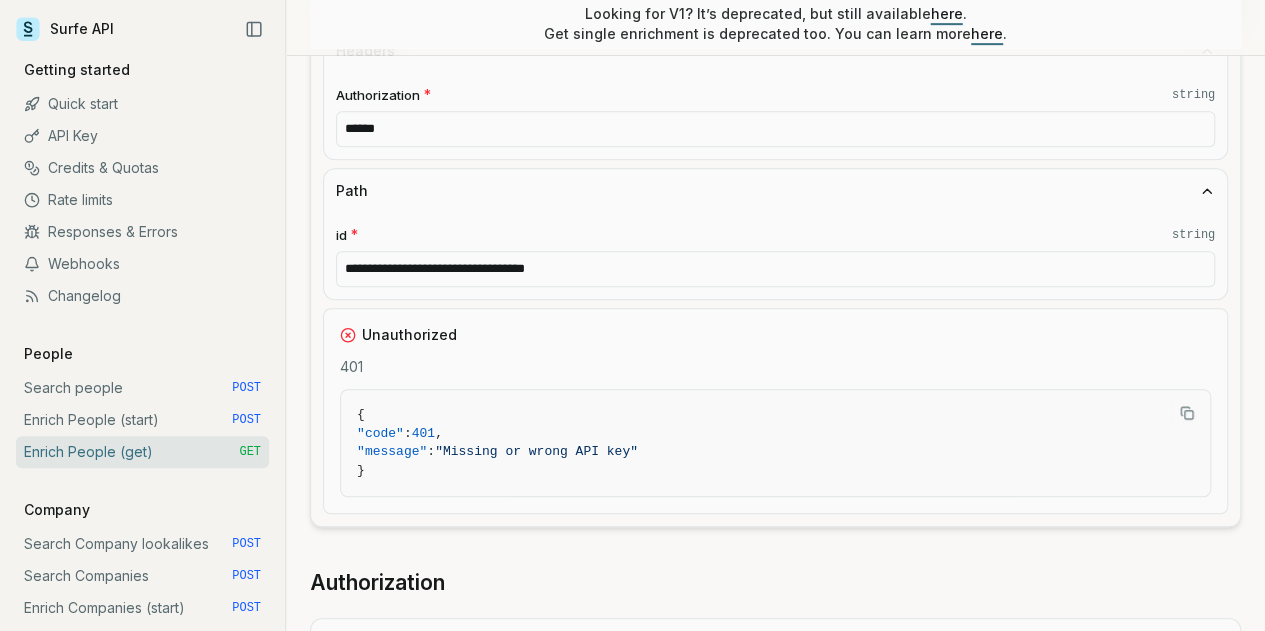 type on "**********" 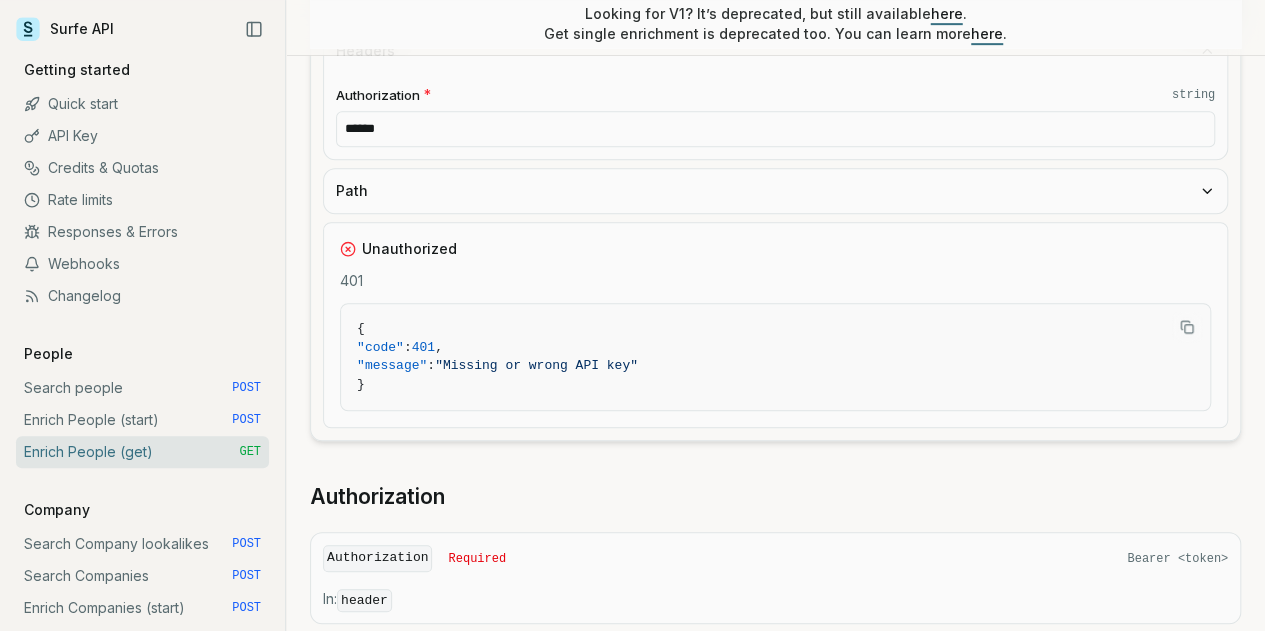 click on "Path" at bounding box center (775, 191) 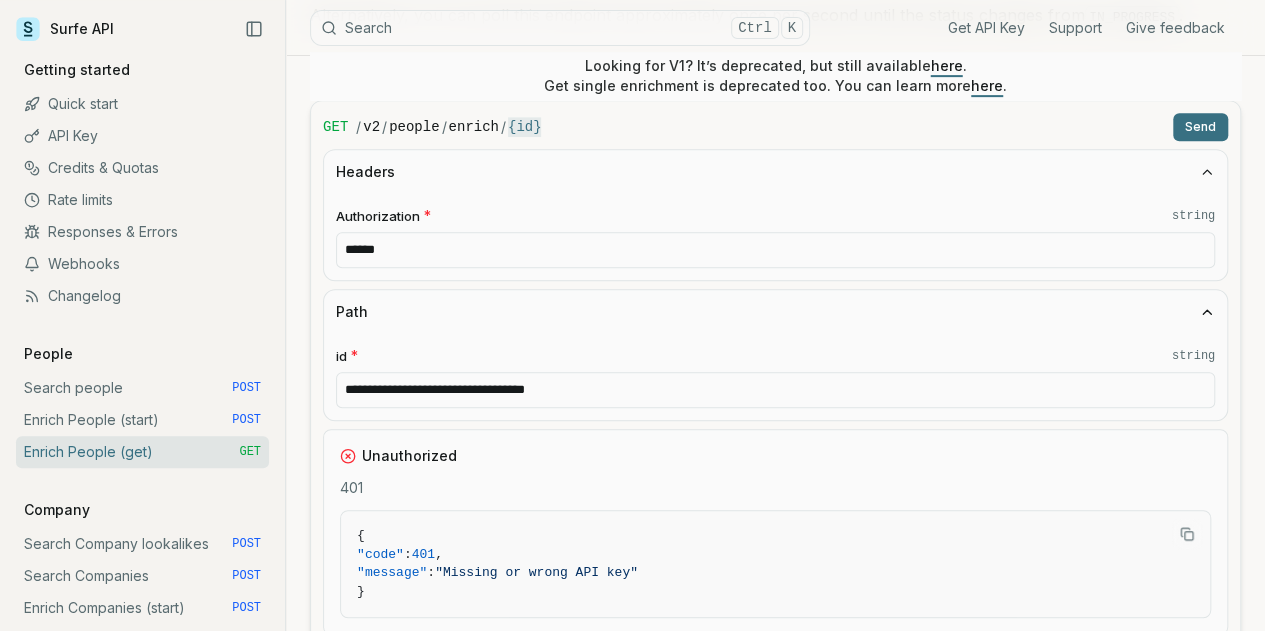 scroll, scrollTop: 397, scrollLeft: 0, axis: vertical 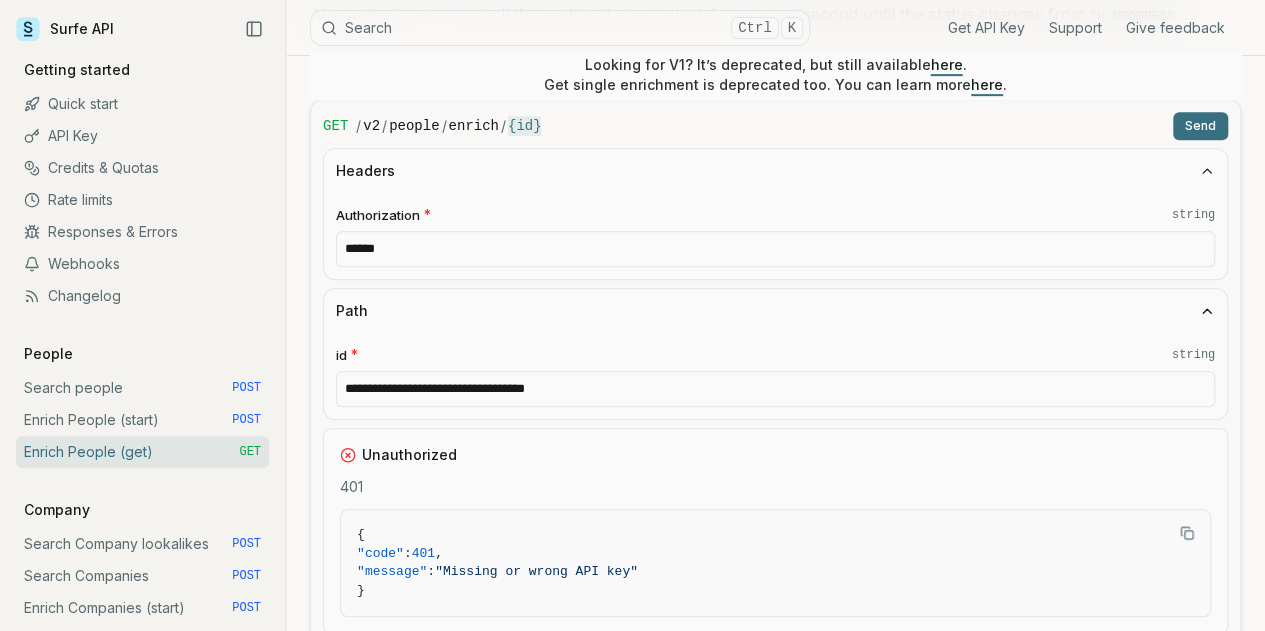 click on "******" at bounding box center (775, 249) 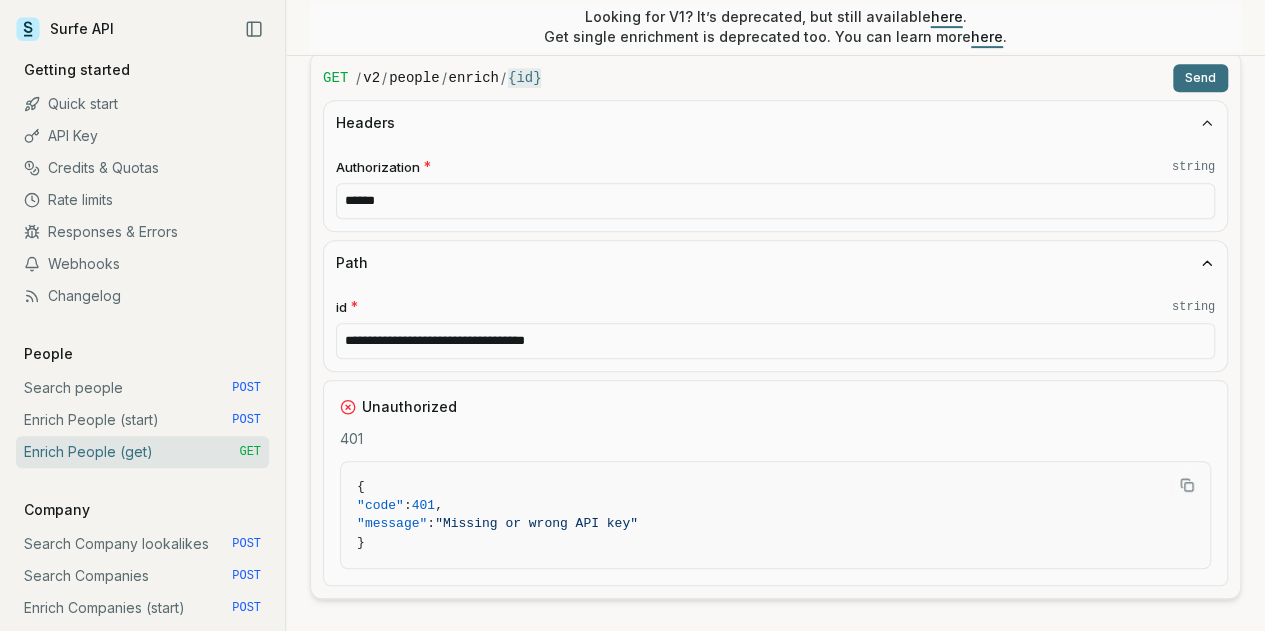 scroll, scrollTop: 418, scrollLeft: 0, axis: vertical 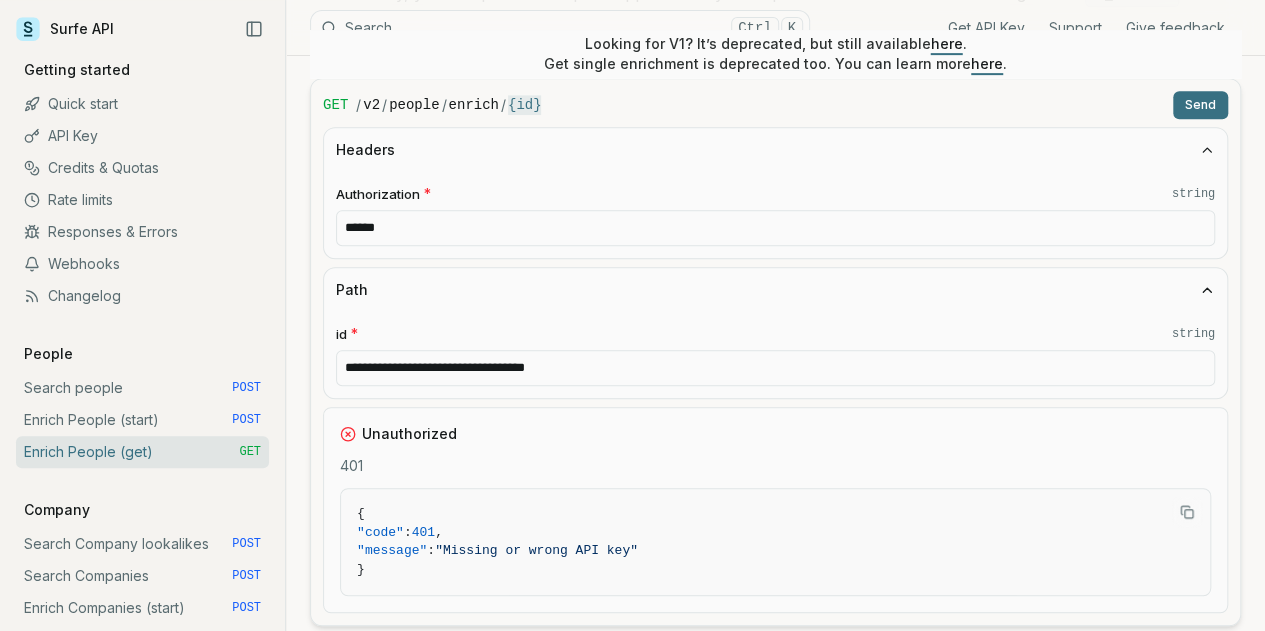 click 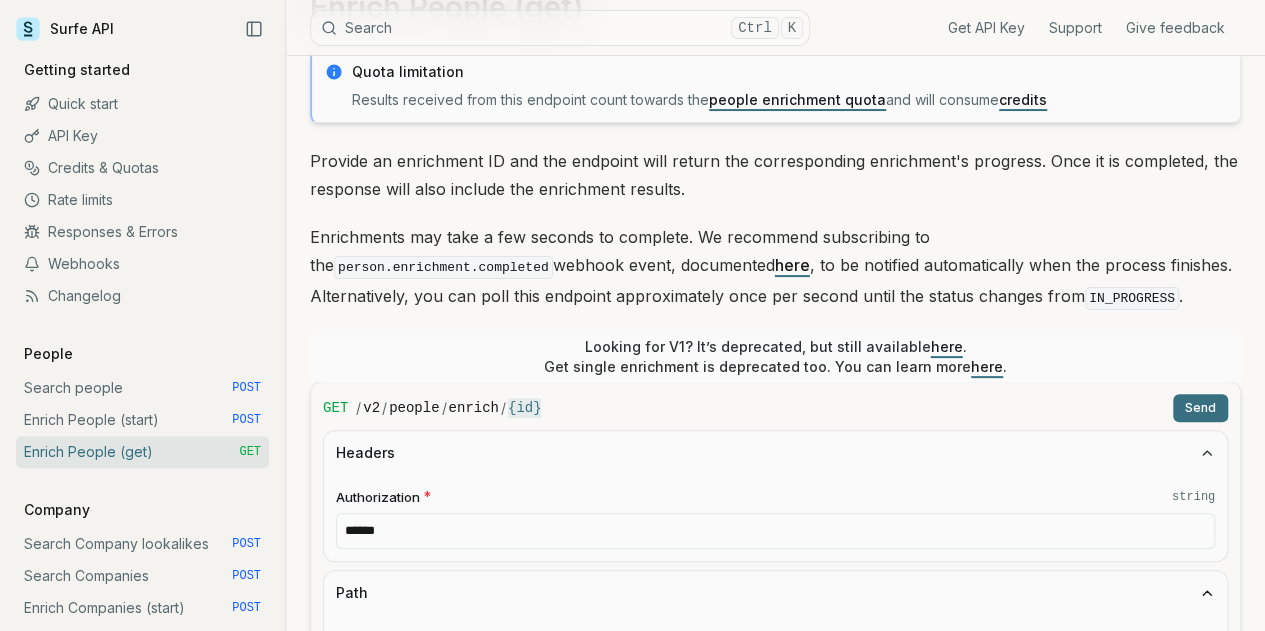scroll, scrollTop: 117, scrollLeft: 0, axis: vertical 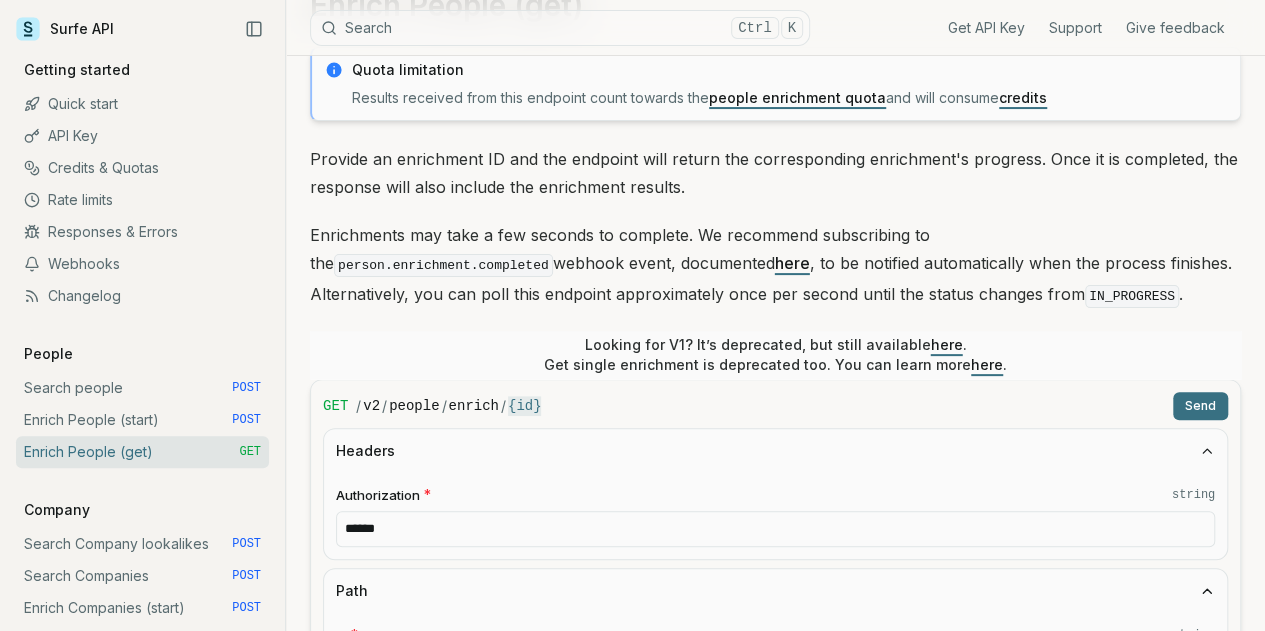 click on "Enrichments may take a few seconds to complete. We recommend subscribing to the  person.enrichment.completed  webhook event, documented  here , to be notified automatically when the process finishes.
Alternatively, you can poll this endpoint approximately once per second until the status changes from  IN_PROGRESS ." at bounding box center [775, 266] 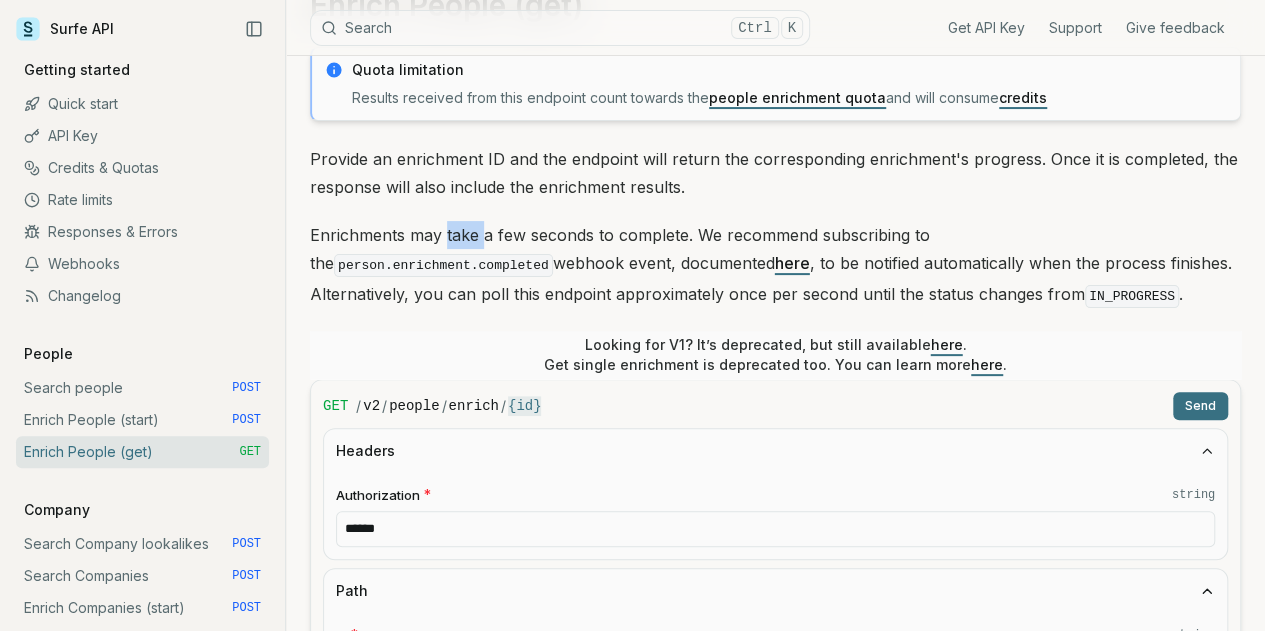 click on "Enrichments may take a few seconds to complete. We recommend subscribing to the  person.enrichment.completed  webhook event, documented  here , to be notified automatically when the process finishes.
Alternatively, you can poll this endpoint approximately once per second until the status changes from  IN_PROGRESS ." at bounding box center [775, 266] 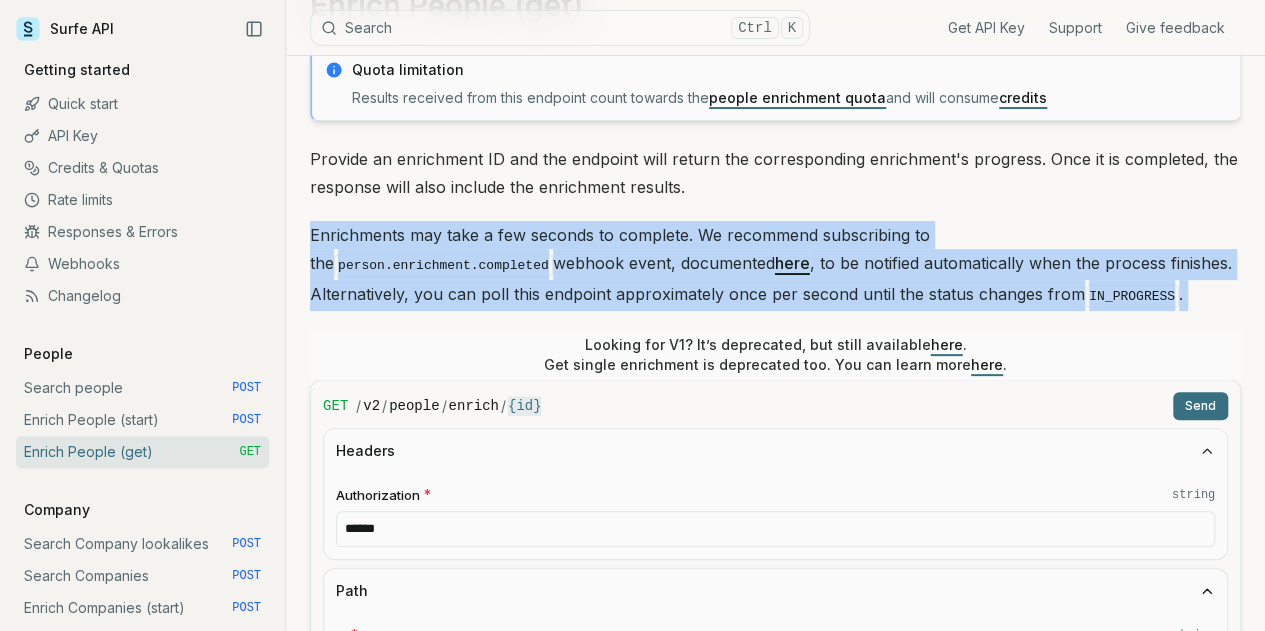 click on "Enrichments may take a few seconds to complete. We recommend subscribing to the  person.enrichment.completed  webhook event, documented  here , to be notified automatically when the process finishes.
Alternatively, you can poll this endpoint approximately once per second until the status changes from  IN_PROGRESS ." at bounding box center [775, 266] 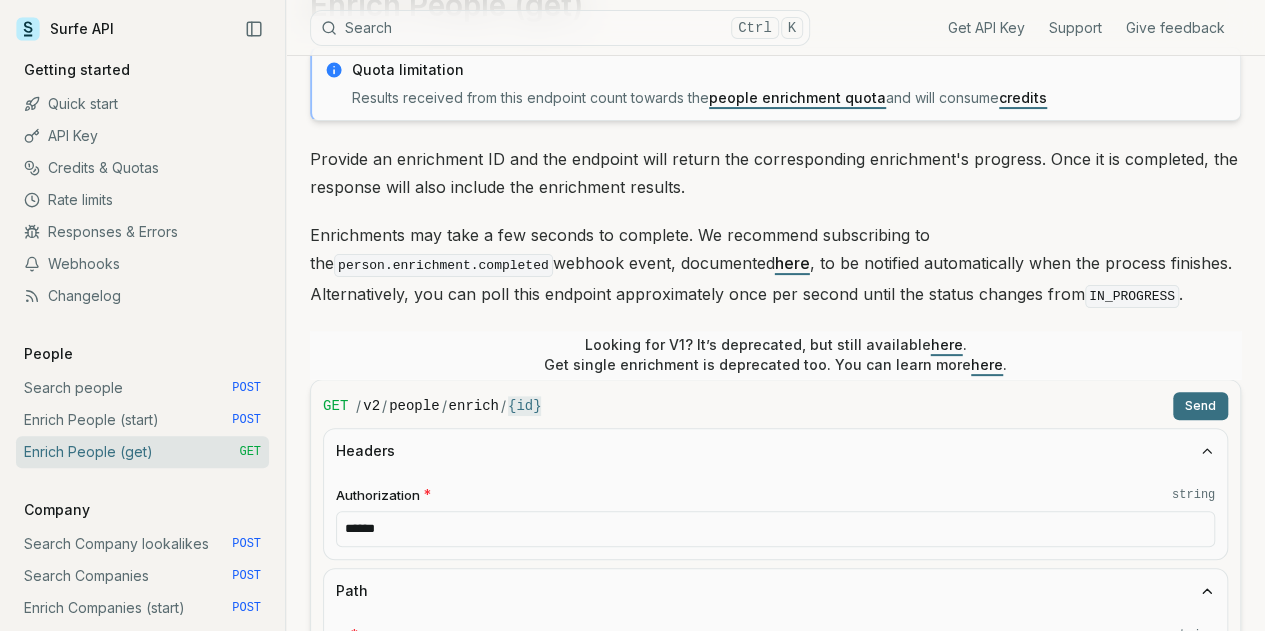 click on "Provide an enrichment ID and the endpoint will return the corresponding enrichment's progress. Once it is completed, the response will also include the enrichment results." at bounding box center [775, 173] 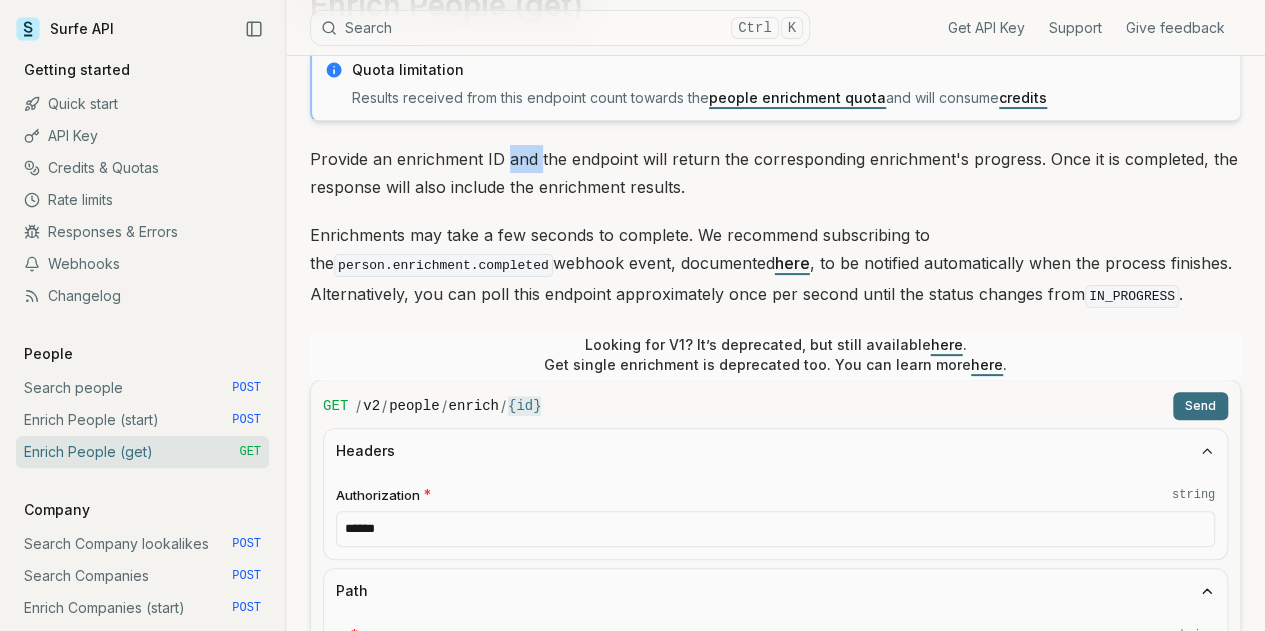 click on "Provide an enrichment ID and the endpoint will return the corresponding enrichment's progress. Once it is completed, the response will also include the enrichment results." at bounding box center (775, 173) 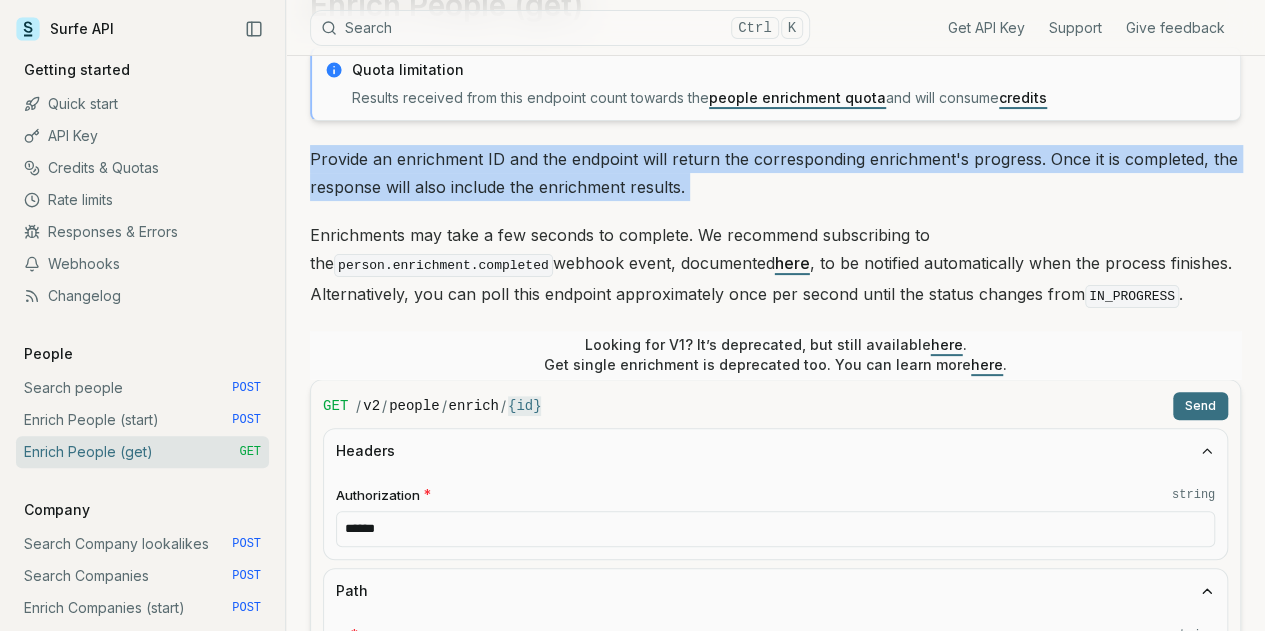 click on "Provide an enrichment ID and the endpoint will return the corresponding enrichment's progress. Once it is completed, the response will also include the enrichment results." at bounding box center (775, 173) 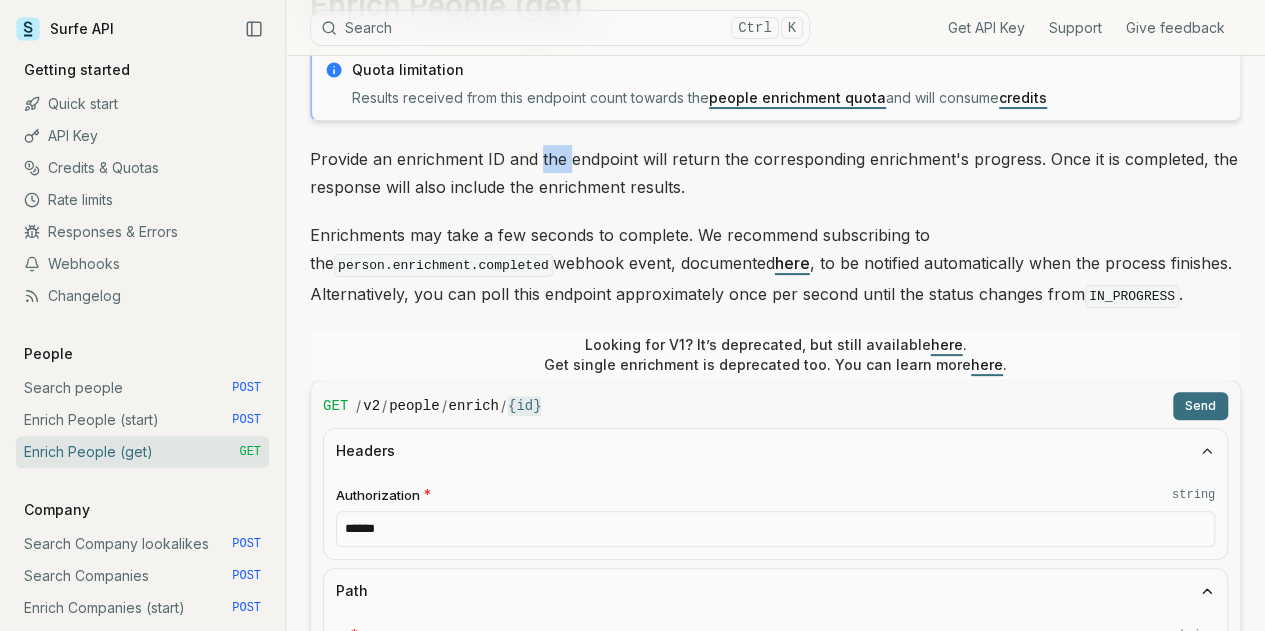 click on "Provide an enrichment ID and the endpoint will return the corresponding enrichment's progress. Once it is completed, the response will also include the enrichment results." at bounding box center (775, 173) 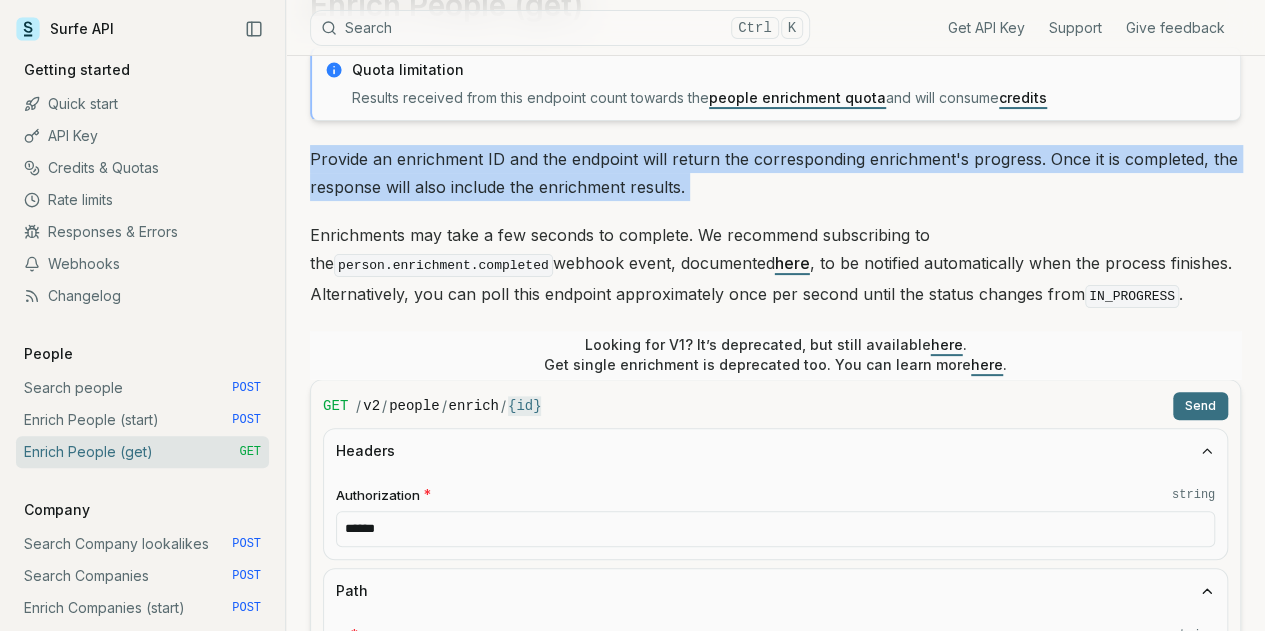 click on "Provide an enrichment ID and the endpoint will return the corresponding enrichment's progress. Once it is completed, the response will also include the enrichment results." at bounding box center (775, 173) 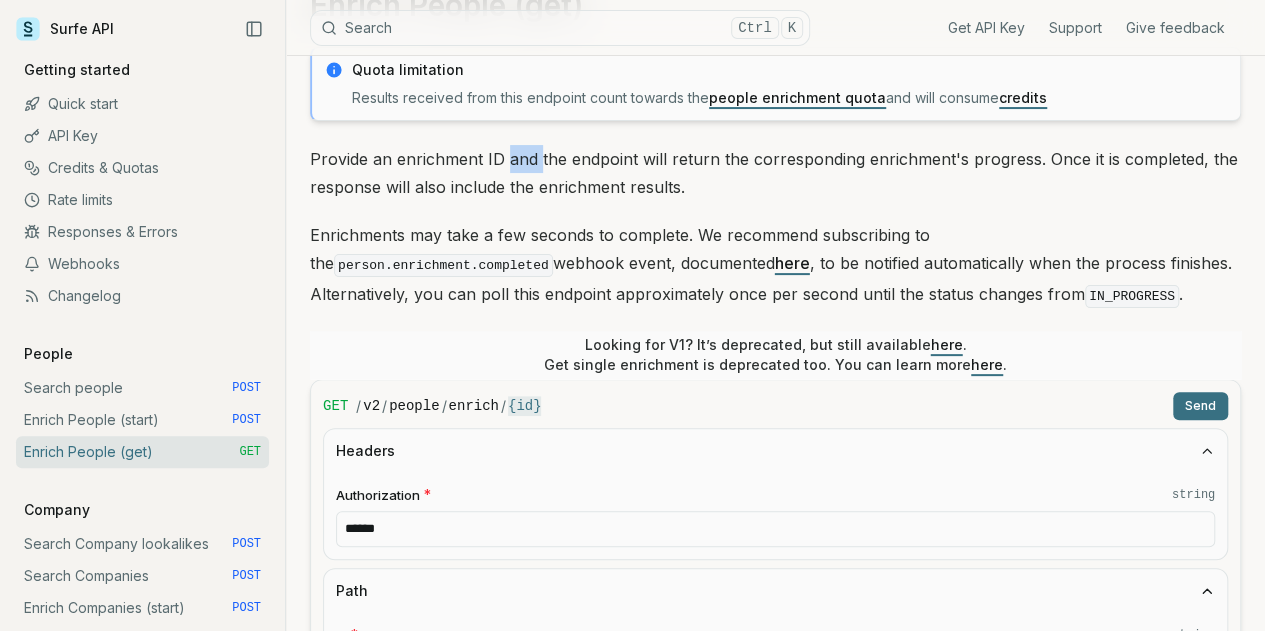 click on "Provide an enrichment ID and the endpoint will return the corresponding enrichment's progress. Once it is completed, the response will also include the enrichment results." at bounding box center (775, 173) 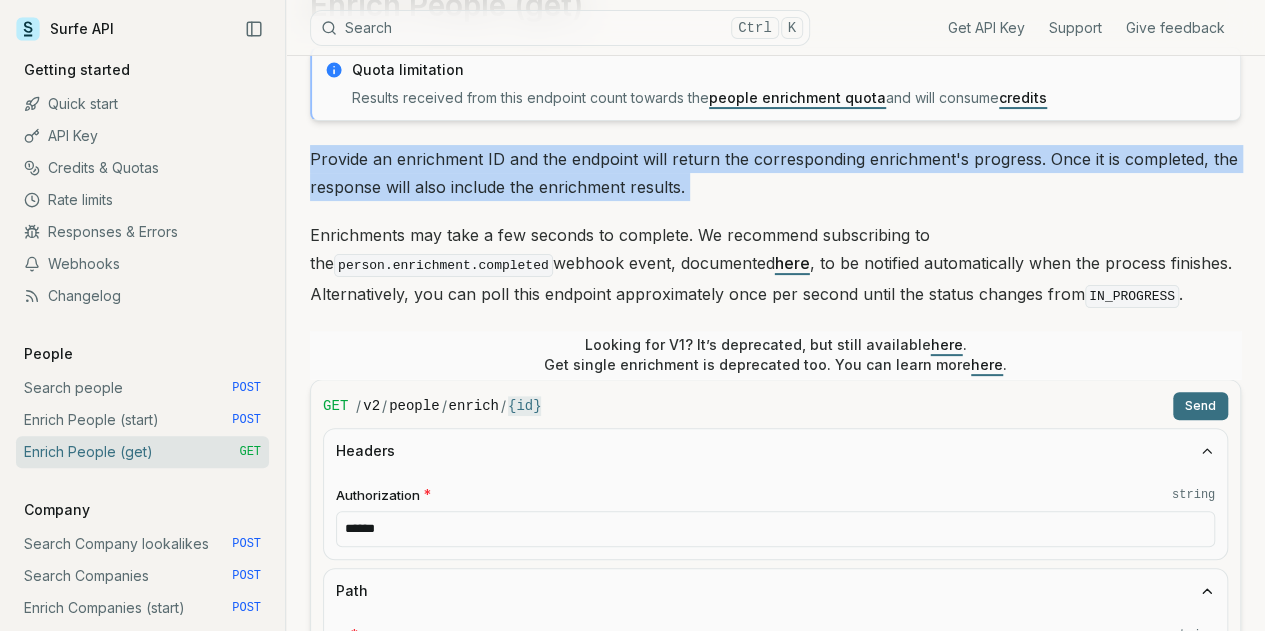 click on "Provide an enrichment ID and the endpoint will return the corresponding enrichment's progress. Once it is completed, the response will also include the enrichment results." at bounding box center [775, 173] 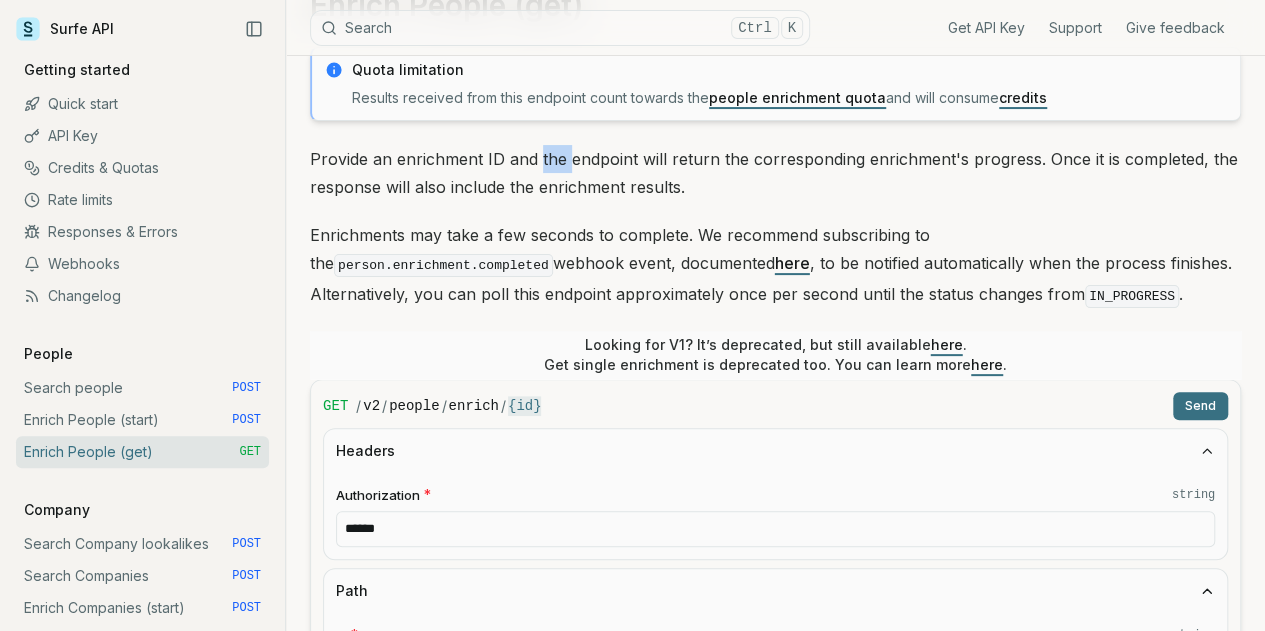 click on "Provide an enrichment ID and the endpoint will return the corresponding enrichment's progress. Once it is completed, the response will also include the enrichment results." at bounding box center (775, 173) 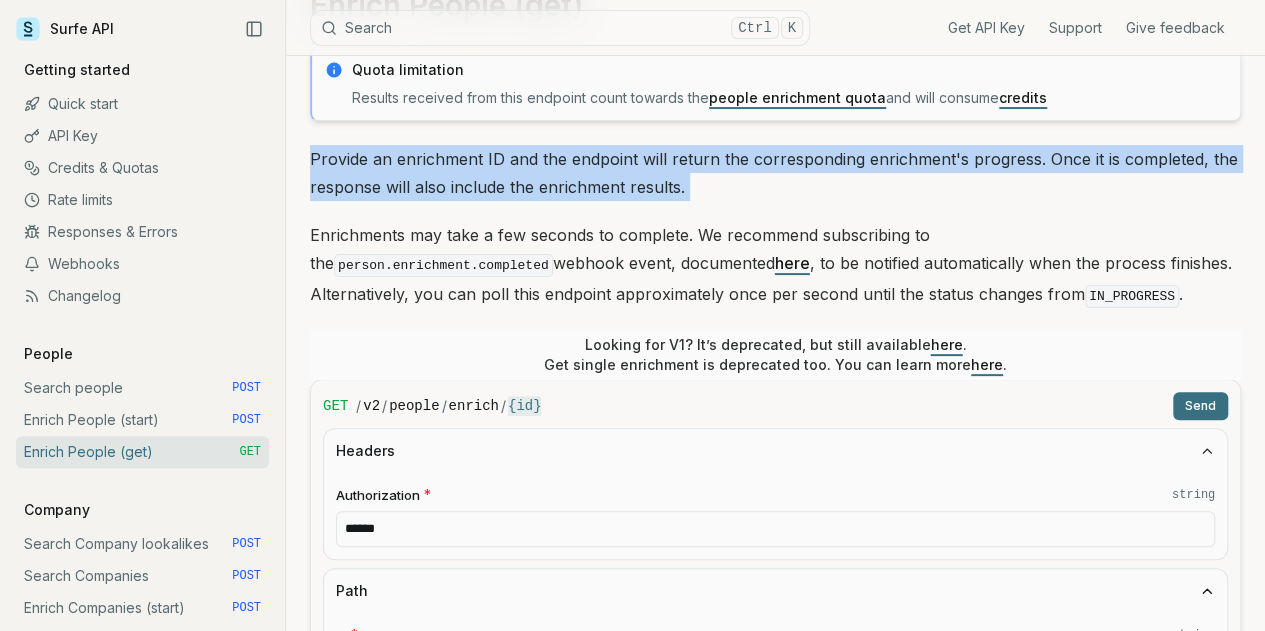 click on "Provide an enrichment ID and the endpoint will return the corresponding enrichment's progress. Once it is completed, the response will also include the enrichment results." at bounding box center (775, 173) 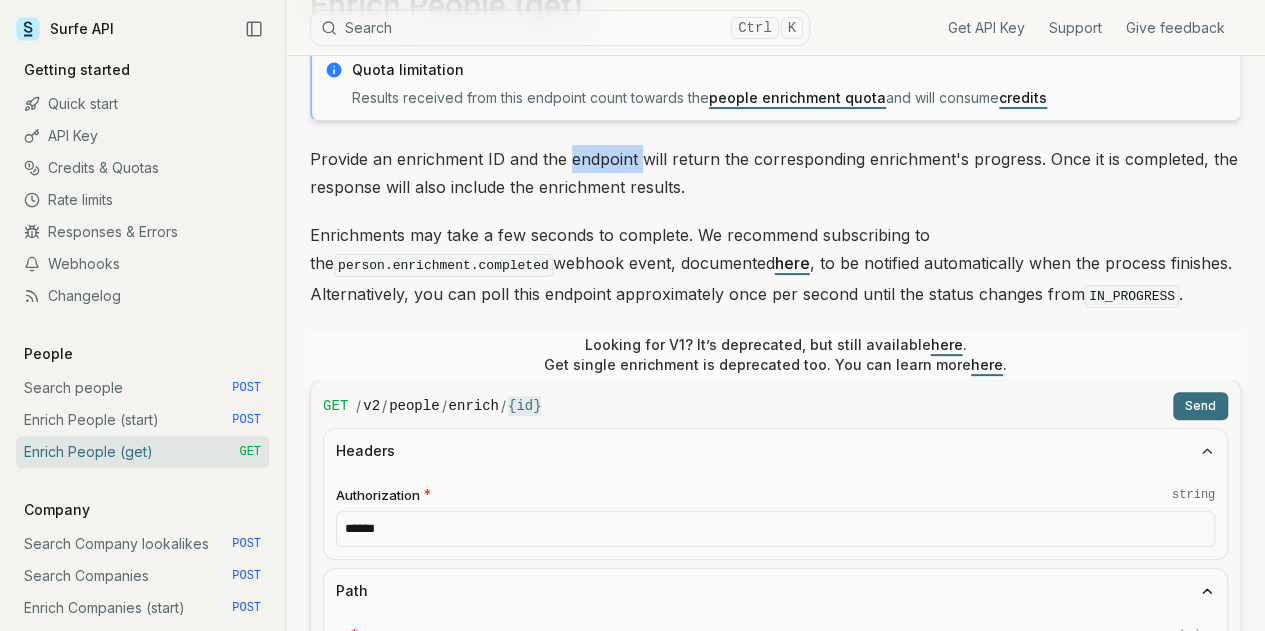 click on "Provide an enrichment ID and the endpoint will return the corresponding enrichment's progress. Once it is completed, the response will also include the enrichment results." at bounding box center [775, 173] 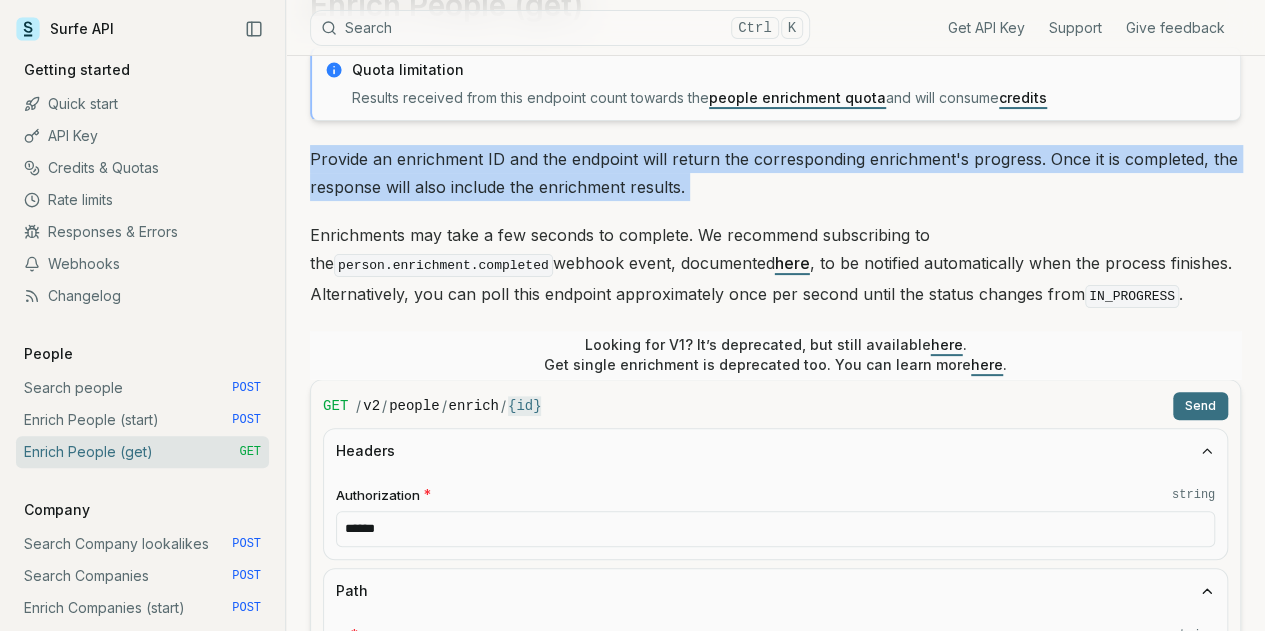 drag, startPoint x: 588, startPoint y: 153, endPoint x: 476, endPoint y: 174, distance: 113.951744 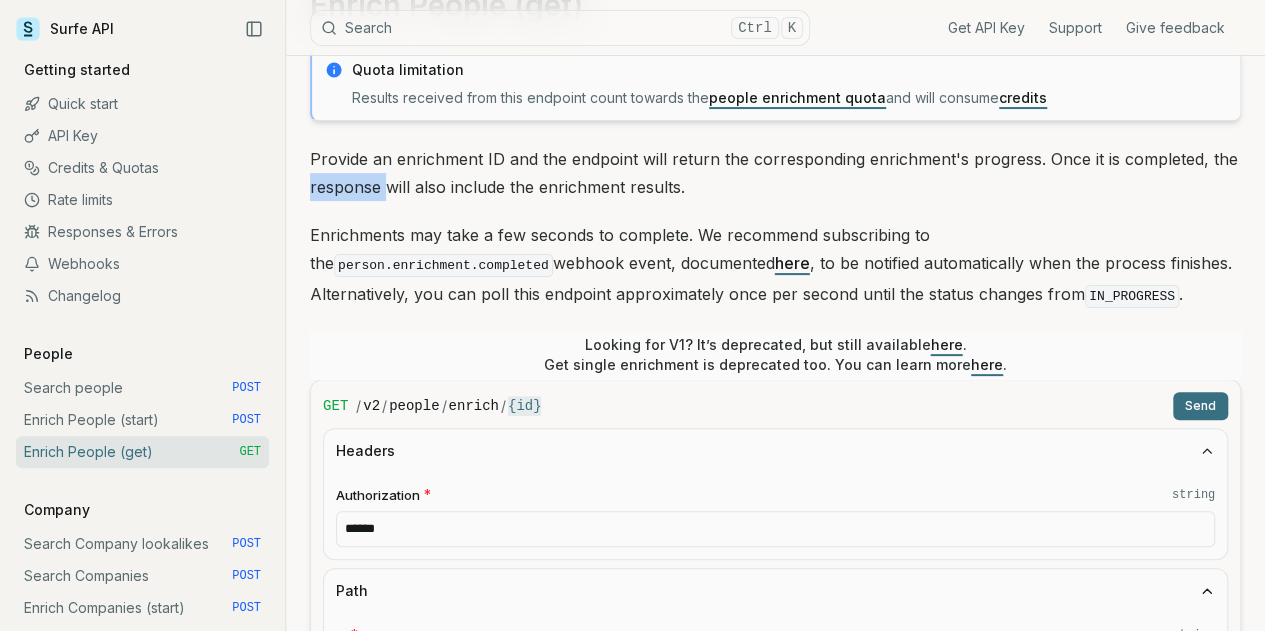 click on "Provide an enrichment ID and the endpoint will return the corresponding enrichment's progress. Once it is completed, the response will also include the enrichment results." at bounding box center (775, 173) 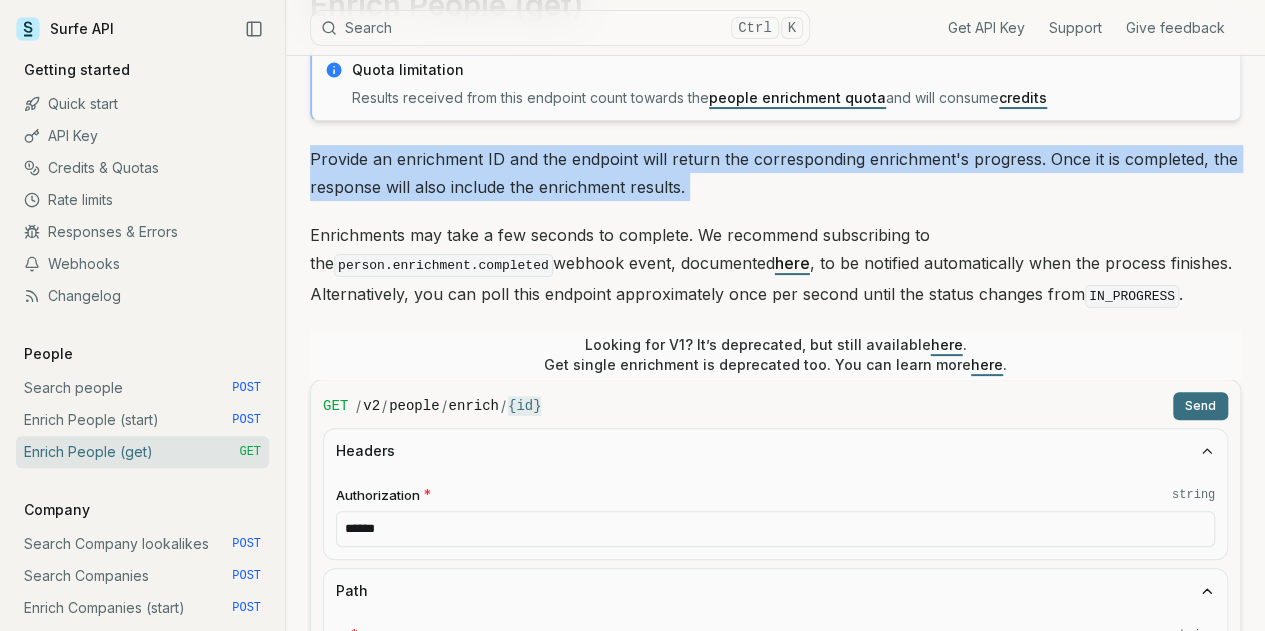 drag, startPoint x: 476, startPoint y: 174, endPoint x: 531, endPoint y: 183, distance: 55.7315 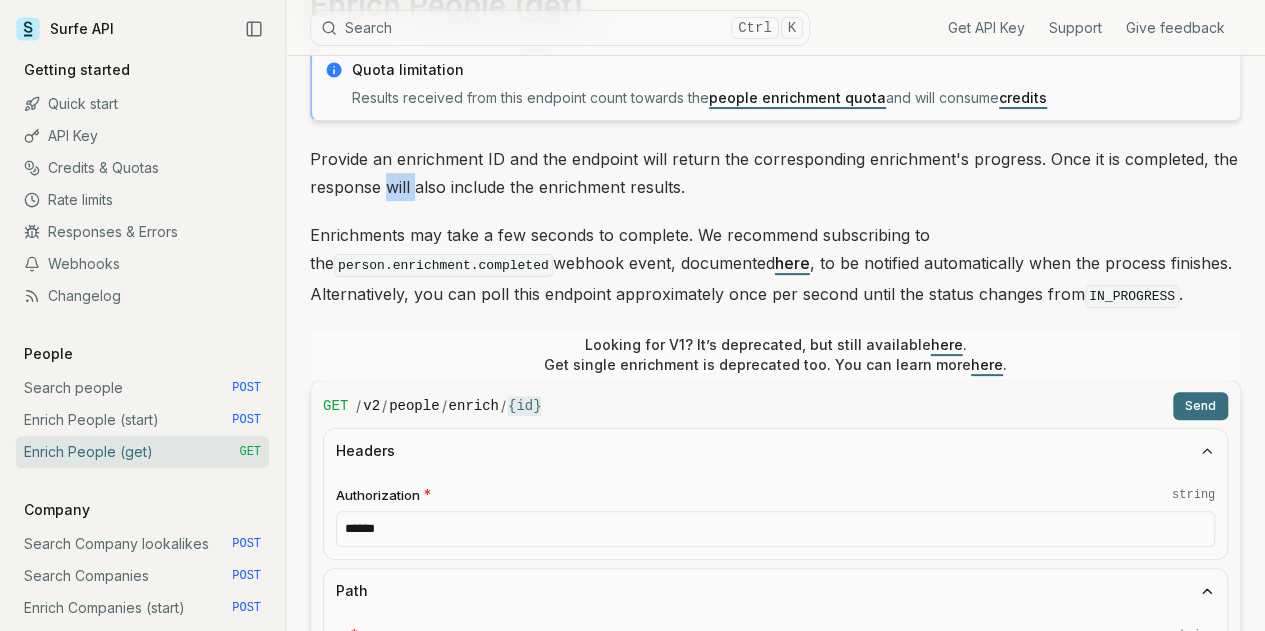 click on "Provide an enrichment ID and the endpoint will return the corresponding enrichment's progress. Once it is completed, the response will also include the enrichment results." at bounding box center (775, 173) 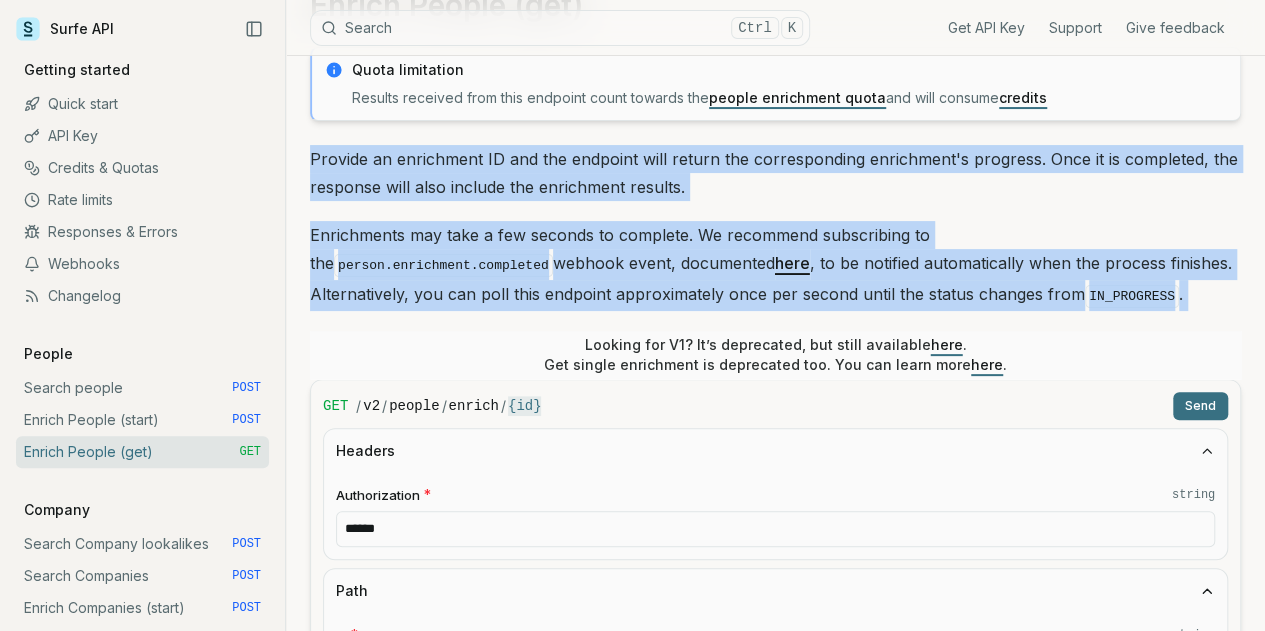 drag, startPoint x: 531, startPoint y: 183, endPoint x: 478, endPoint y: 243, distance: 80.05623 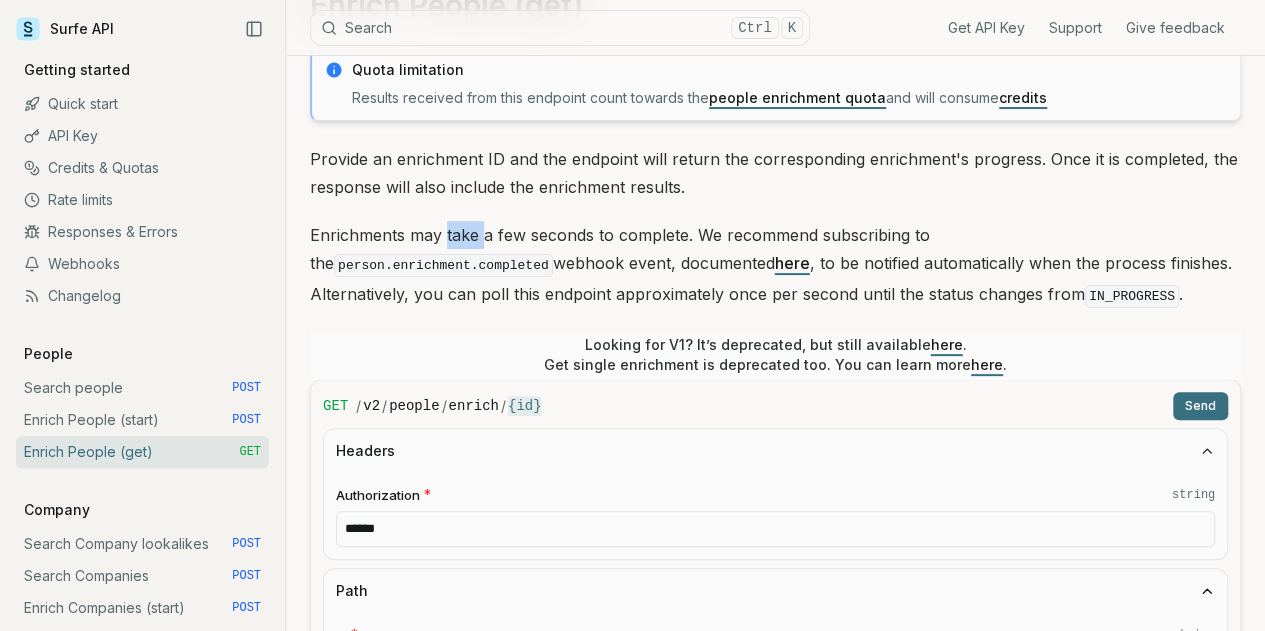click on "Enrichments may take a few seconds to complete. We recommend subscribing to the  person.enrichment.completed  webhook event, documented  here , to be notified automatically when the process finishes.
Alternatively, you can poll this endpoint approximately once per second until the status changes from  IN_PROGRESS ." at bounding box center (775, 266) 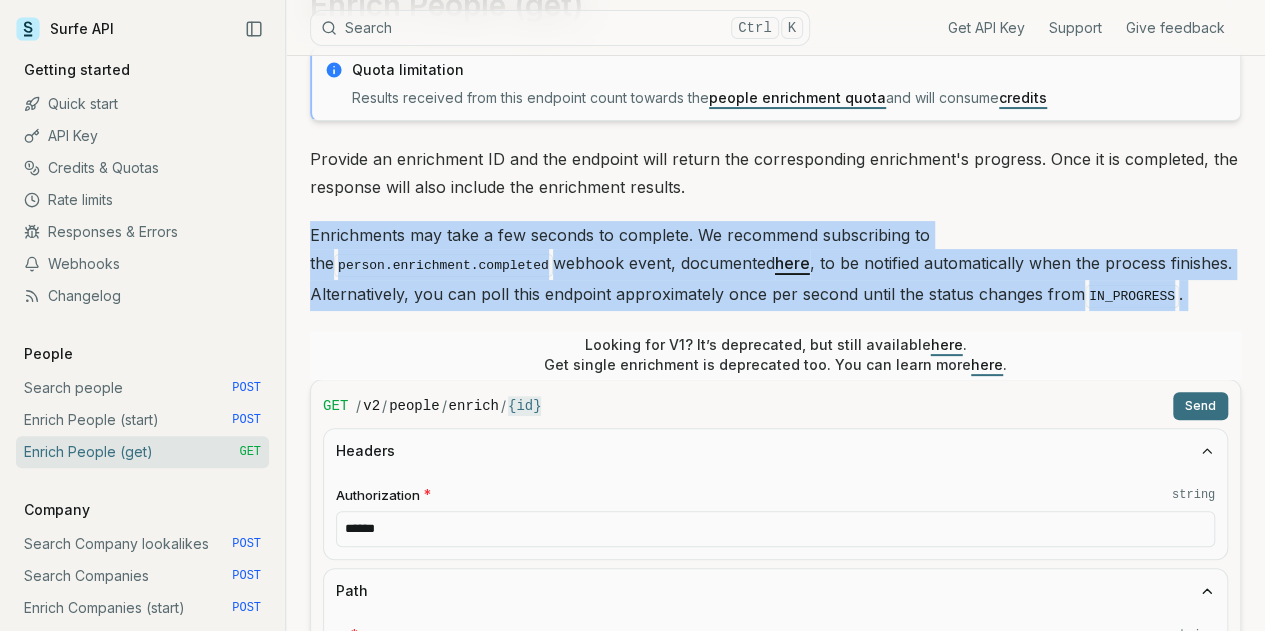 drag, startPoint x: 478, startPoint y: 243, endPoint x: 530, endPoint y: 236, distance: 52.46904 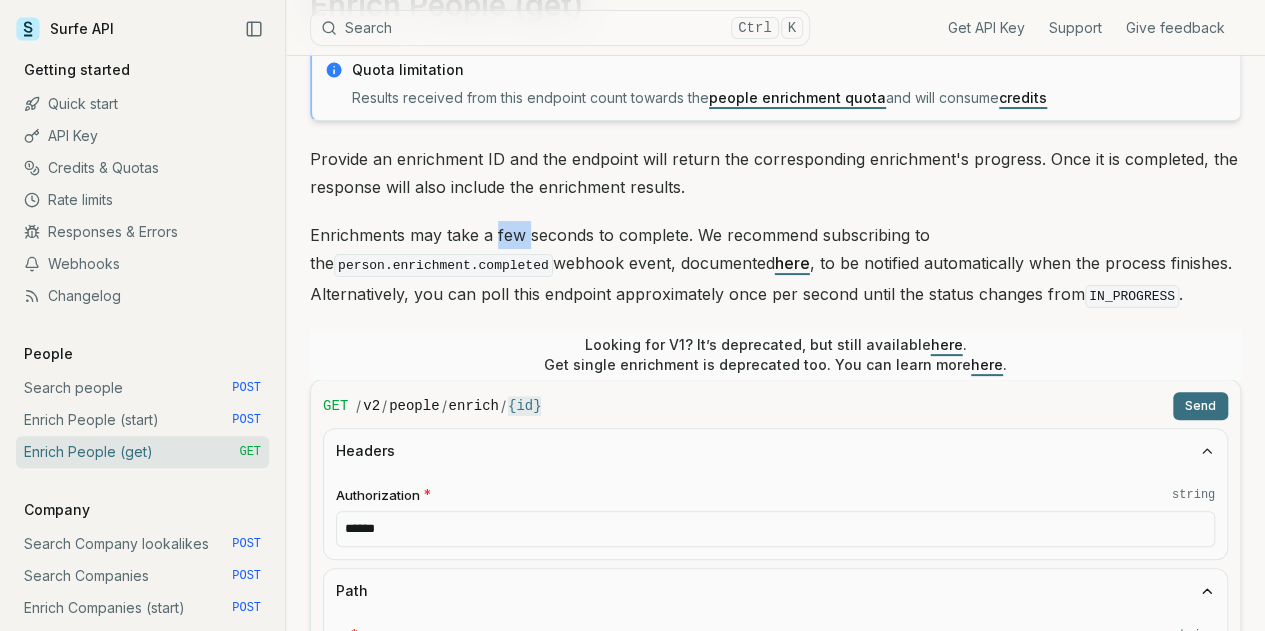 click on "Enrichments may take a few seconds to complete. We recommend subscribing to the  person.enrichment.completed  webhook event, documented  here , to be notified automatically when the process finishes.
Alternatively, you can poll this endpoint approximately once per second until the status changes from  IN_PROGRESS ." at bounding box center (775, 266) 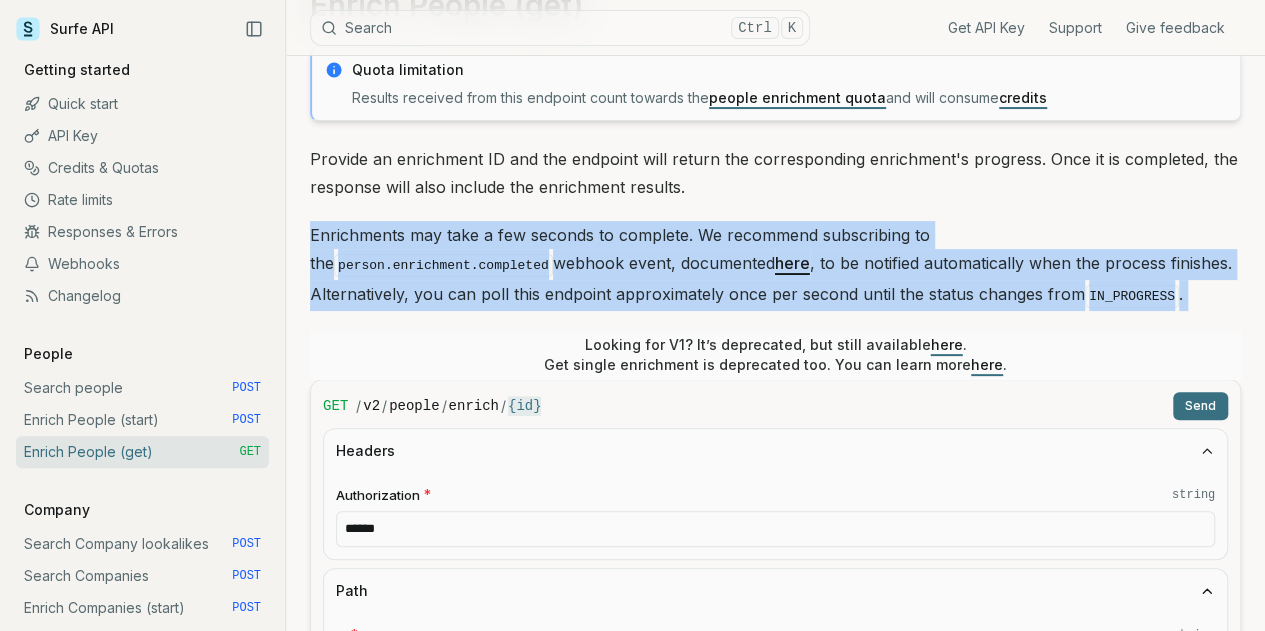 drag, startPoint x: 530, startPoint y: 236, endPoint x: 630, endPoint y: 213, distance: 102.610916 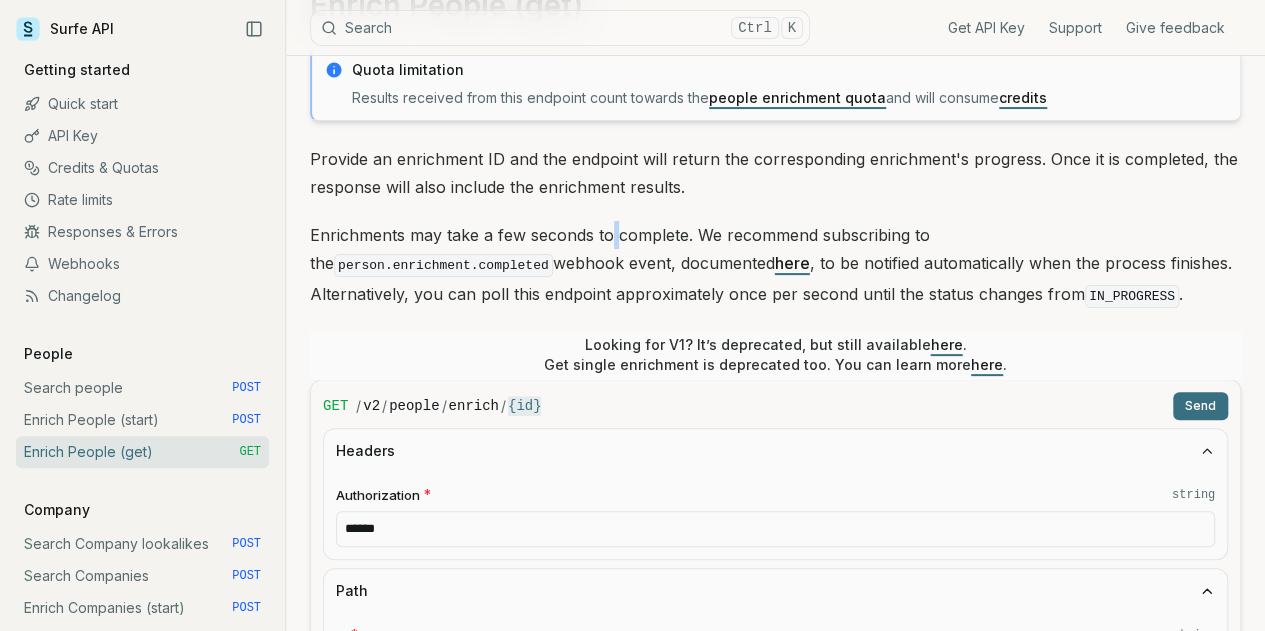 click on "**********" at bounding box center [775, 1170] 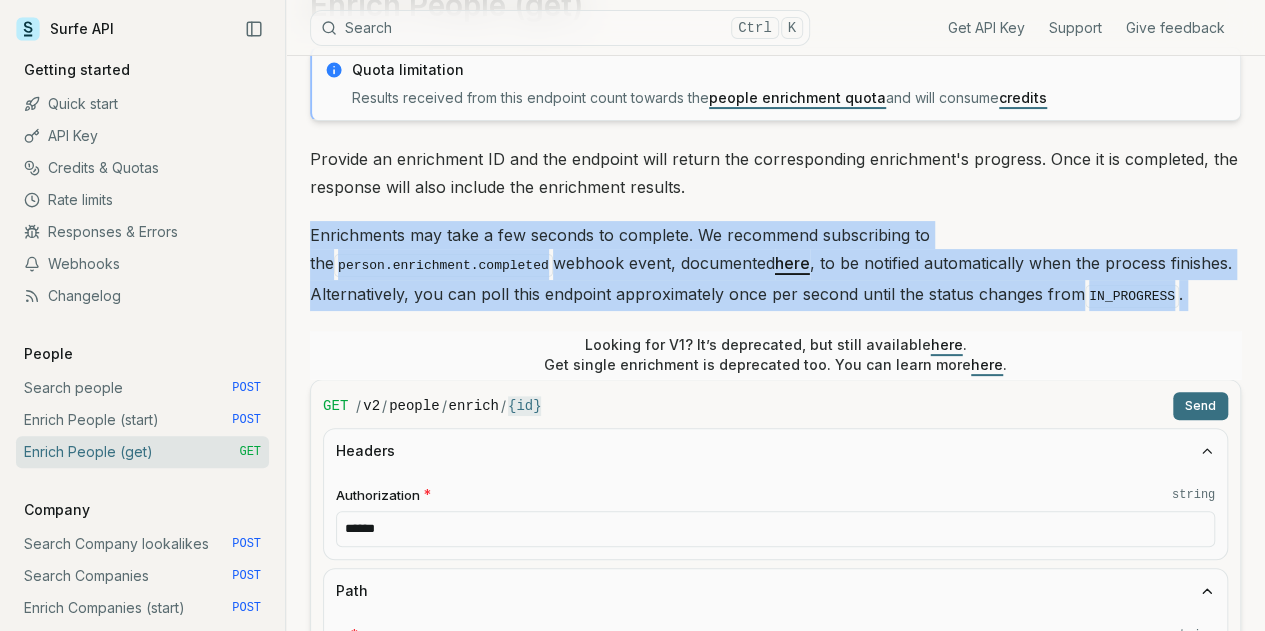 drag, startPoint x: 630, startPoint y: 213, endPoint x: 712, endPoint y: 236, distance: 85.16454 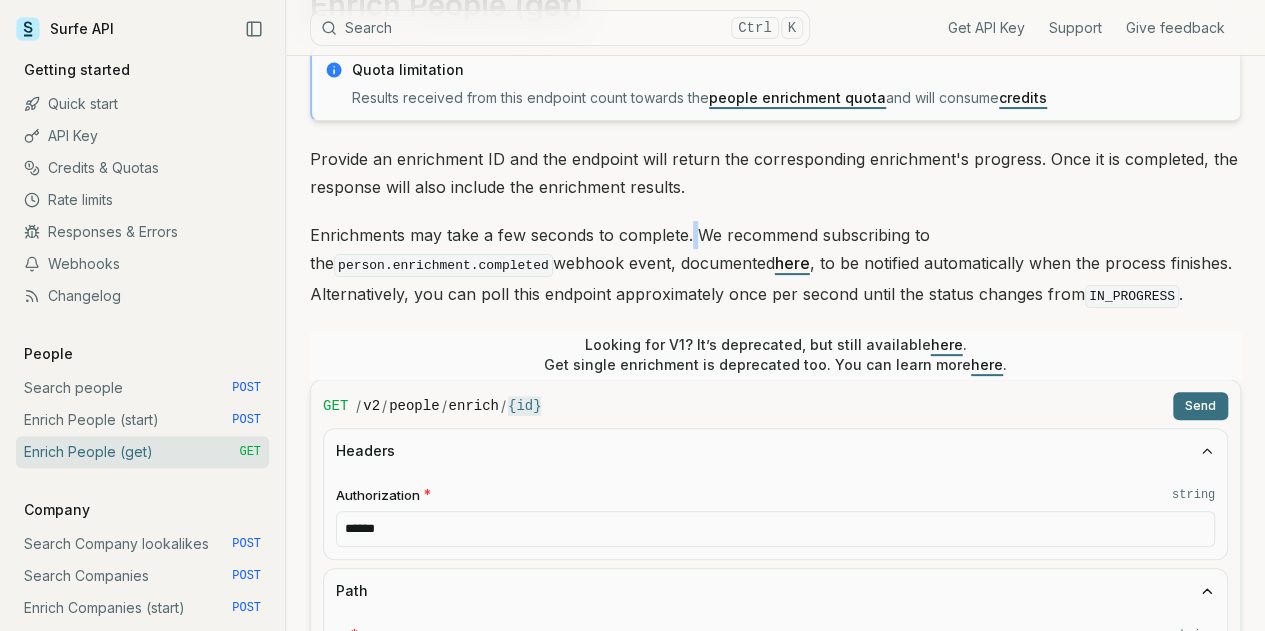 click on "Enrichments may take a few seconds to complete. We recommend subscribing to the  person.enrichment.completed  webhook event, documented  here , to be notified automatically when the process finishes.
Alternatively, you can poll this endpoint approximately once per second until the status changes from  IN_PROGRESS ." at bounding box center (775, 266) 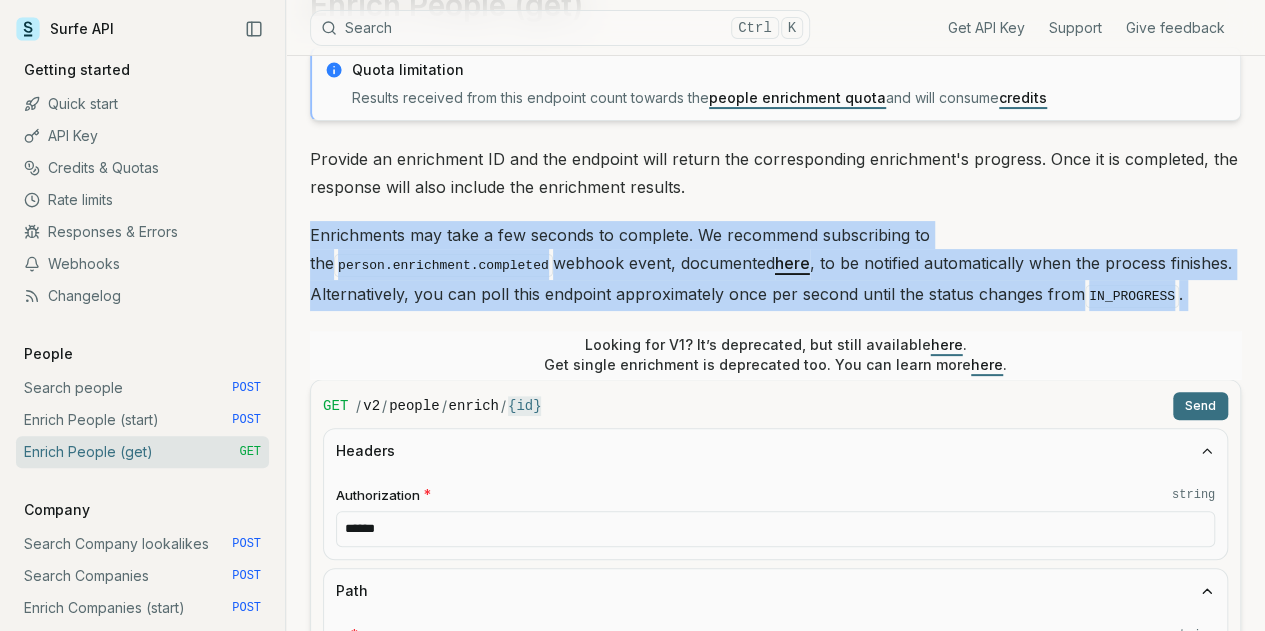 drag, startPoint x: 712, startPoint y: 236, endPoint x: 753, endPoint y: 237, distance: 41.01219 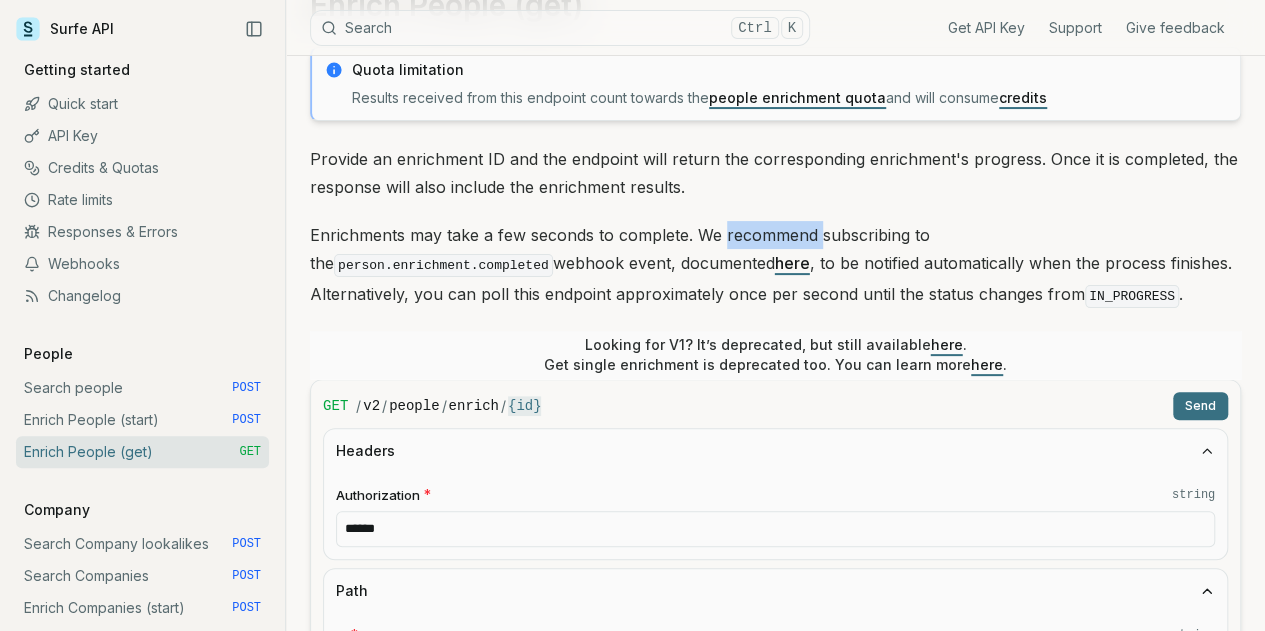 click on "Enrichments may take a few seconds to complete. We recommend subscribing to the  person.enrichment.completed  webhook event, documented  here , to be notified automatically when the process finishes.
Alternatively, you can poll this endpoint approximately once per second until the status changes from  IN_PROGRESS ." at bounding box center (775, 266) 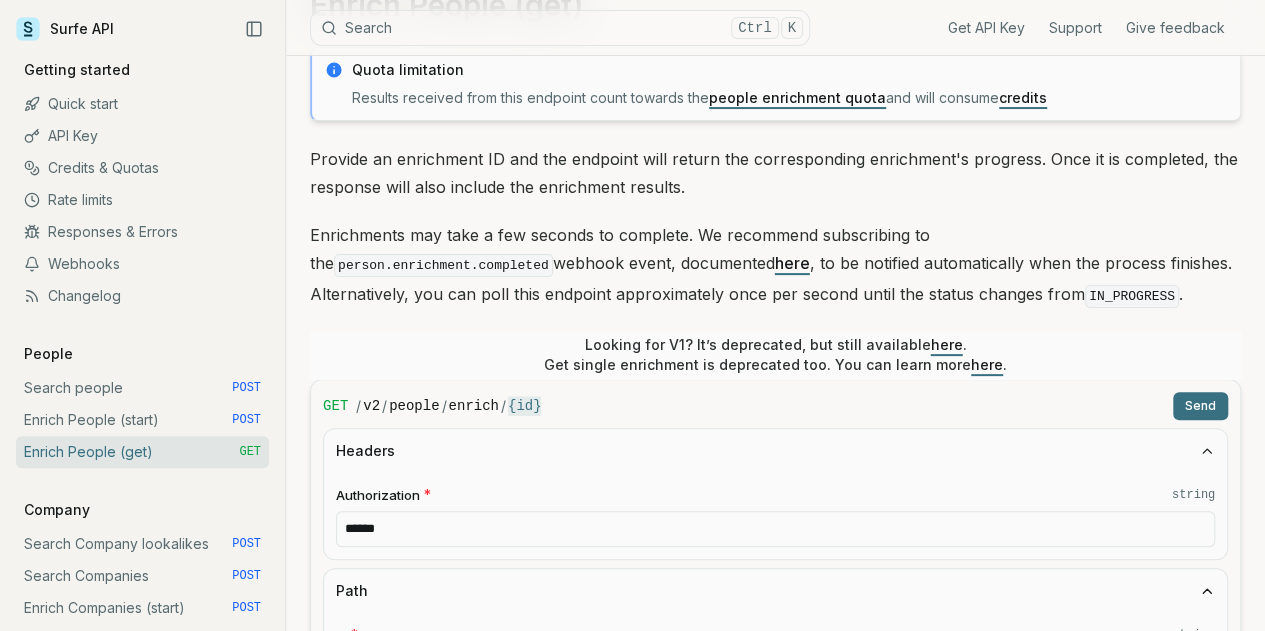 click on "Enrichments may take a few seconds to complete. We recommend subscribing to the  person.enrichment.completed  webhook event, documented  here , to be notified automatically when the process finishes.
Alternatively, you can poll this endpoint approximately once per second until the status changes from  IN_PROGRESS ." at bounding box center (775, 266) 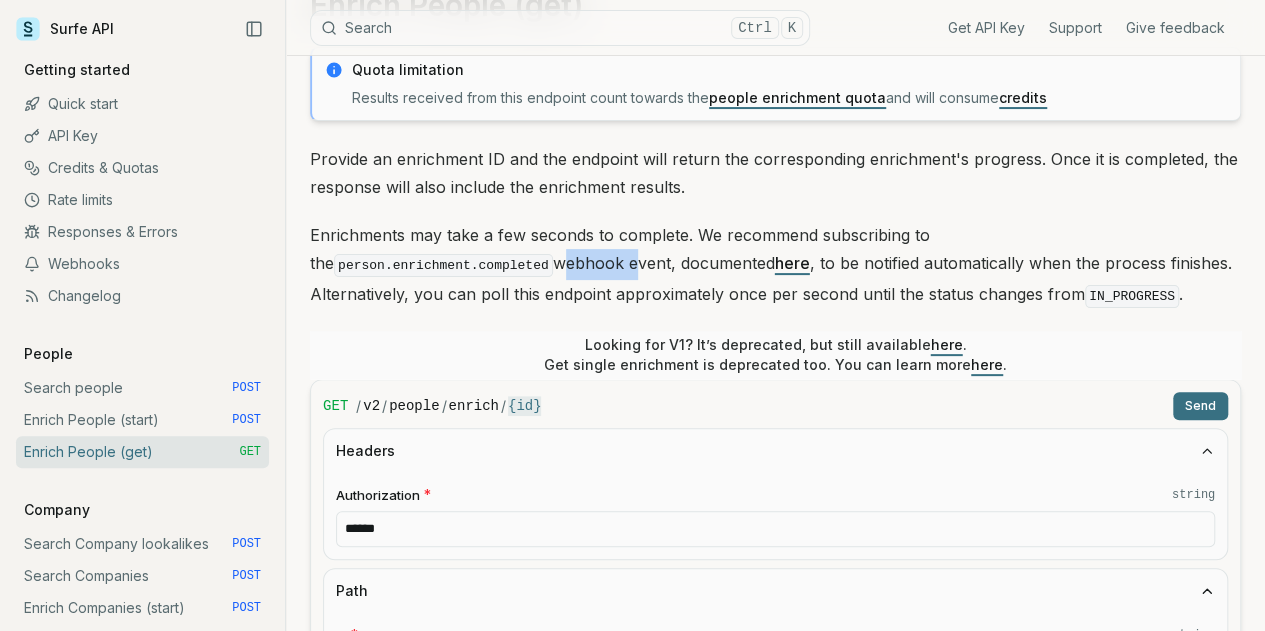 click on "Enrichments may take a few seconds to complete. We recommend subscribing to the  person.enrichment.completed  webhook event, documented  here , to be notified automatically when the process finishes.
Alternatively, you can poll this endpoint approximately once per second until the status changes from  IN_PROGRESS ." at bounding box center [775, 266] 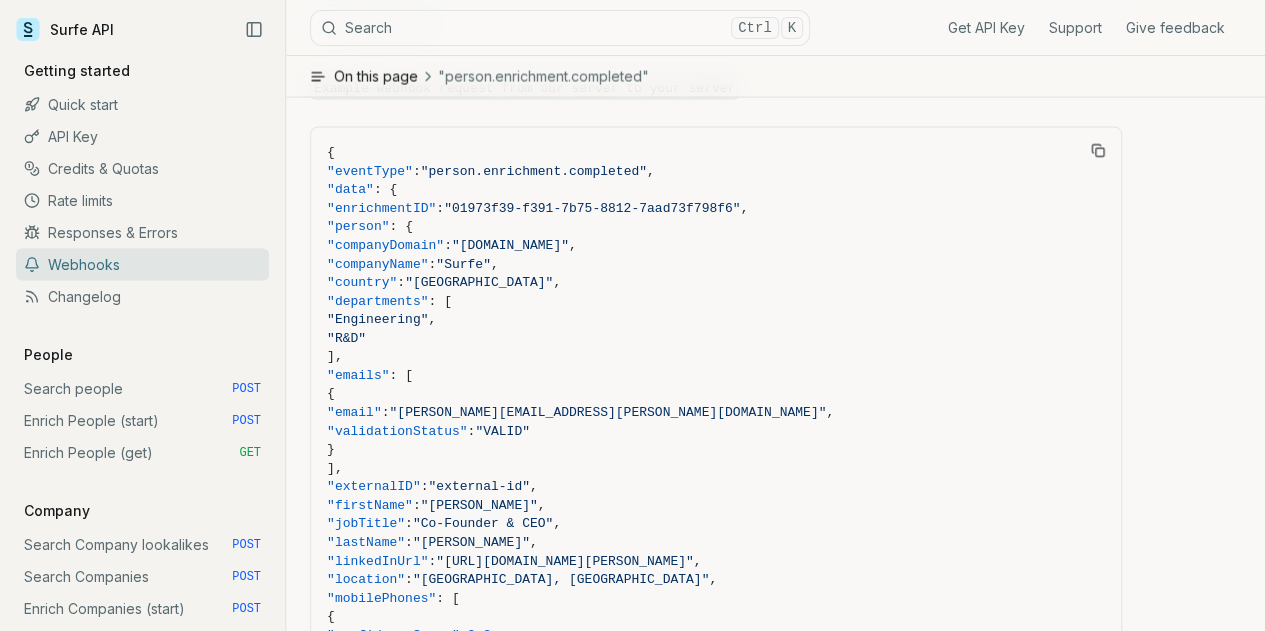 scroll, scrollTop: 1903, scrollLeft: 0, axis: vertical 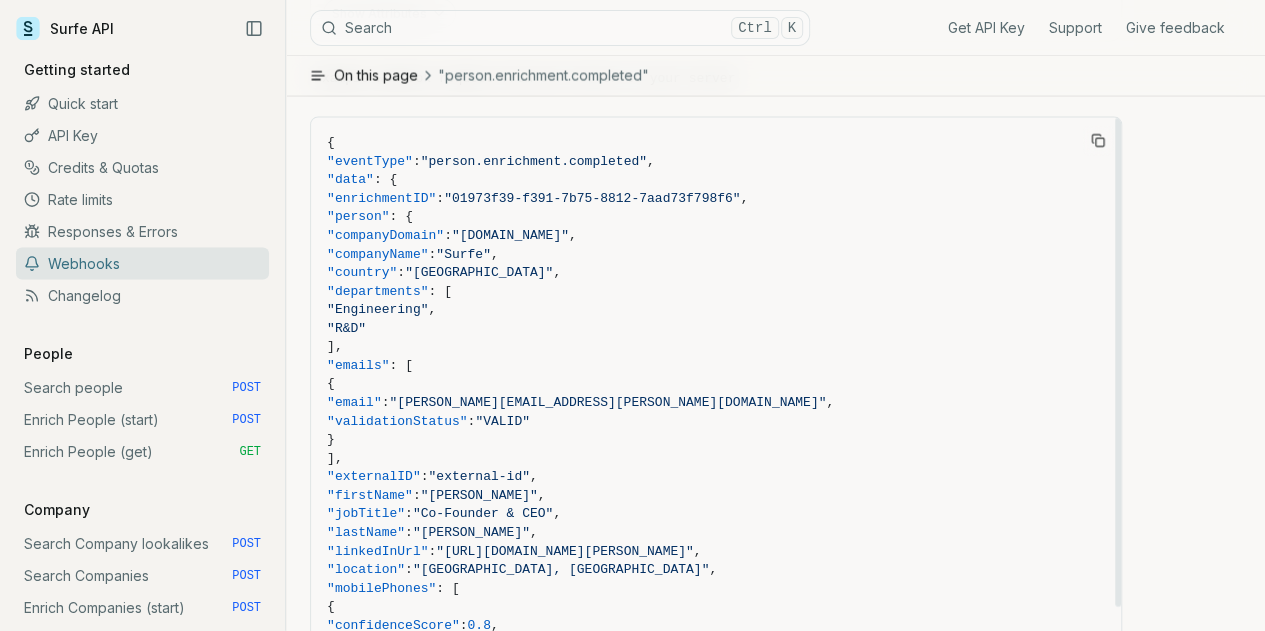 click on ""01973f39-f391-7b75-8812-7aad73f798f6"" at bounding box center (592, 198) 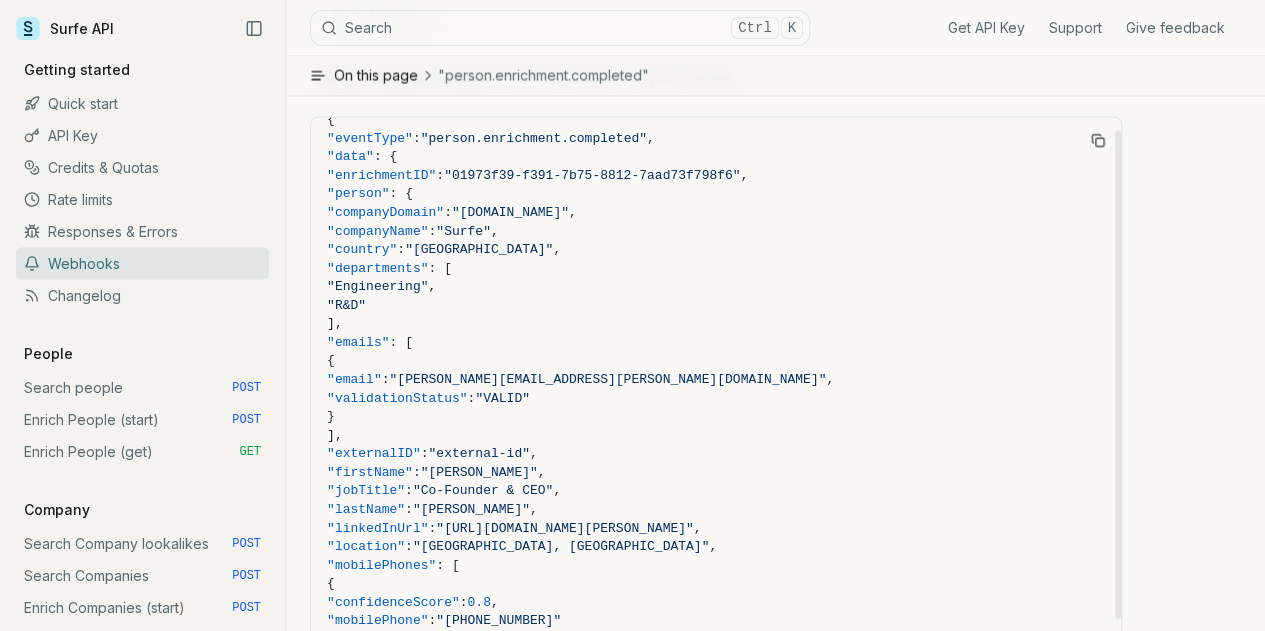 scroll, scrollTop: 137, scrollLeft: 0, axis: vertical 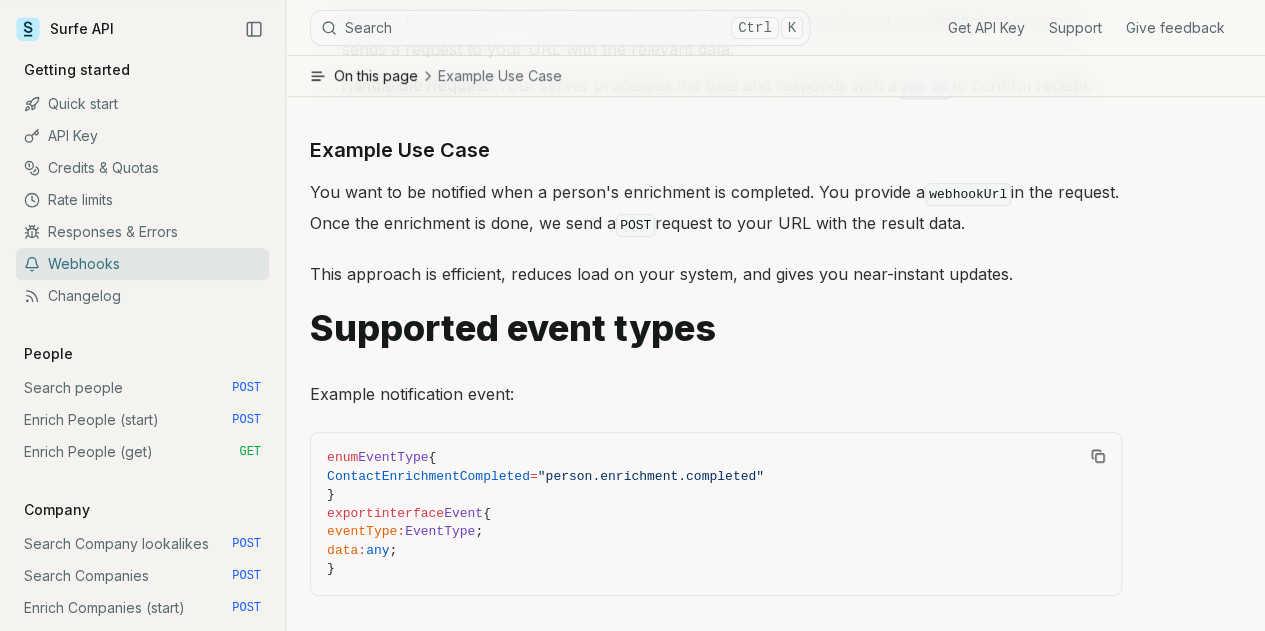 click on "You want to be notified when a person's enrichment is completed. You provide a  webhookUrl  in the request. Once the enrichment is done, we send a  POST  request to your URL with the result data." at bounding box center [716, 209] 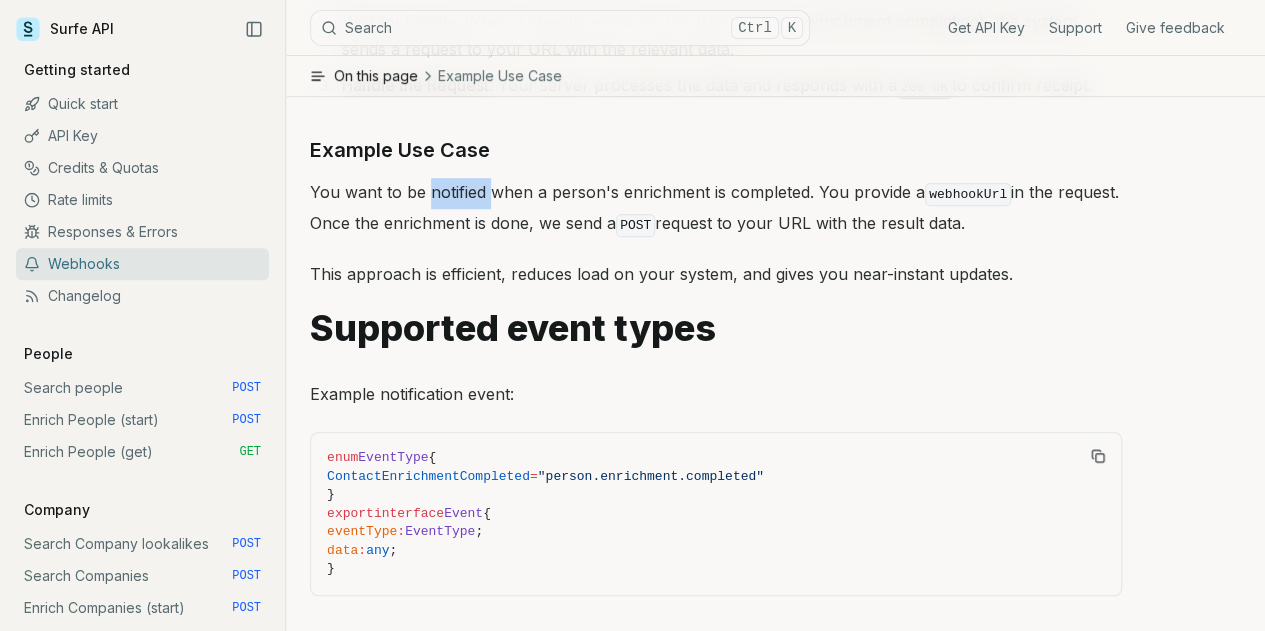 click on "You want to be notified when a person's enrichment is completed. You provide a  webhookUrl  in the request. Once the enrichment is done, we send a  POST  request to your URL with the result data." at bounding box center [716, 209] 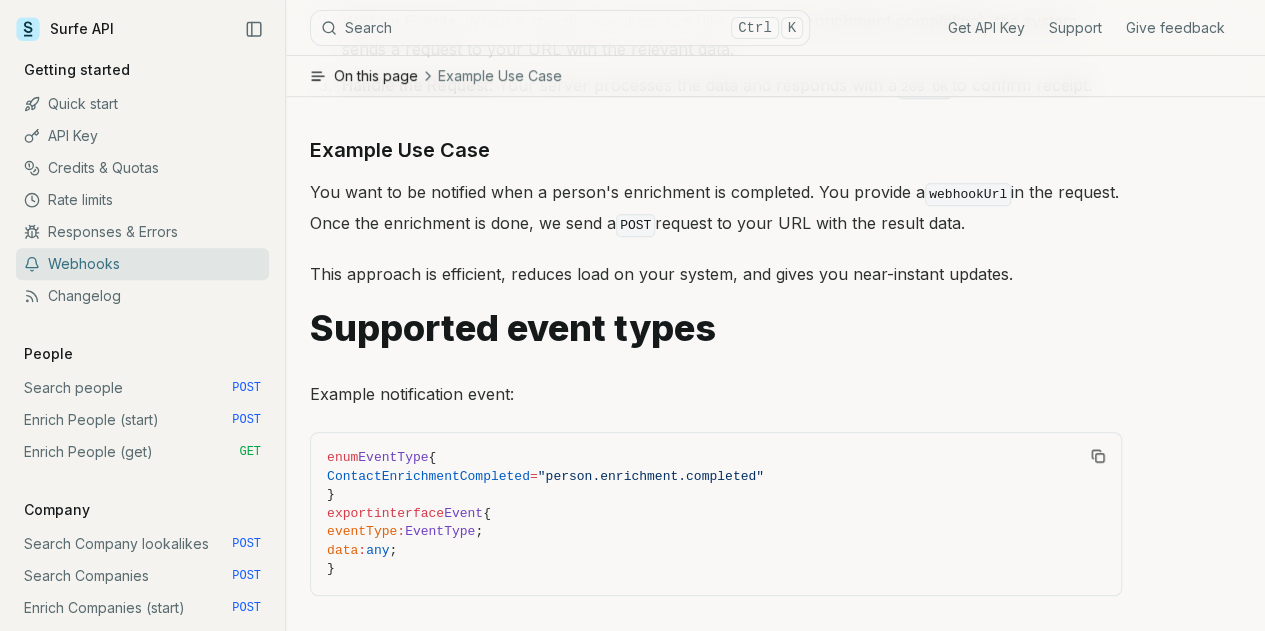 click on "You want to be notified when a person's enrichment is completed. You provide a  webhookUrl  in the request. Once the enrichment is done, we send a  POST  request to your URL with the result data." at bounding box center [716, 209] 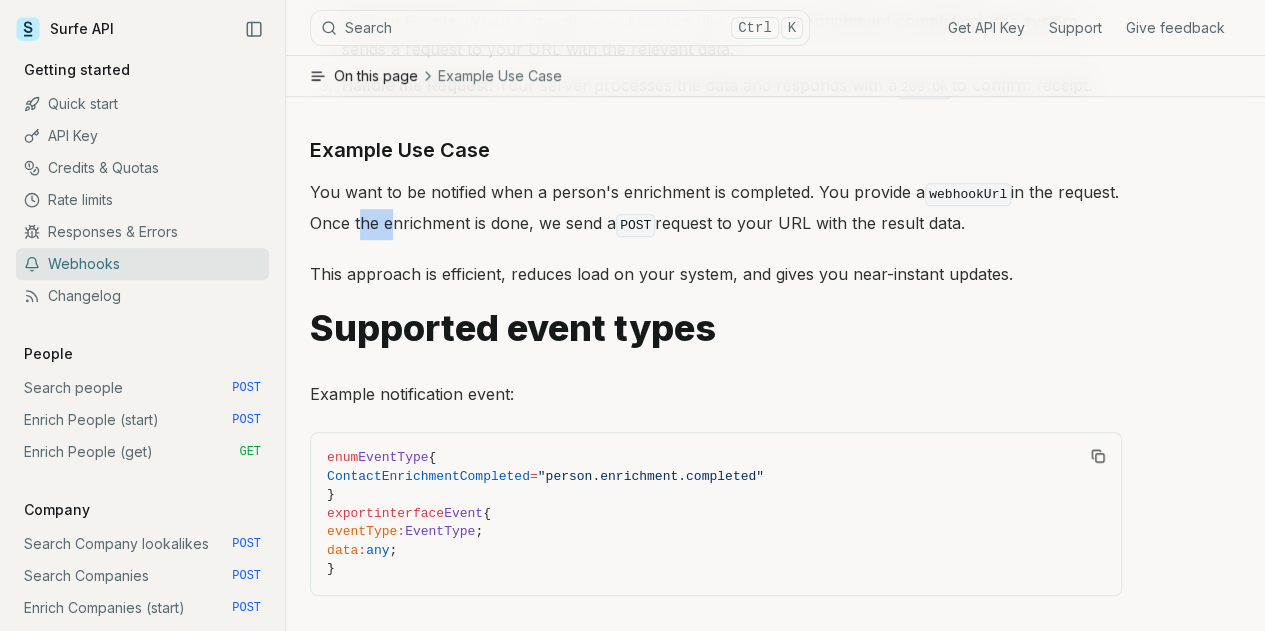 click on "You want to be notified when a person's enrichment is completed. You provide a  webhookUrl  in the request. Once the enrichment is done, we send a  POST  request to your URL with the result data." at bounding box center (716, 209) 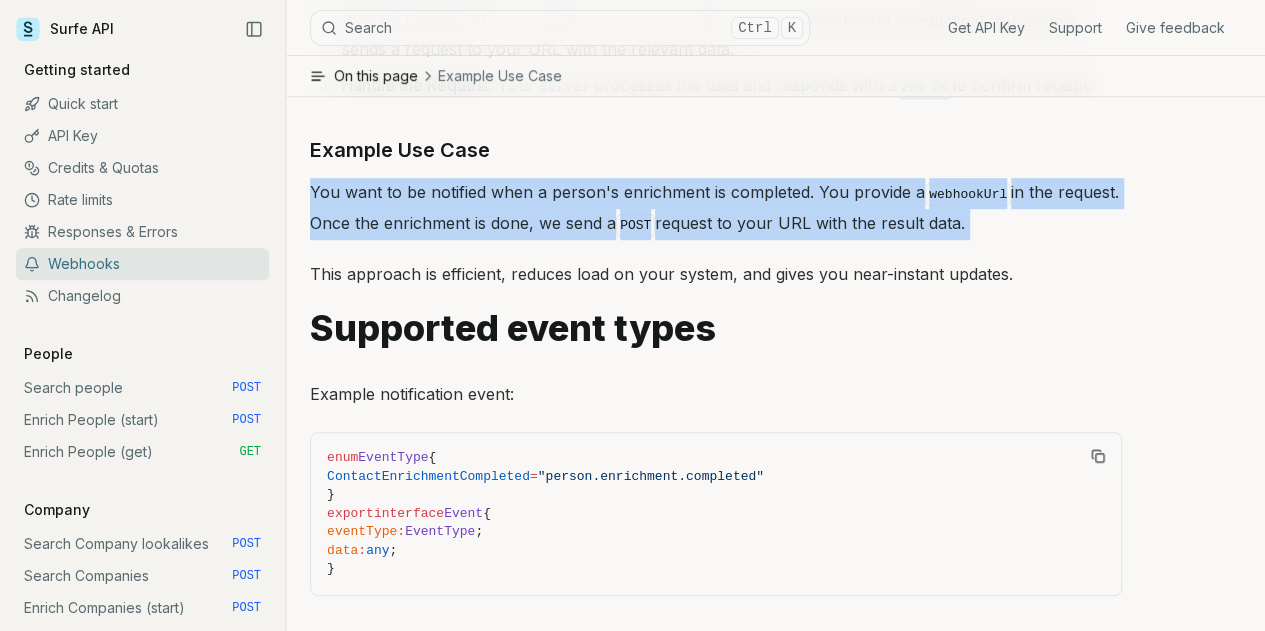 click on "You want to be notified when a person's enrichment is completed. You provide a  webhookUrl  in the request. Once the enrichment is done, we send a  POST  request to your URL with the result data." at bounding box center (716, 209) 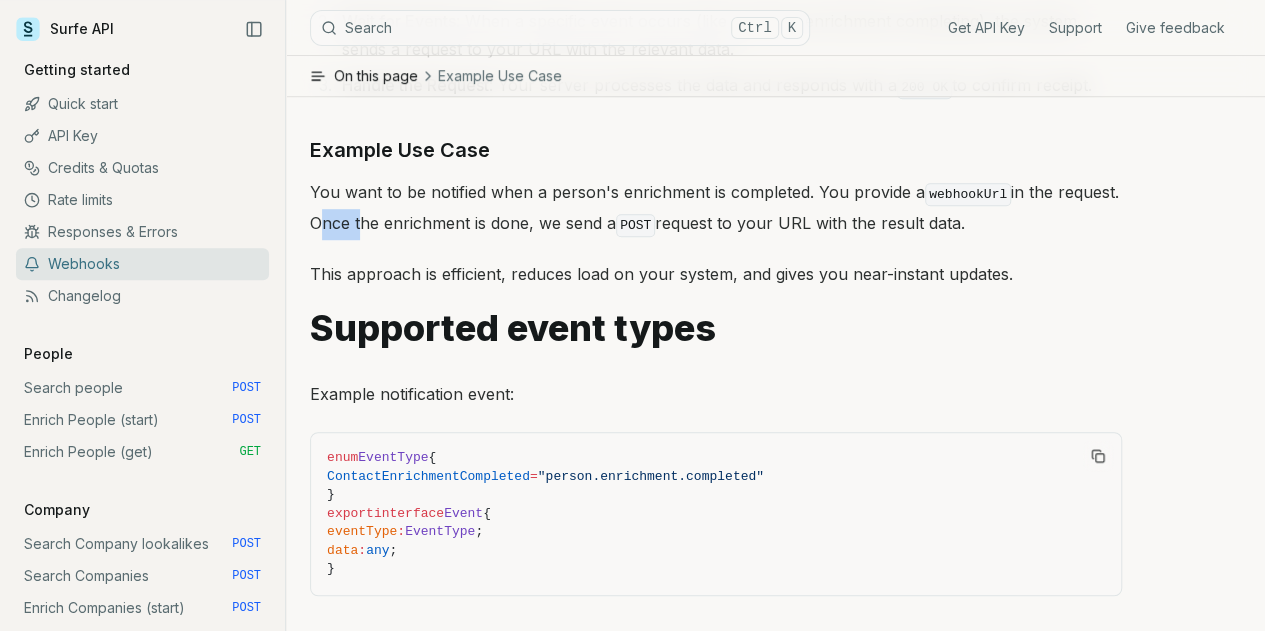 click on "You want to be notified when a person's enrichment is completed. You provide a  webhookUrl  in the request. Once the enrichment is done, we send a  POST  request to your URL with the result data." at bounding box center (716, 209) 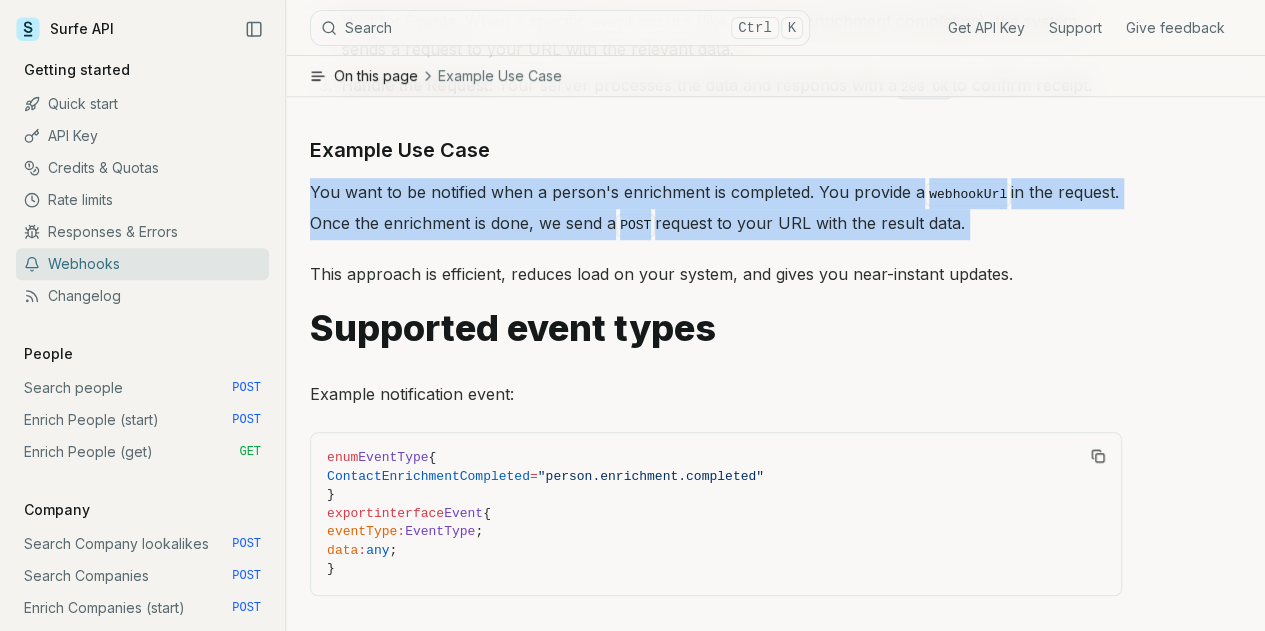 click on "You want to be notified when a person's enrichment is completed. You provide a  webhookUrl  in the request. Once the enrichment is done, we send a  POST  request to your URL with the result data." at bounding box center (716, 209) 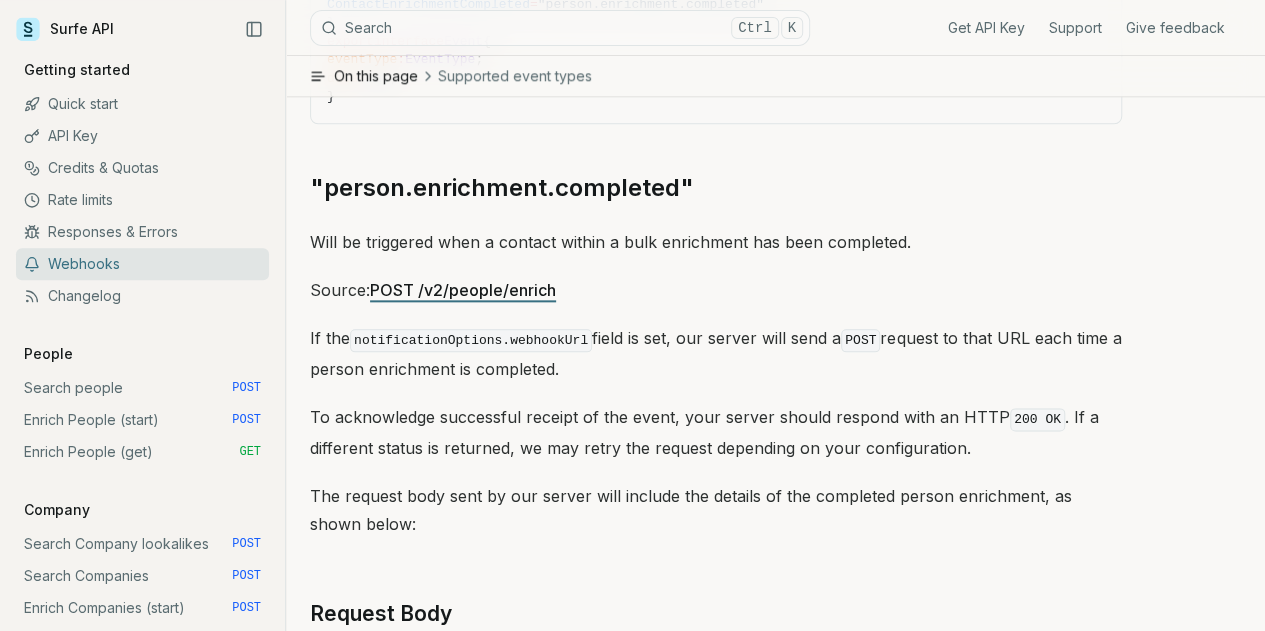 scroll, scrollTop: 1050, scrollLeft: 0, axis: vertical 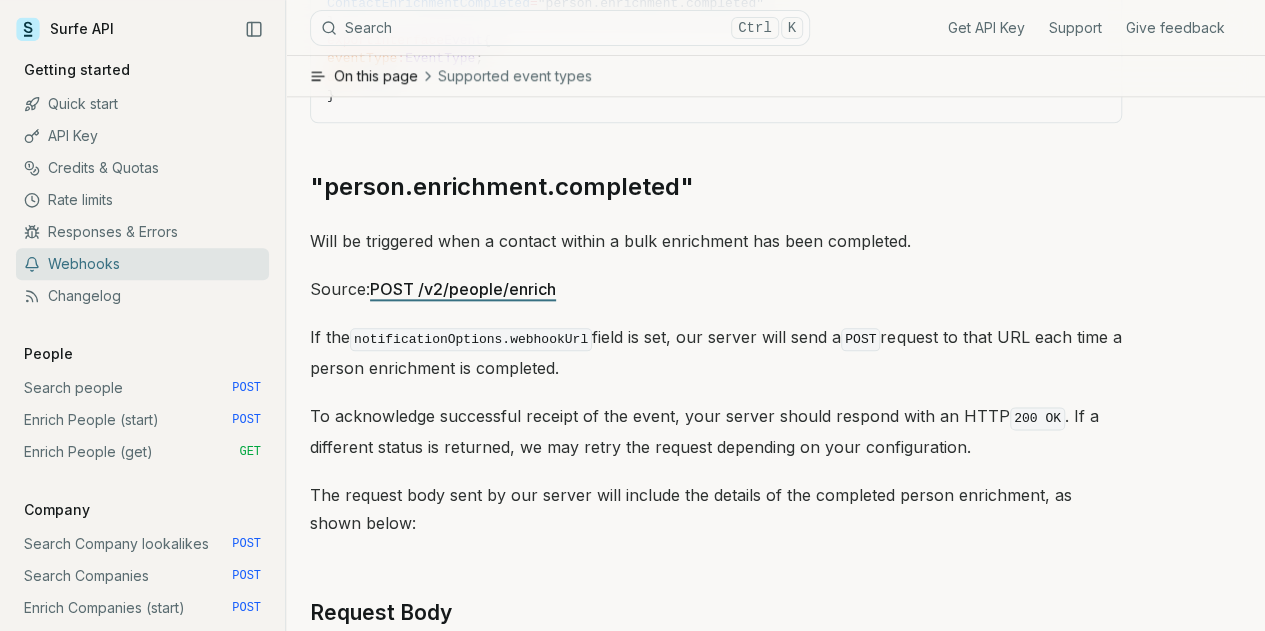 click on "A  webhook  is a way for one system to send real-time data to another system as soon as an event happens. Instead of constantly checking (polling) for updates, a webhook lets your application receive updates automatically.
Think of it like a notification system: when something important happens, the system calls your provided URL (usually an API endpoint) with the event data.
How to Use a Webhook
Provide a URL : You give the system a public URL (your webhook endpoint) that can receive  POST  requests.
Wait for Events : When a specific event occurs (like a person enrichment completing), the system sends a request to your URL with the relevant data.
Handle the Request : Your server processes the data and responds with a  200 OK  to confirm receipt.
Example Use Case
You want to be notified when a person's enrichment is completed. You provide a  webhookUrl  in the request. Once the enrichment is done, we send a  POST  request to your URL with the result data.
Supported event types
{" at bounding box center (716, 694) 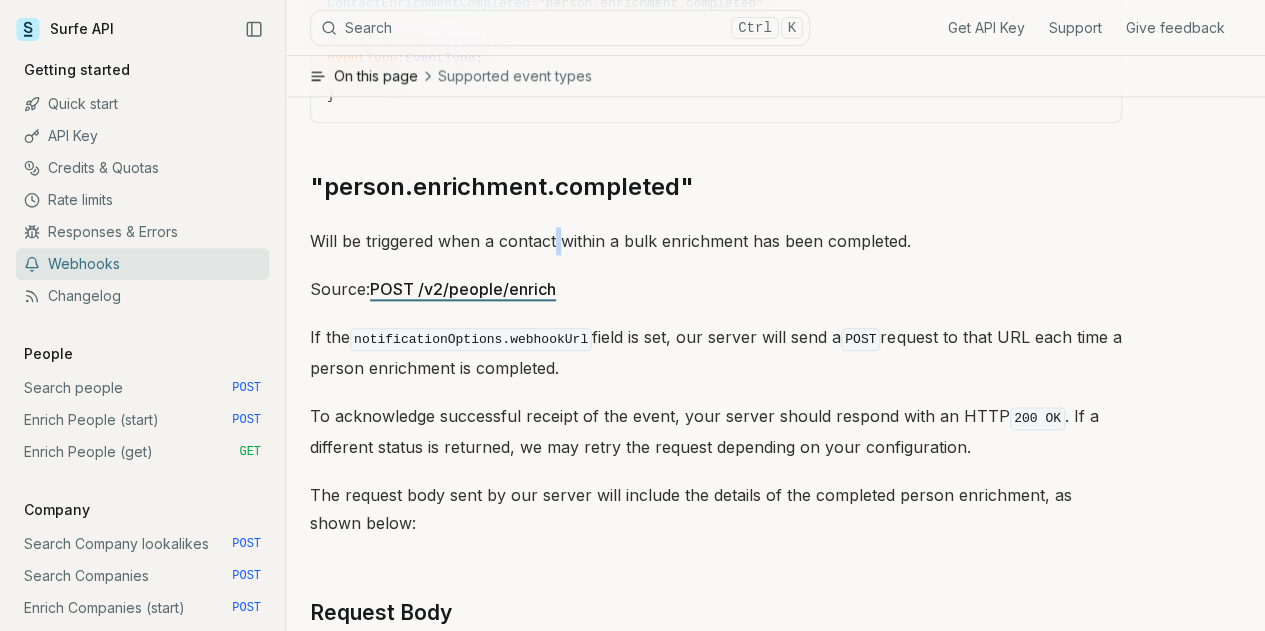 click on "A  webhook  is a way for one system to send real-time data to another system as soon as an event happens. Instead of constantly checking (polling) for updates, a webhook lets your application receive updates automatically.
Think of it like a notification system: when something important happens, the system calls your provided URL (usually an API endpoint) with the event data.
How to Use a Webhook
Provide a URL : You give the system a public URL (your webhook endpoint) that can receive  POST  requests.
Wait for Events : When a specific event occurs (like a person enrichment completing), the system sends a request to your URL with the relevant data.
Handle the Request : Your server processes the data and responds with a  200 OK  to confirm receipt.
Example Use Case
You want to be notified when a person's enrichment is completed. You provide a  webhookUrl  in the request. Once the enrichment is done, we send a  POST  request to your URL with the result data.
Supported event types
{" at bounding box center (716, 694) 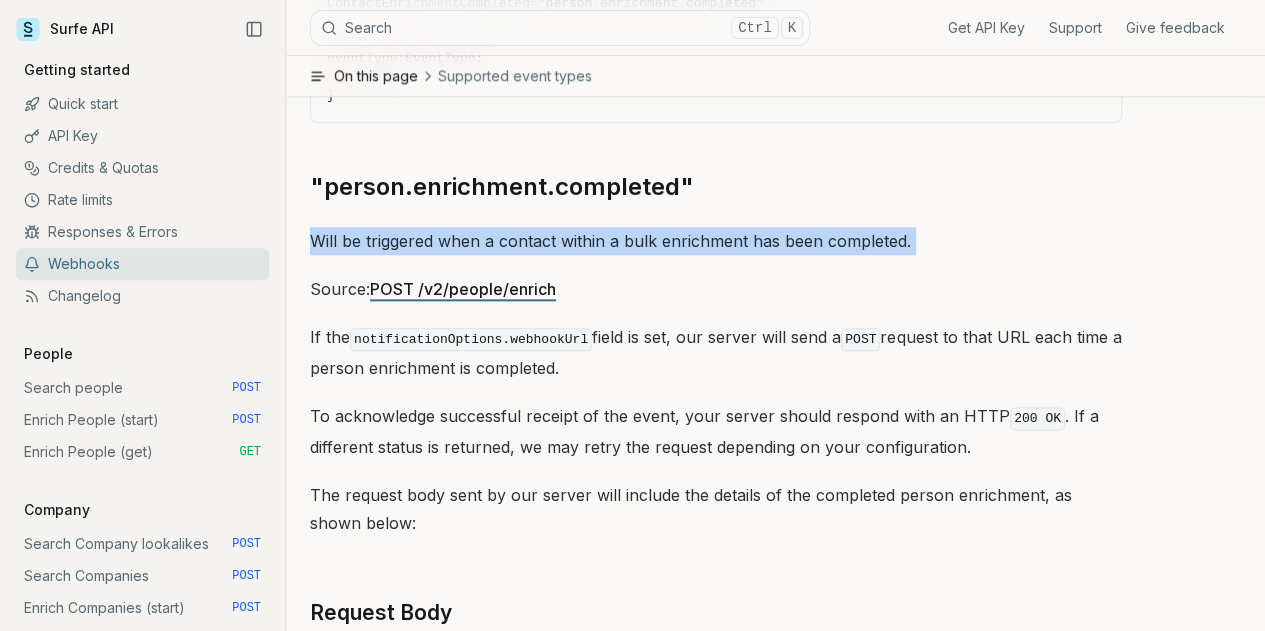 click on "A  webhook  is a way for one system to send real-time data to another system as soon as an event happens. Instead of constantly checking (polling) for updates, a webhook lets your application receive updates automatically.
Think of it like a notification system: when something important happens, the system calls your provided URL (usually an API endpoint) with the event data.
How to Use a Webhook
Provide a URL : You give the system a public URL (your webhook endpoint) that can receive  POST  requests.
Wait for Events : When a specific event occurs (like a person enrichment completing), the system sends a request to your URL with the relevant data.
Handle the Request : Your server processes the data and responds with a  200 OK  to confirm receipt.
Example Use Case
You want to be notified when a person's enrichment is completed. You provide a  webhookUrl  in the request. Once the enrichment is done, we send a  POST  request to your URL with the result data.
Supported event types
{" at bounding box center [716, 694] 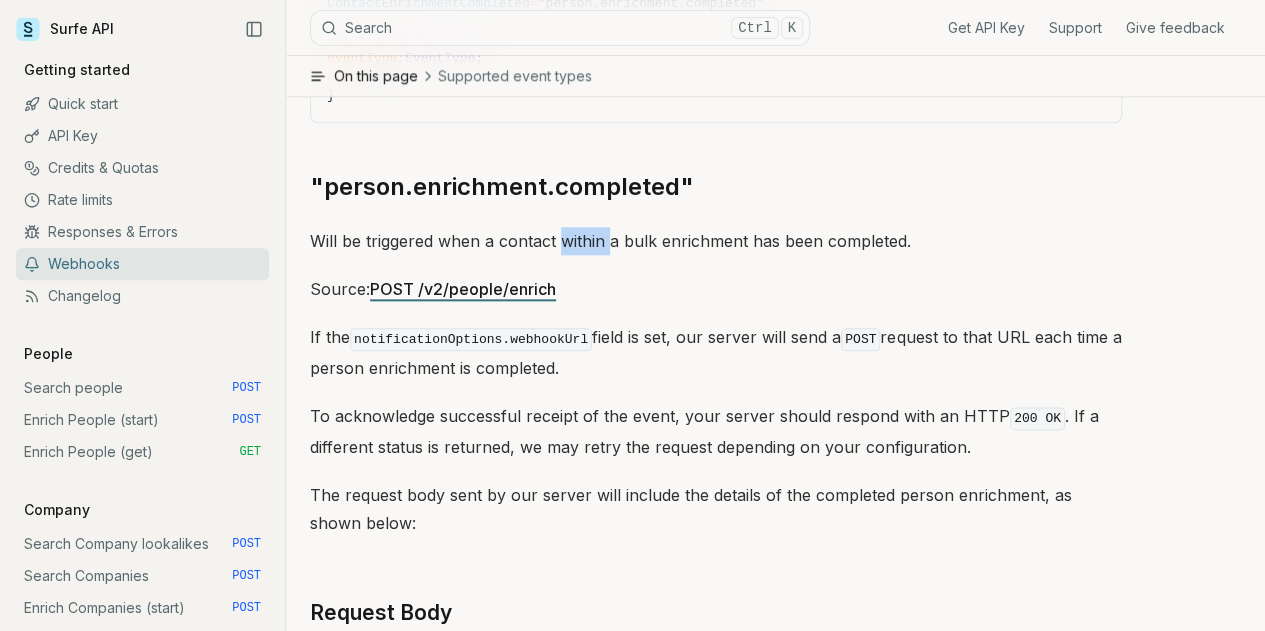 click on "Will be triggered when a contact within a bulk enrichment has been completed." at bounding box center [716, 241] 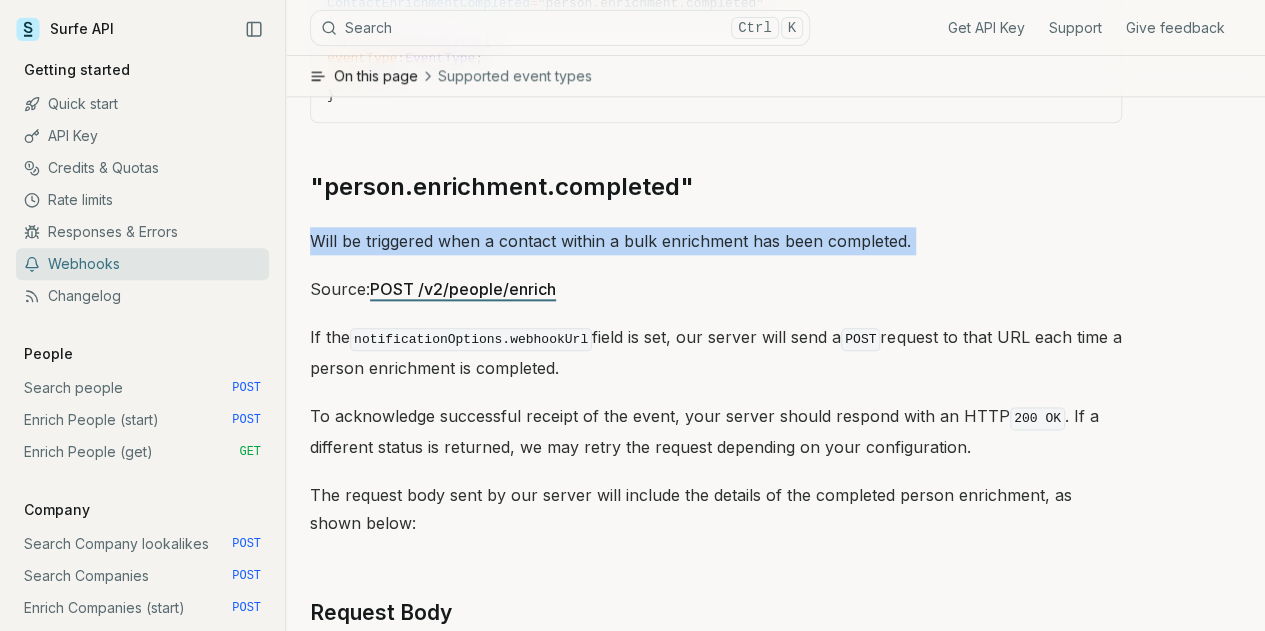 click on "Will be triggered when a contact within a bulk enrichment has been completed." at bounding box center [716, 241] 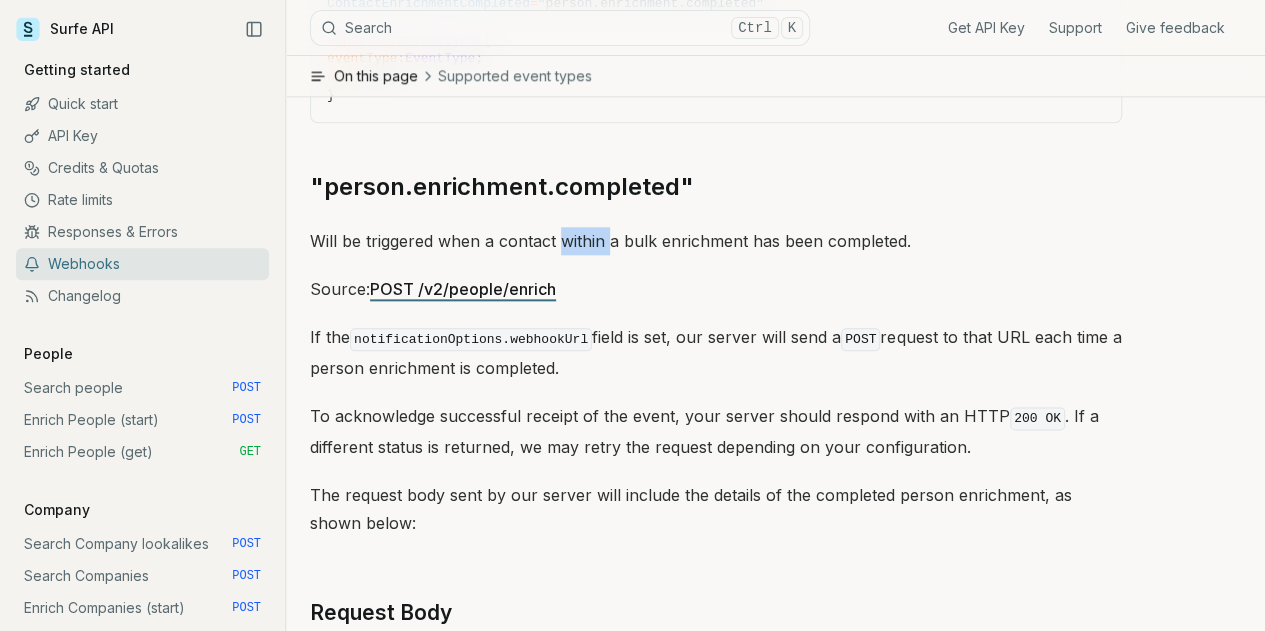 click on "Will be triggered when a contact within a bulk enrichment has been completed." at bounding box center (716, 241) 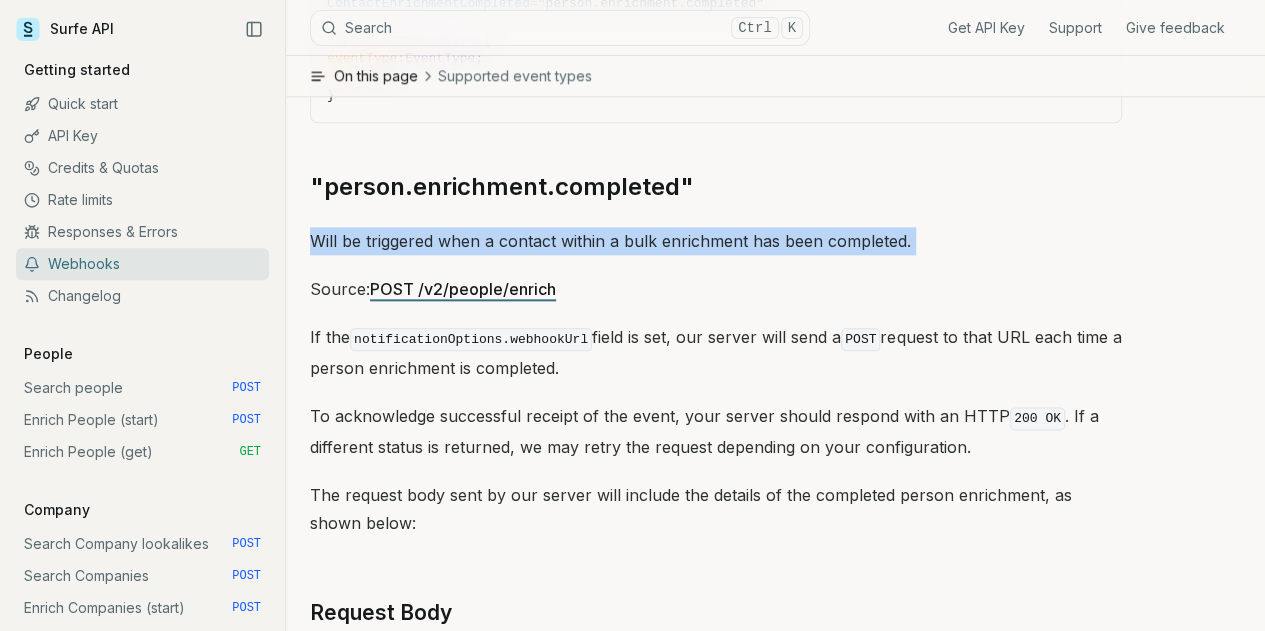 click on "Will be triggered when a contact within a bulk enrichment has been completed." at bounding box center (716, 241) 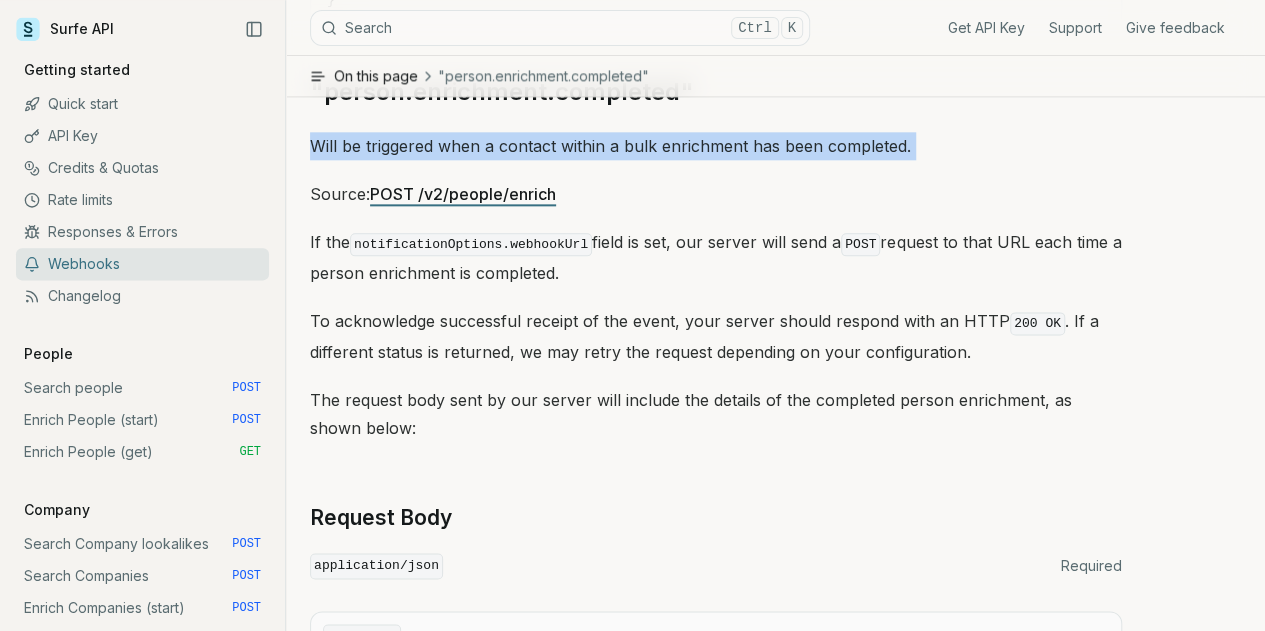 scroll, scrollTop: 1146, scrollLeft: 0, axis: vertical 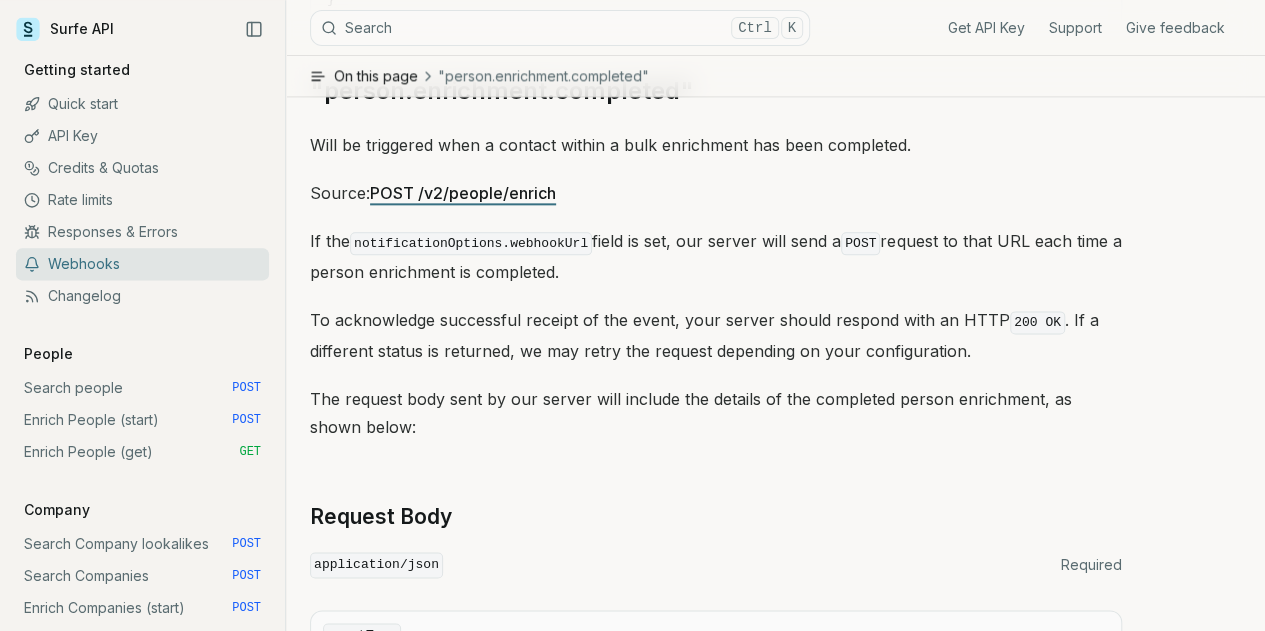 click on "notificationOptions.webhookUrl" at bounding box center [471, 243] 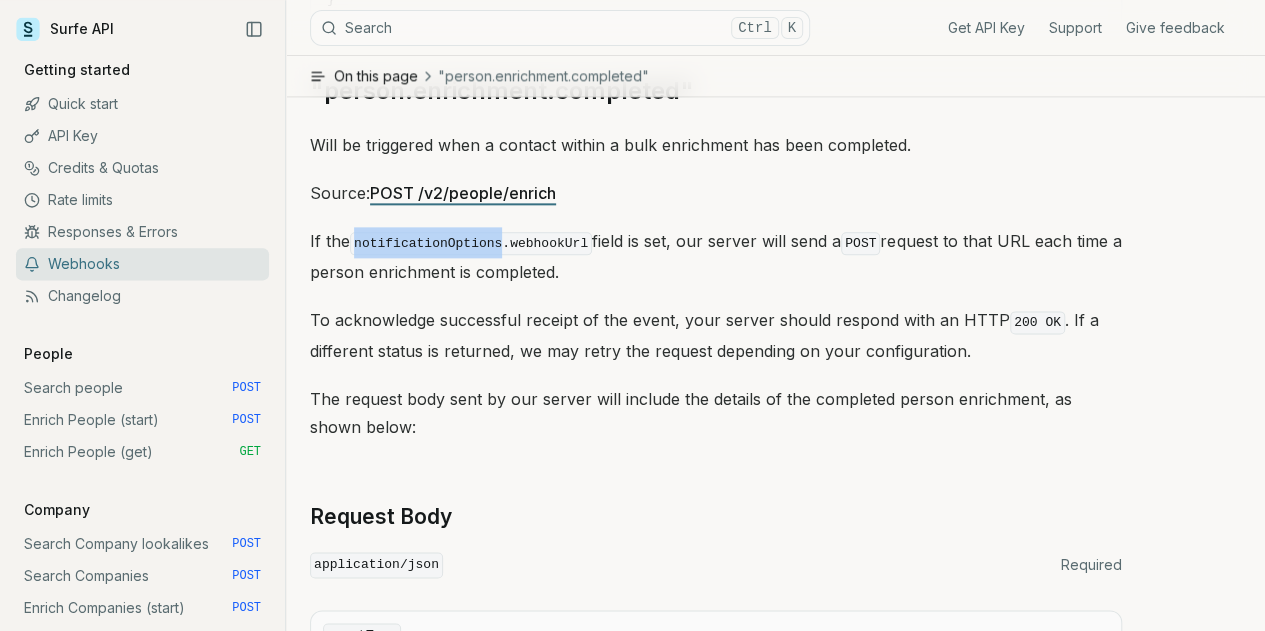 click on "notificationOptions.webhookUrl" at bounding box center (471, 243) 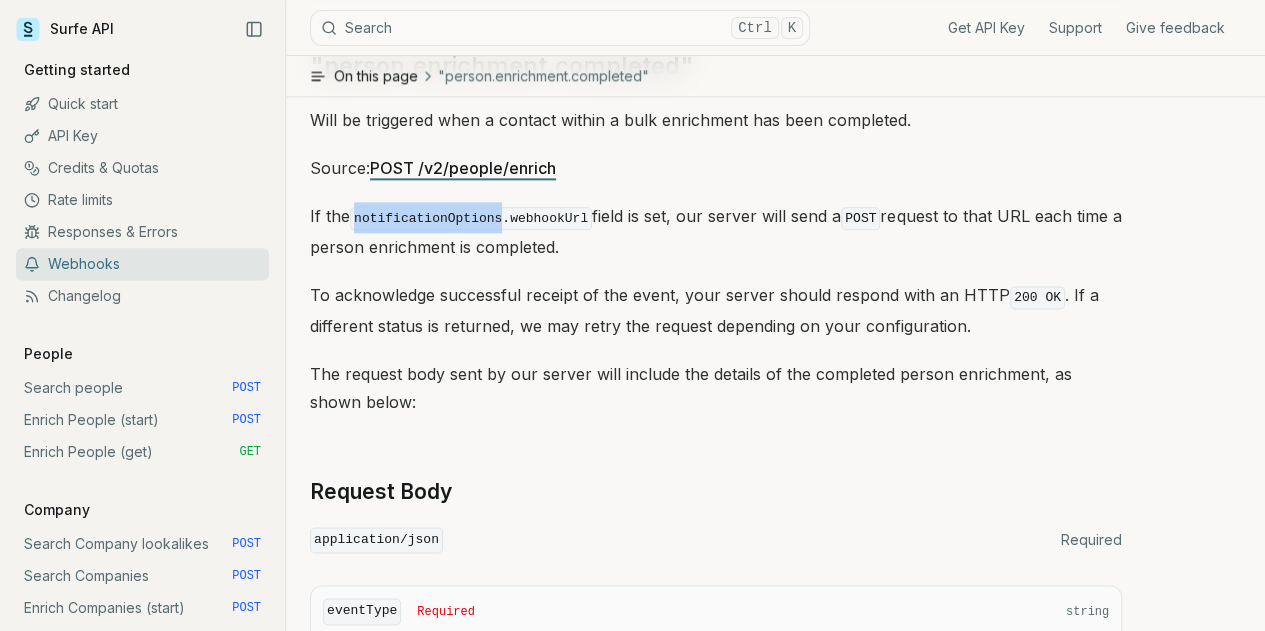 scroll, scrollTop: 1176, scrollLeft: 0, axis: vertical 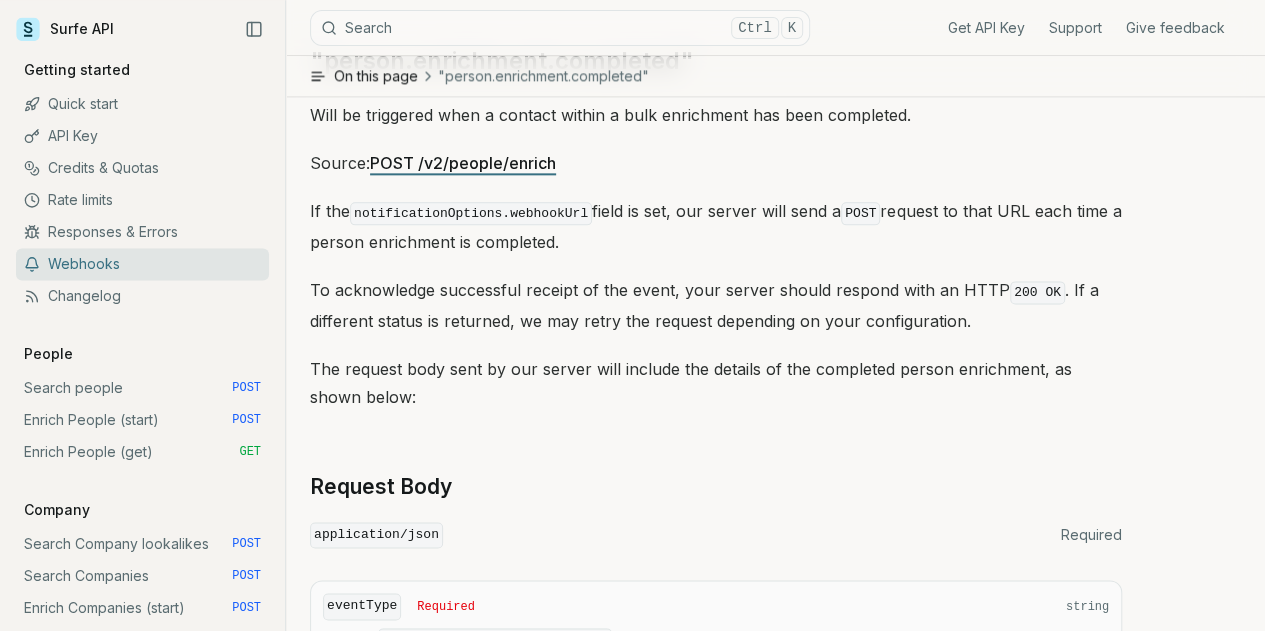 click on "If the  notificationOptions.webhookUrl  field is set, our server will send a  POST  request to that URL each time a person enrichment is completed." at bounding box center (716, 226) 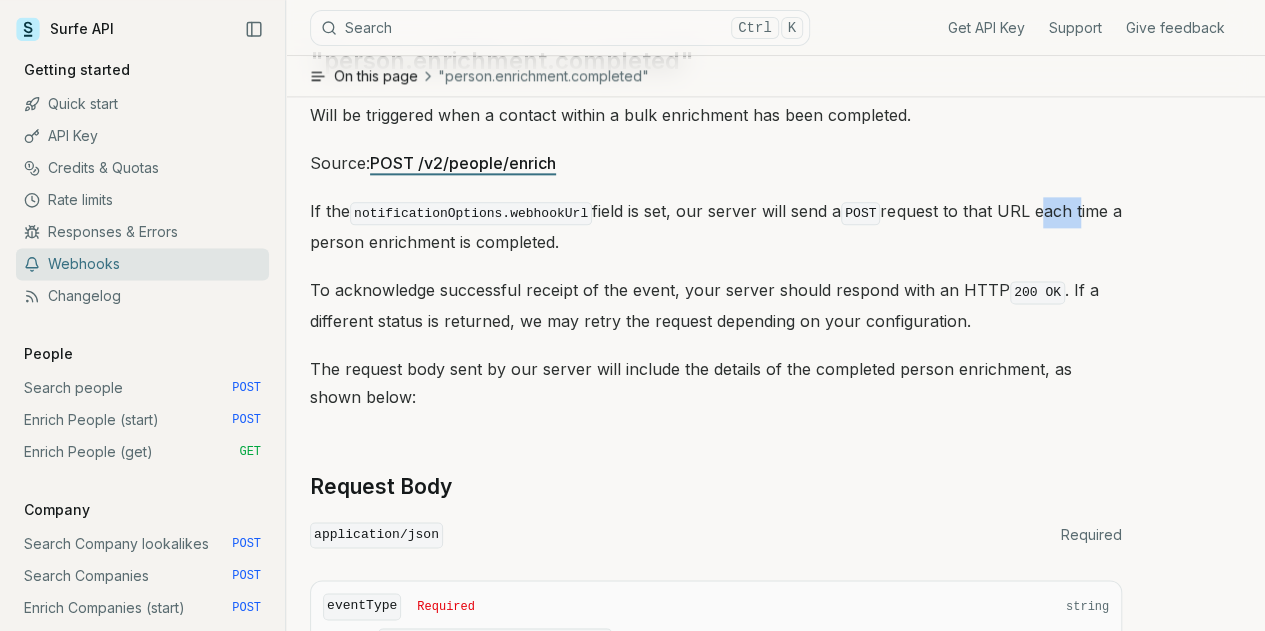 click on "If the  notificationOptions.webhookUrl  field is set, our server will send a  POST  request to that URL each time a person enrichment is completed." at bounding box center (716, 226) 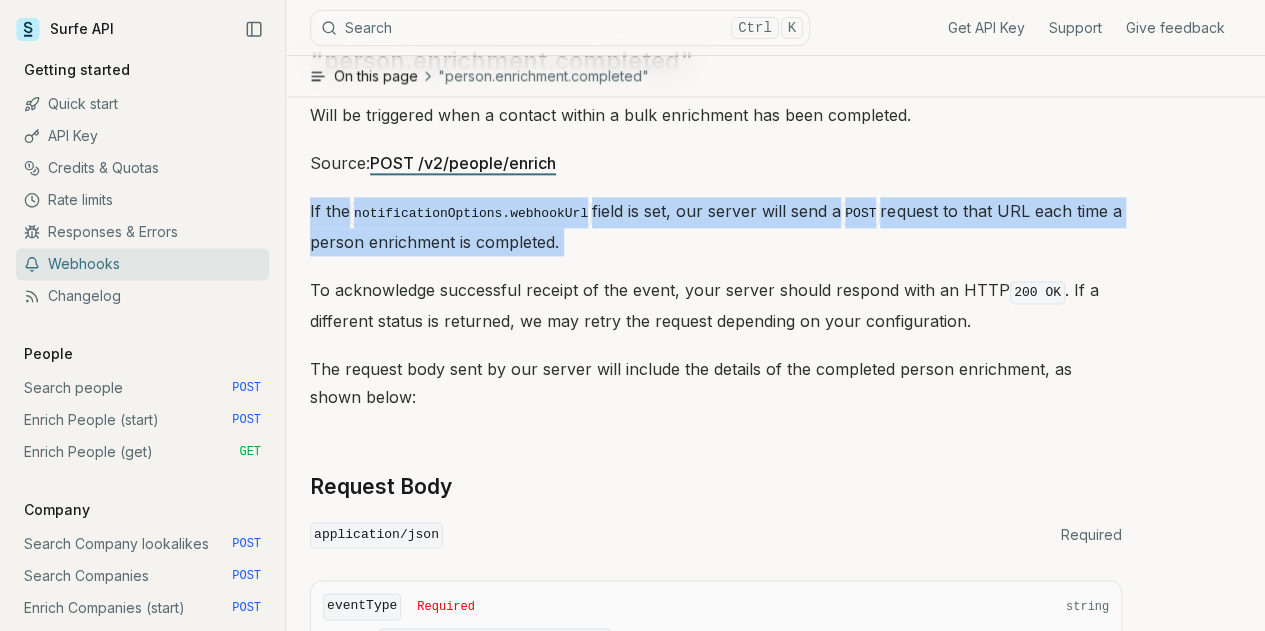 drag, startPoint x: 483, startPoint y: 334, endPoint x: 505, endPoint y: 333, distance: 22.022715 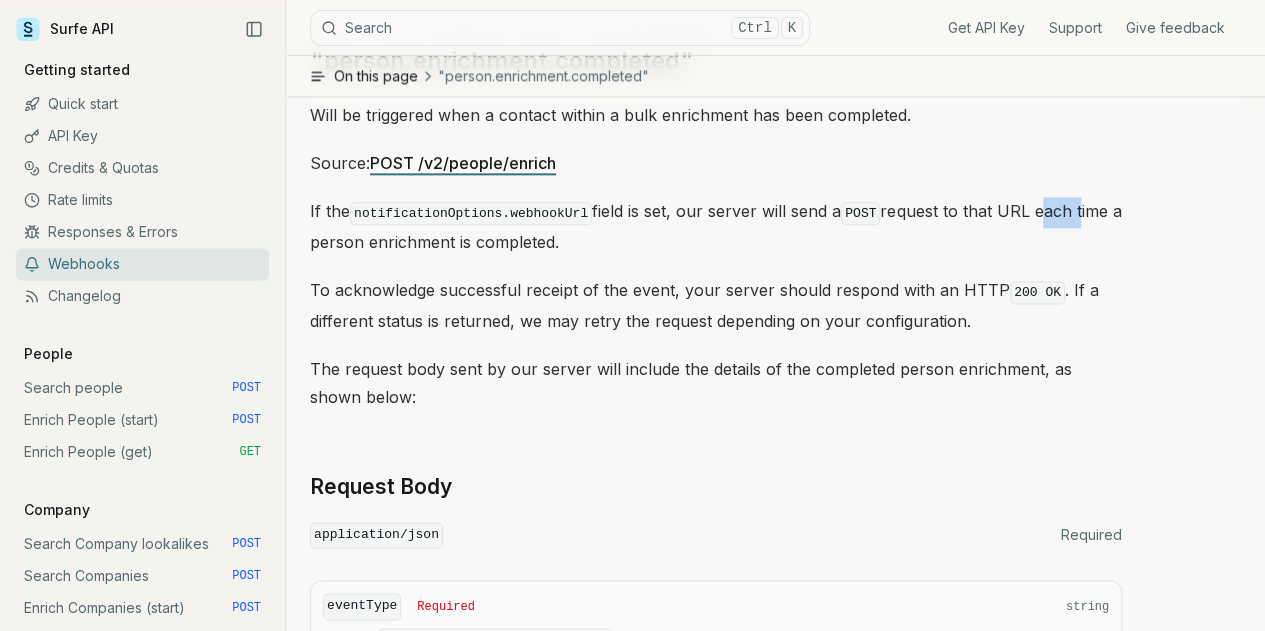 click on "If the  notificationOptions.webhookUrl  field is set, our server will send a  POST  request to that URL each time a person enrichment is completed." at bounding box center (716, 226) 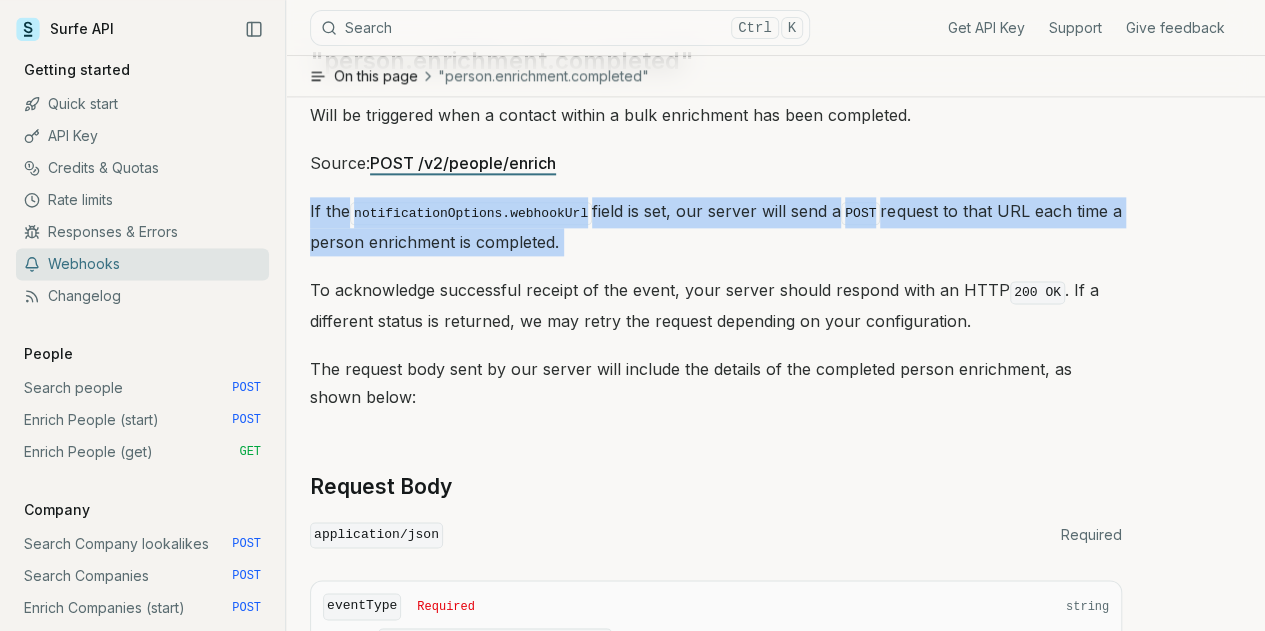 click on "If the  notificationOptions.webhookUrl  field is set, our server will send a  POST  request to that URL each time a person enrichment is completed." at bounding box center (716, 226) 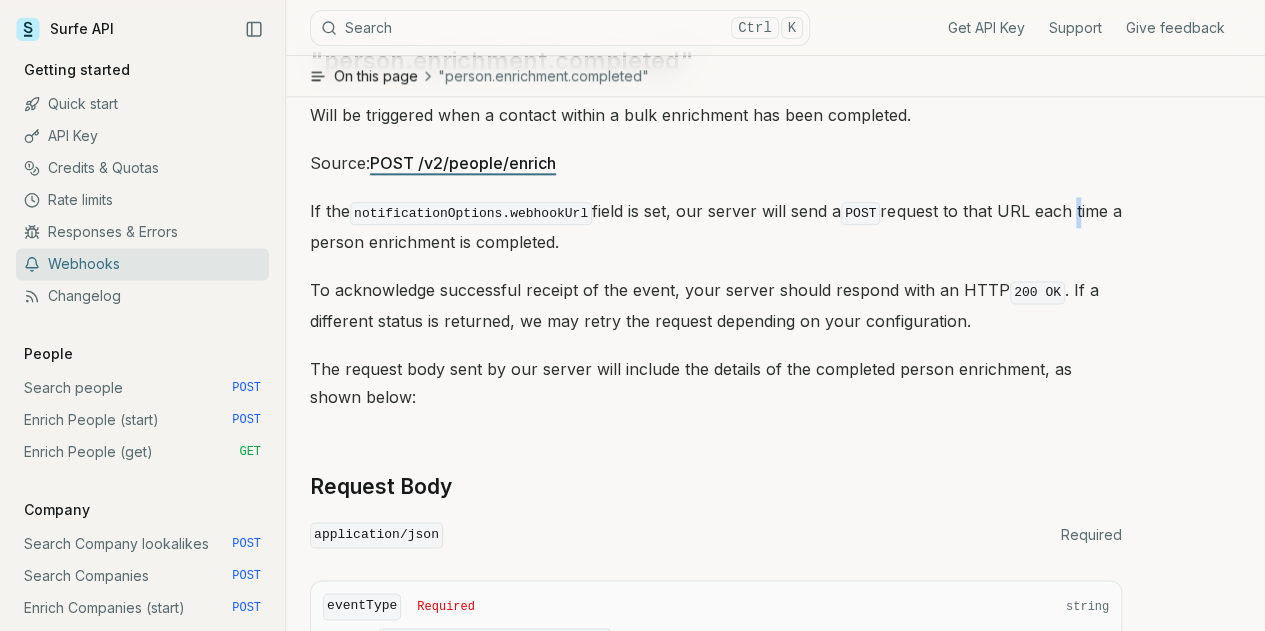 click on "If the  notificationOptions.webhookUrl  field is set, our server will send a  POST  request to that URL each time a person enrichment is completed." at bounding box center [716, 226] 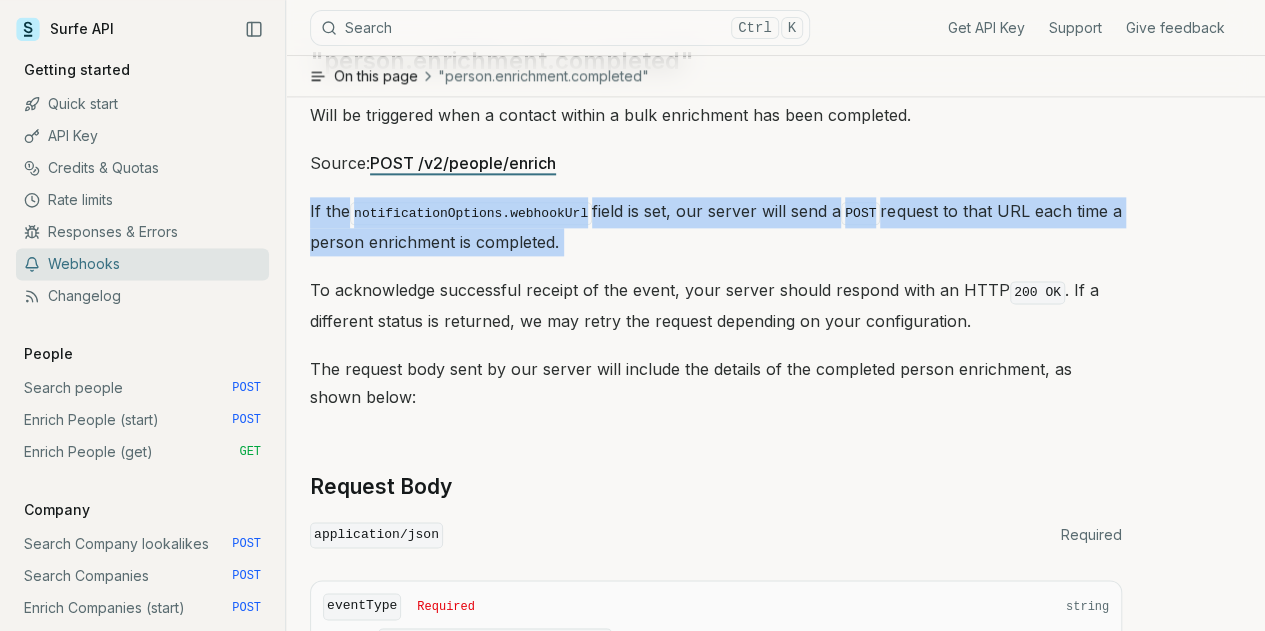 click on "If the  notificationOptions.webhookUrl  field is set, our server will send a  POST  request to that URL each time a person enrichment is completed." at bounding box center (716, 226) 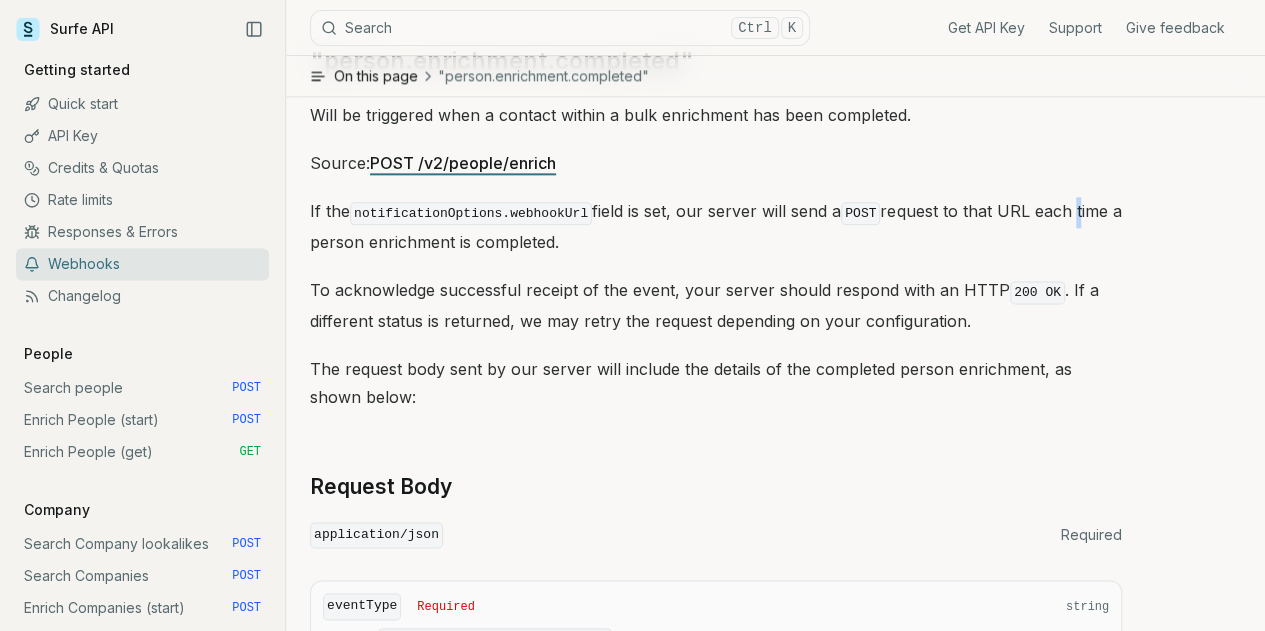 click on "If the  notificationOptions.webhookUrl  field is set, our server will send a  POST  request to that URL each time a person enrichment is completed." at bounding box center [716, 226] 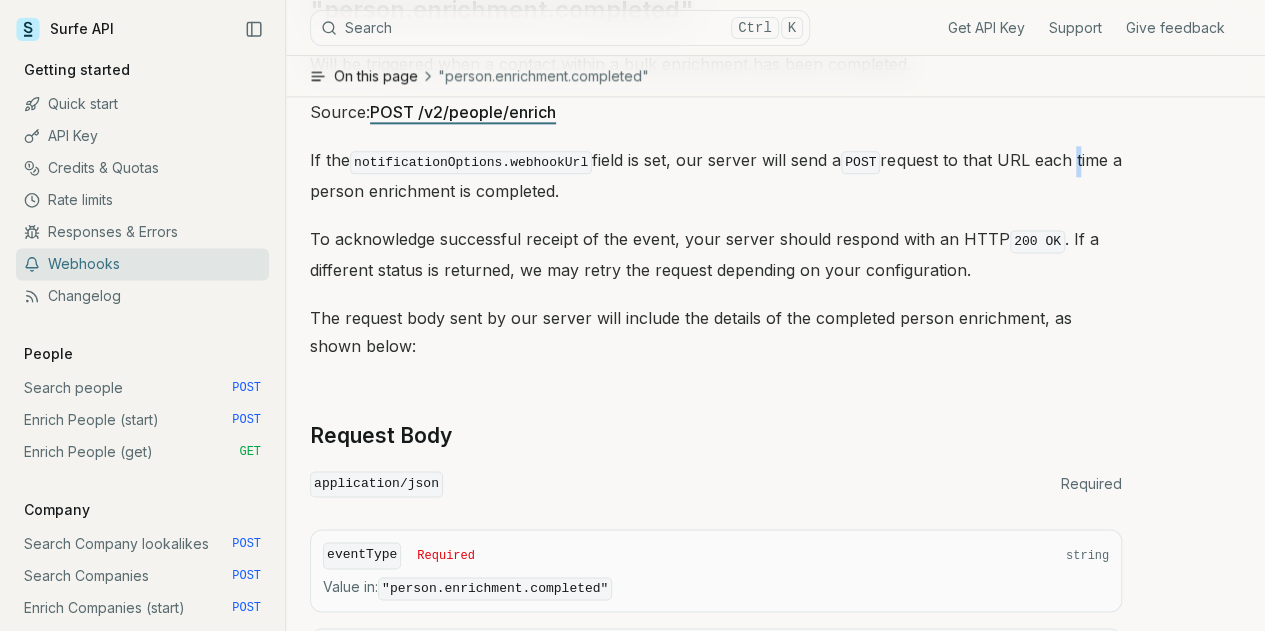scroll, scrollTop: 1232, scrollLeft: 0, axis: vertical 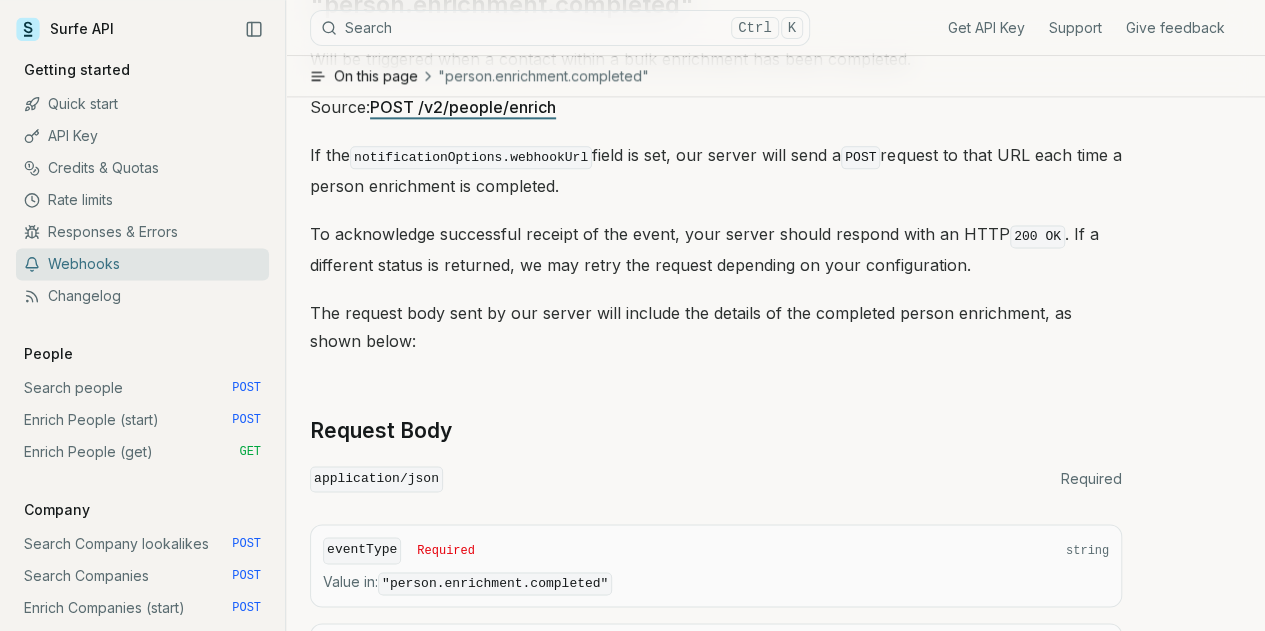 click on "To acknowledge successful receipt of the event, your server should respond with an HTTP  200 OK . If a different status is returned, we may retry the request depending on your configuration." at bounding box center [716, 249] 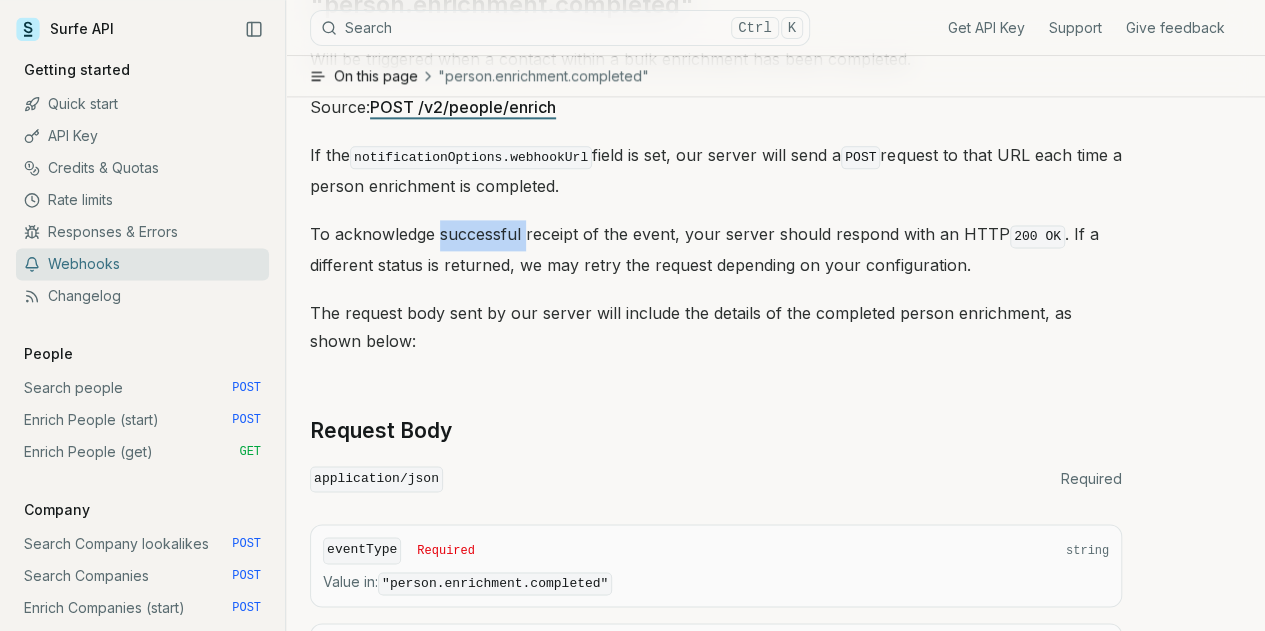 click on "To acknowledge successful receipt of the event, your server should respond with an HTTP  200 OK . If a different status is returned, we may retry the request depending on your configuration." at bounding box center [716, 249] 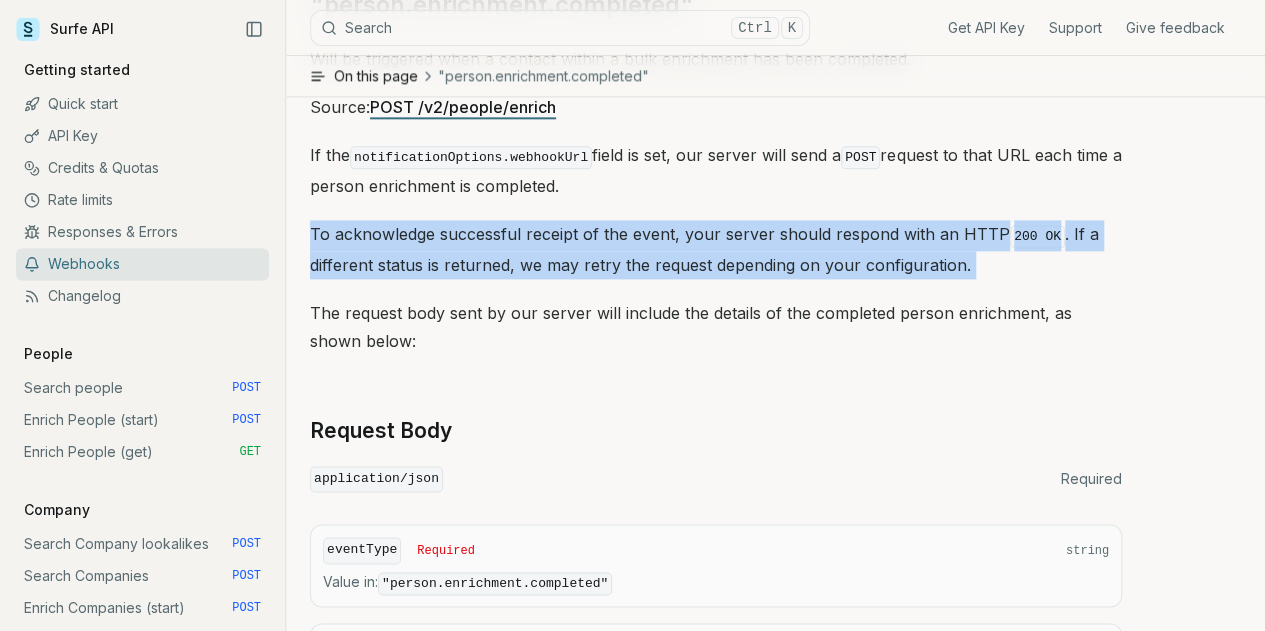 drag, startPoint x: 518, startPoint y: 331, endPoint x: 556, endPoint y: 327, distance: 38.209946 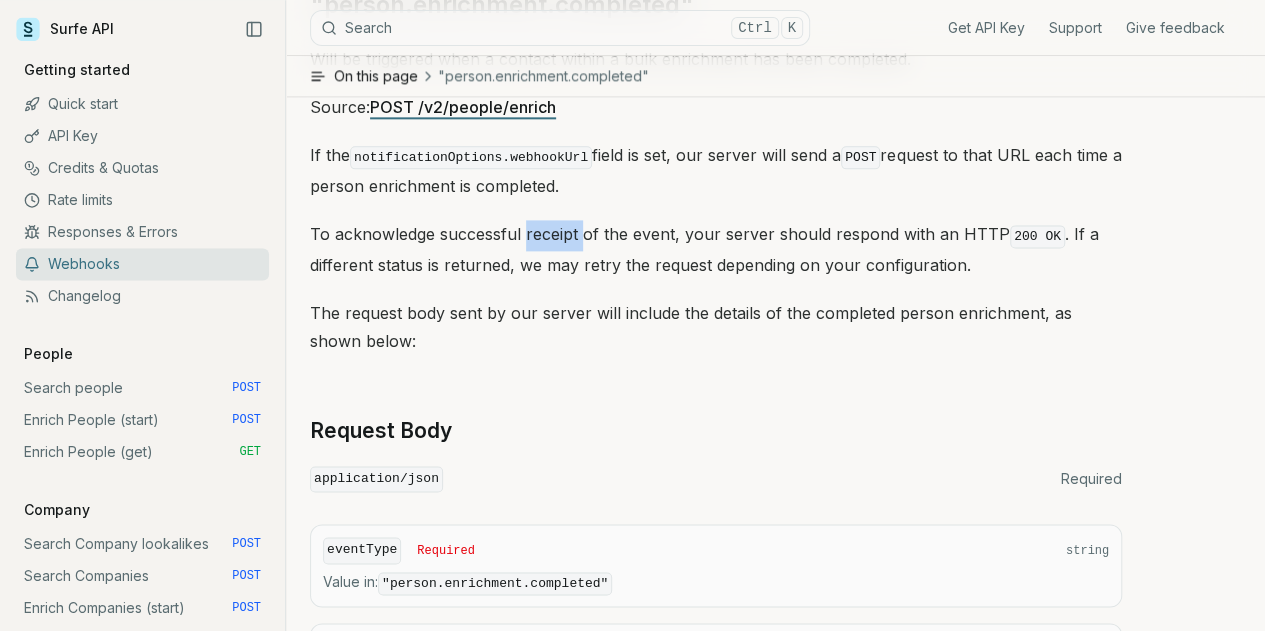 click on "To acknowledge successful receipt of the event, your server should respond with an HTTP  200 OK . If a different status is returned, we may retry the request depending on your configuration." at bounding box center [716, 249] 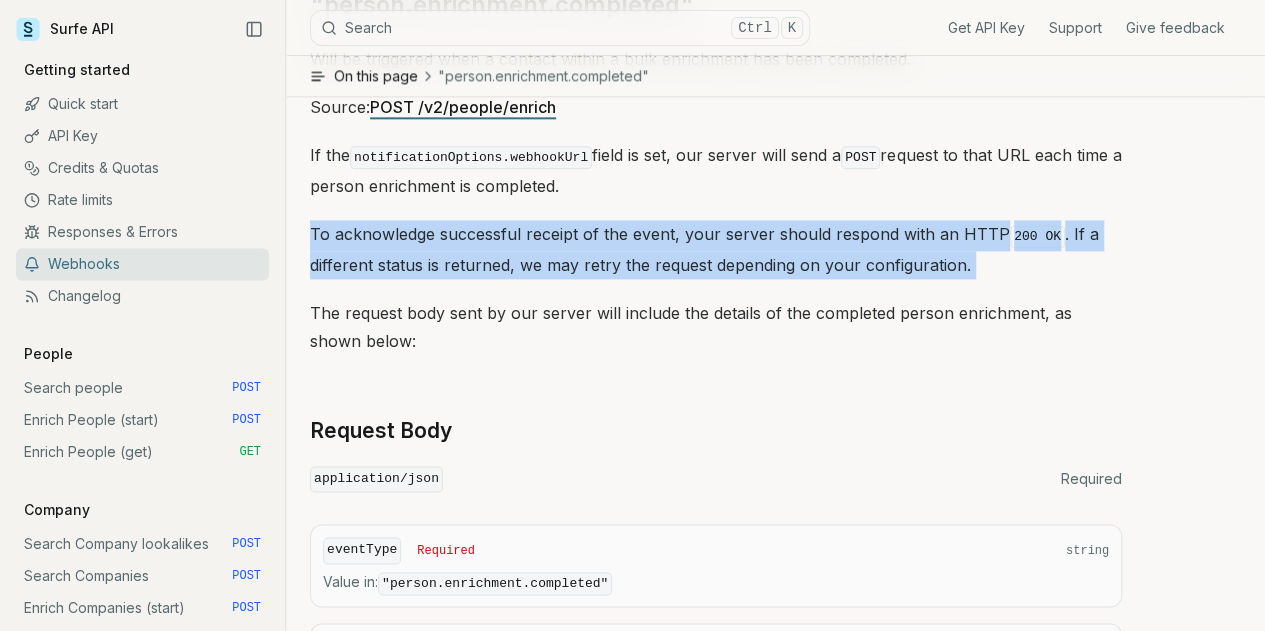 click on "To acknowledge successful receipt of the event, your server should respond with an HTTP  200 OK . If a different status is returned, we may retry the request depending on your configuration." at bounding box center (716, 249) 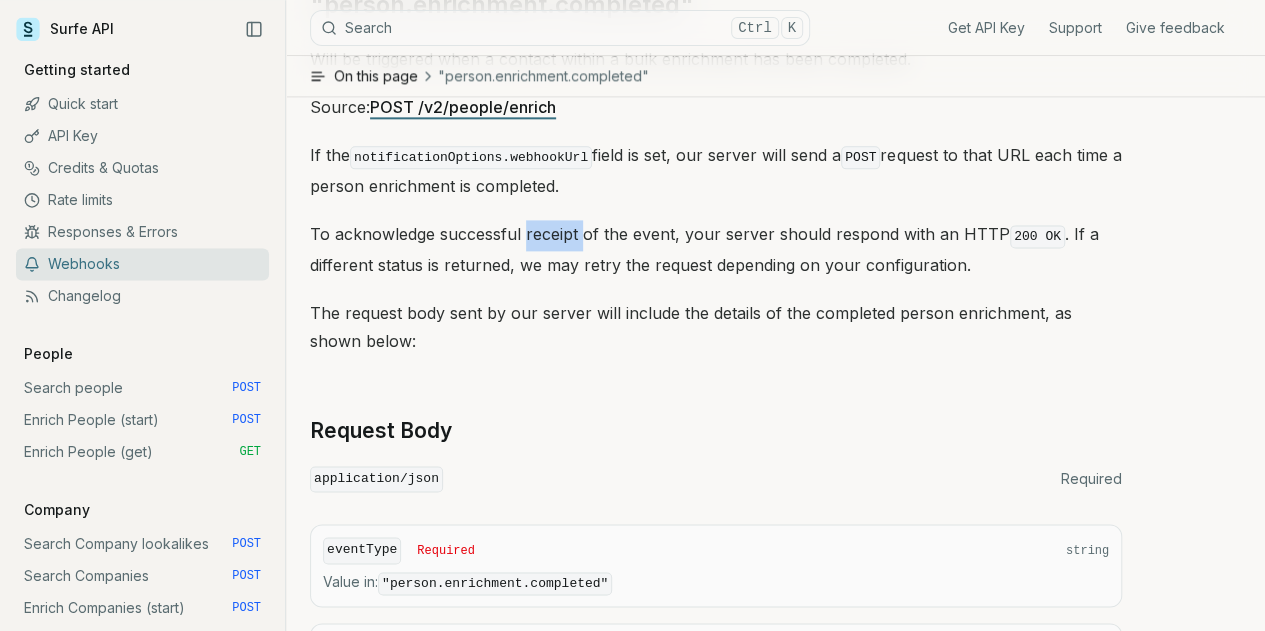 click on "To acknowledge successful receipt of the event, your server should respond with an HTTP  200 OK . If a different status is returned, we may retry the request depending on your configuration." at bounding box center (716, 249) 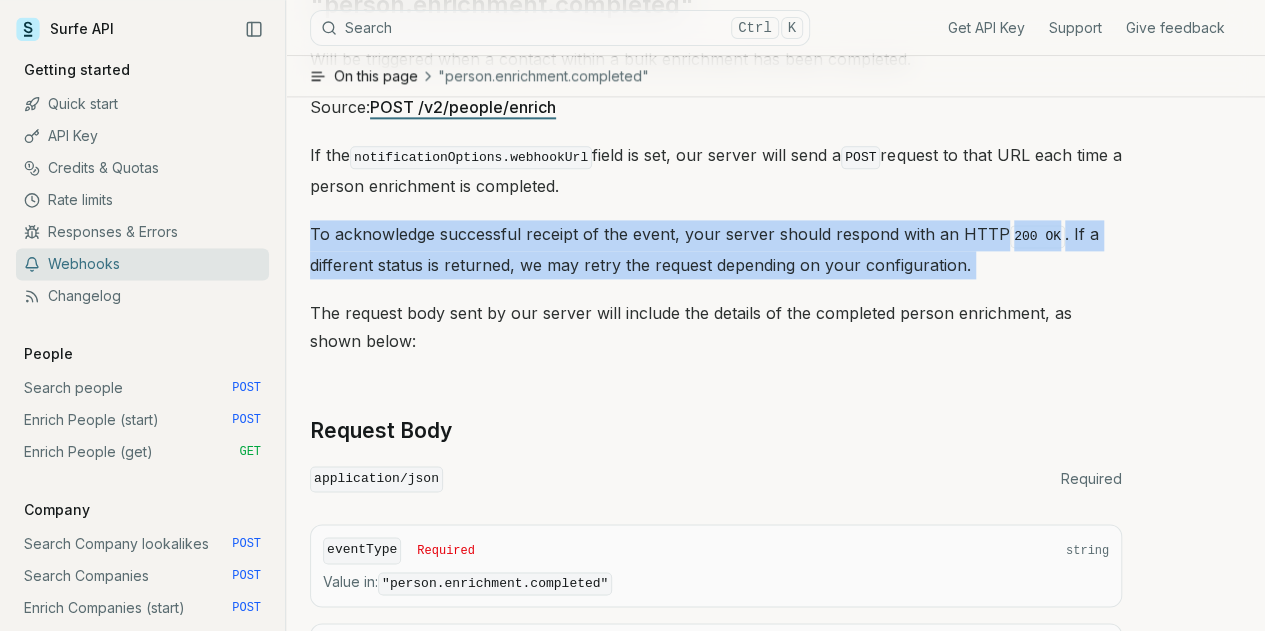 click on "To acknowledge successful receipt of the event, your server should respond with an HTTP  200 OK . If a different status is returned, we may retry the request depending on your configuration." at bounding box center (716, 249) 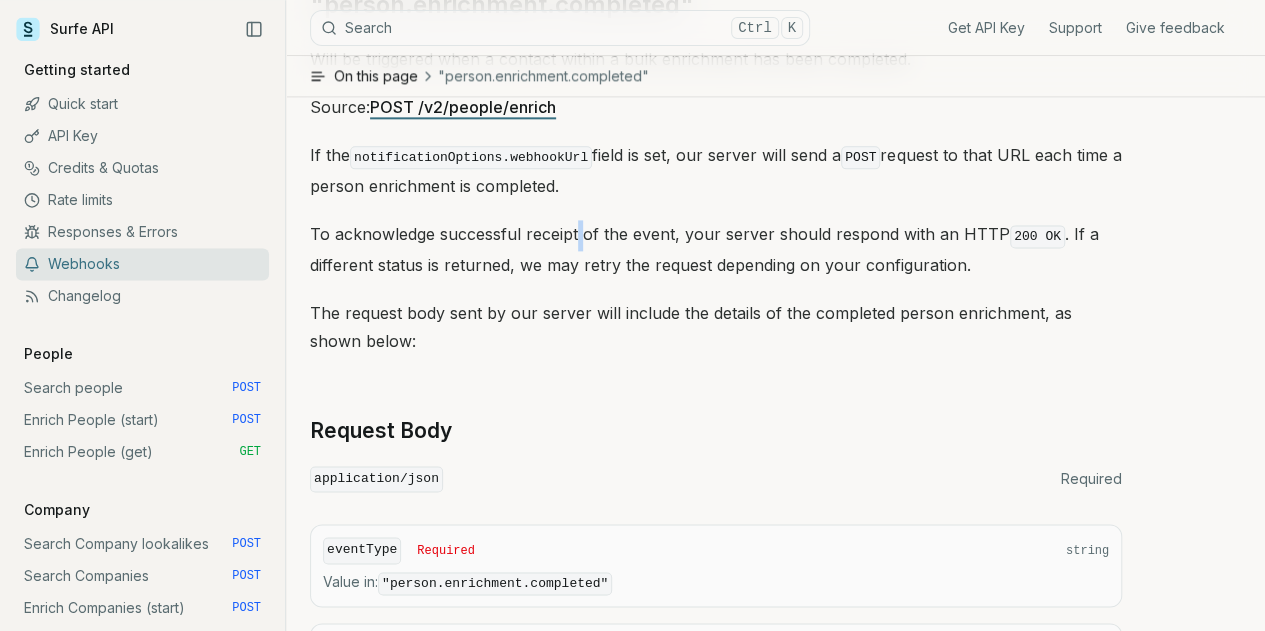 click on "To acknowledge successful receipt of the event, your server should respond with an HTTP  200 OK . If a different status is returned, we may retry the request depending on your configuration." at bounding box center [716, 249] 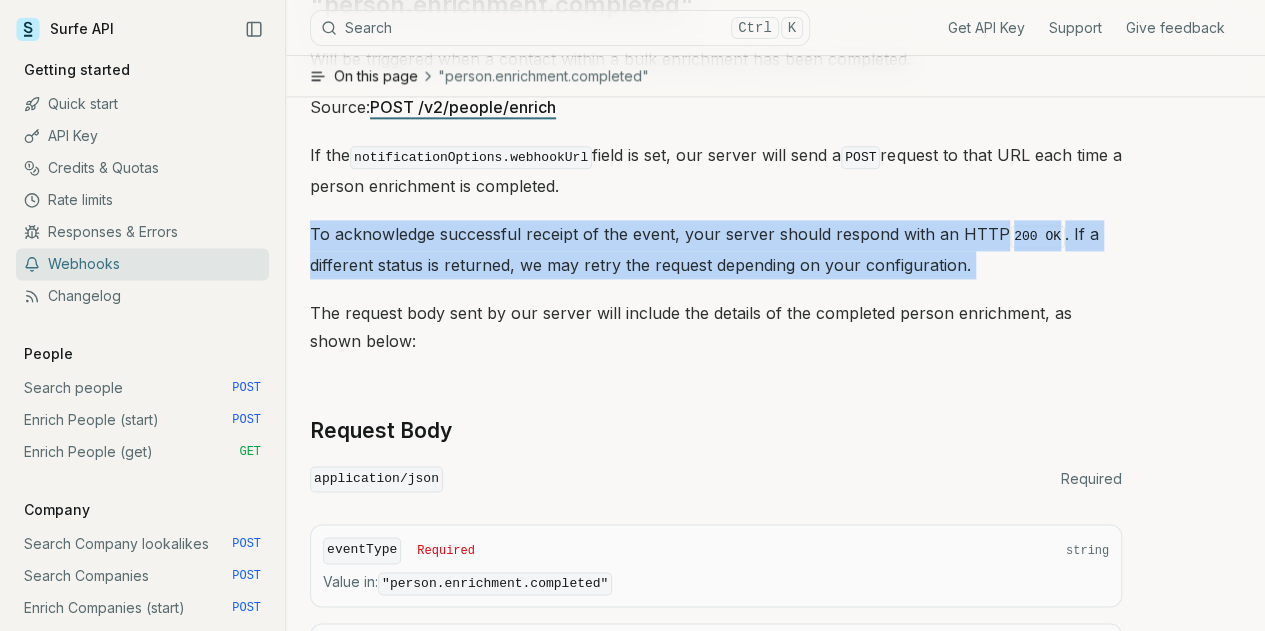 click on "To acknowledge successful receipt of the event, your server should respond with an HTTP  200 OK . If a different status is returned, we may retry the request depending on your configuration." at bounding box center (716, 249) 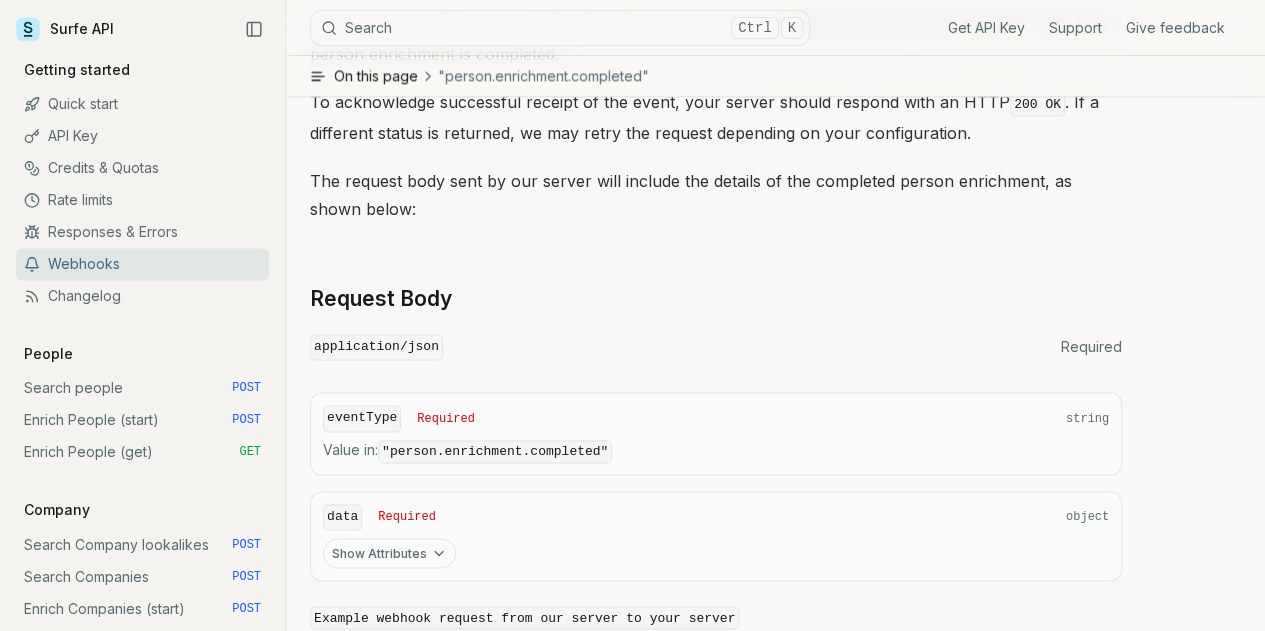 scroll, scrollTop: 1365, scrollLeft: 0, axis: vertical 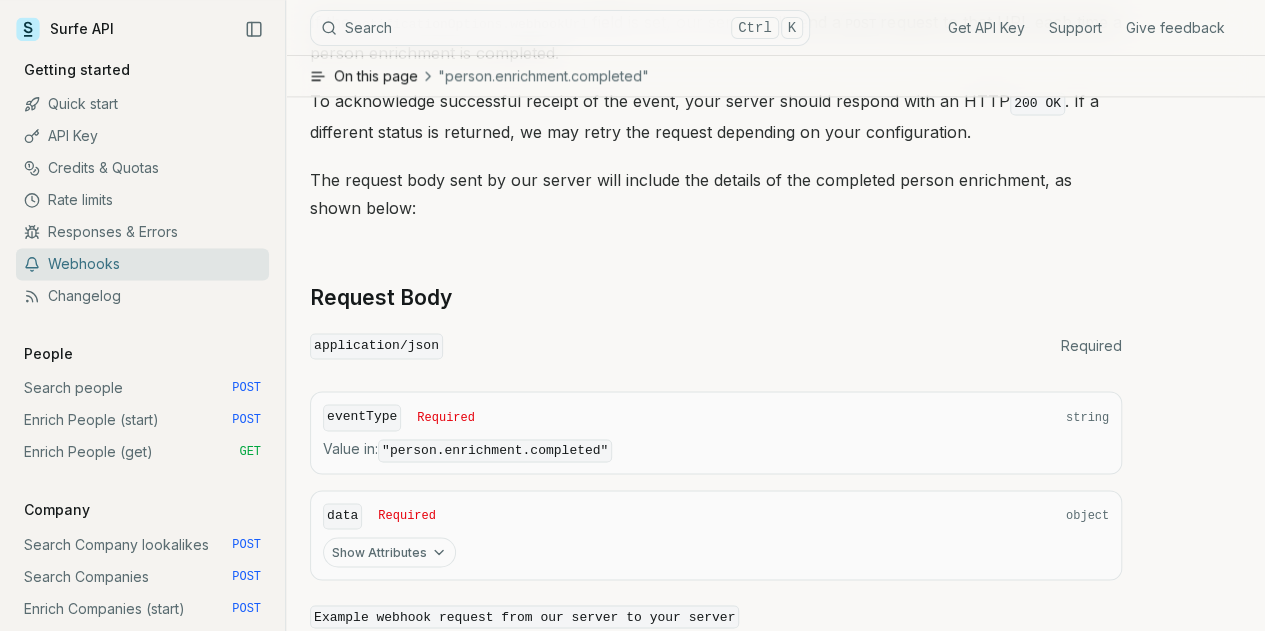 click on "The request body sent by our server will include the details of the completed person enrichment, as shown below:" at bounding box center [716, 194] 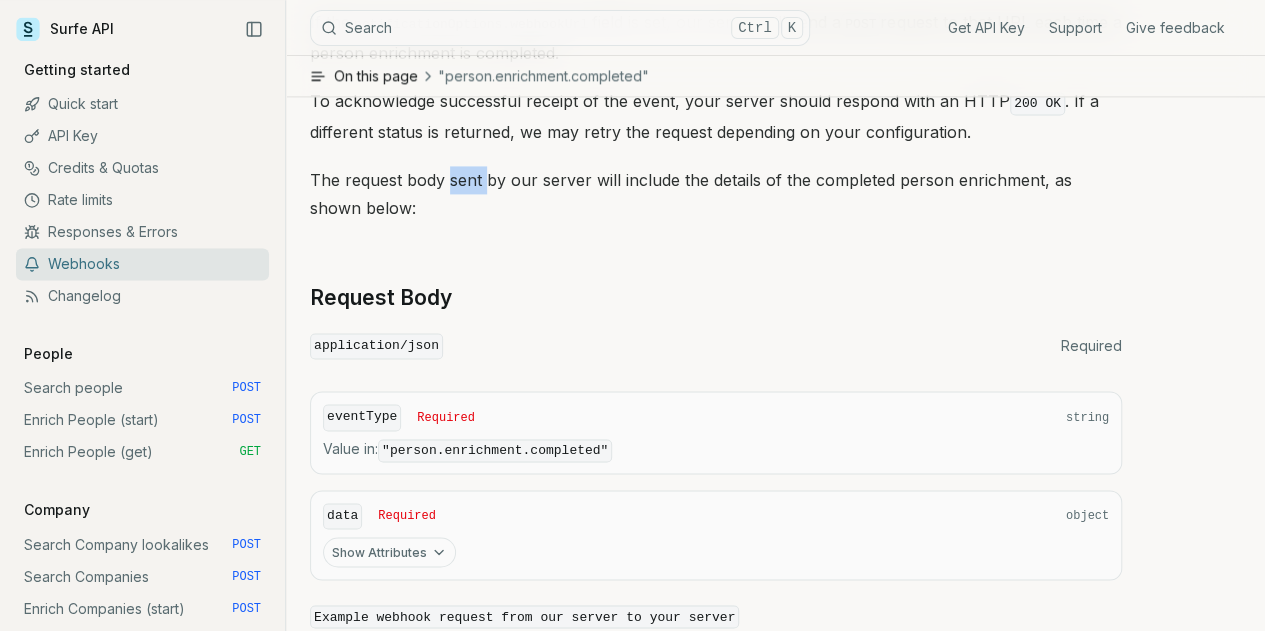 click on "The request body sent by our server will include the details of the completed person enrichment, as shown below:" at bounding box center [716, 194] 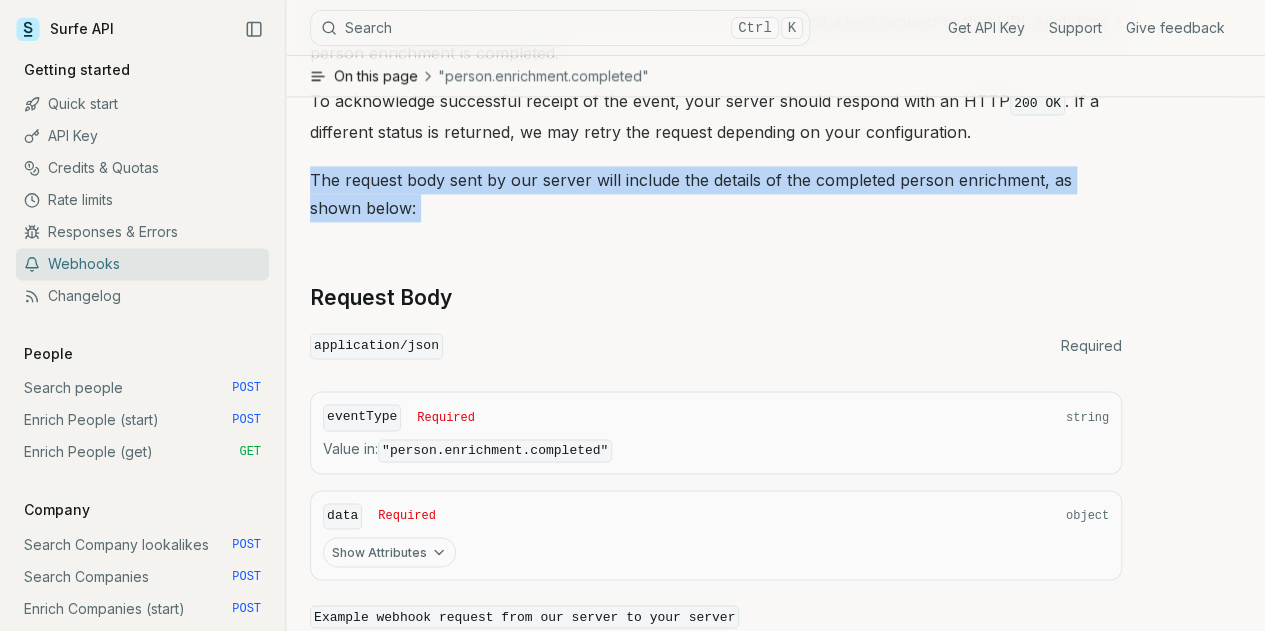 click on "The request body sent by our server will include the details of the completed person enrichment, as shown below:" at bounding box center [716, 194] 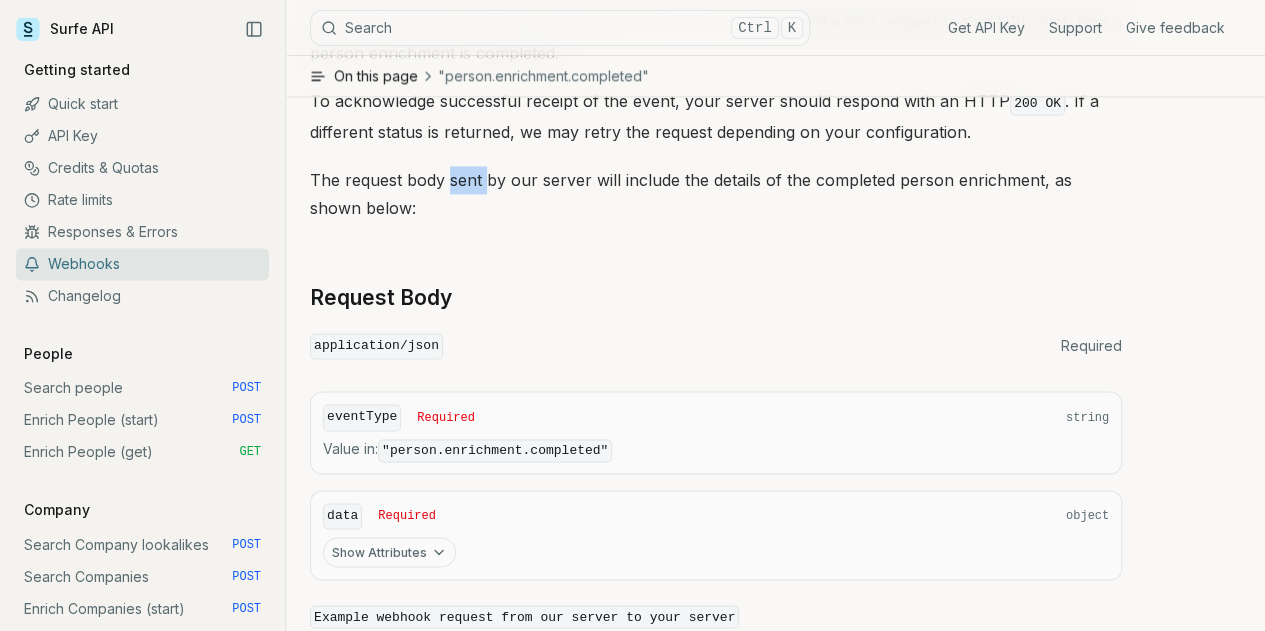 click on "The request body sent by our server will include the details of the completed person enrichment, as shown below:" at bounding box center [716, 194] 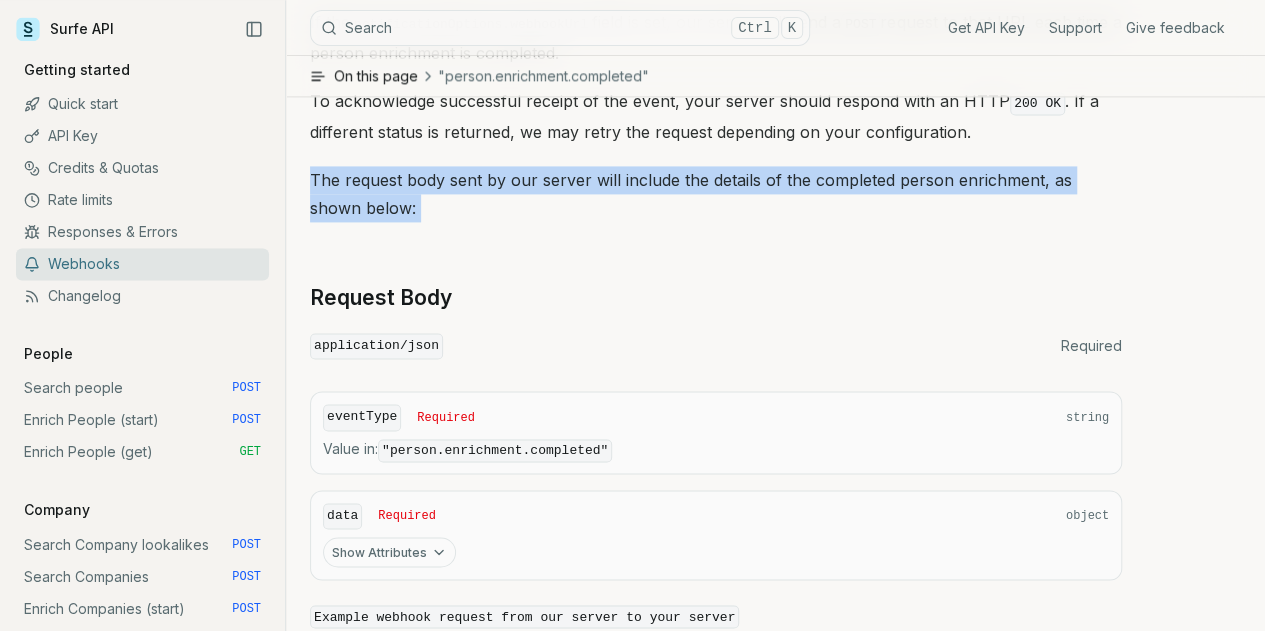 click on "The request body sent by our server will include the details of the completed person enrichment, as shown below:" at bounding box center [716, 194] 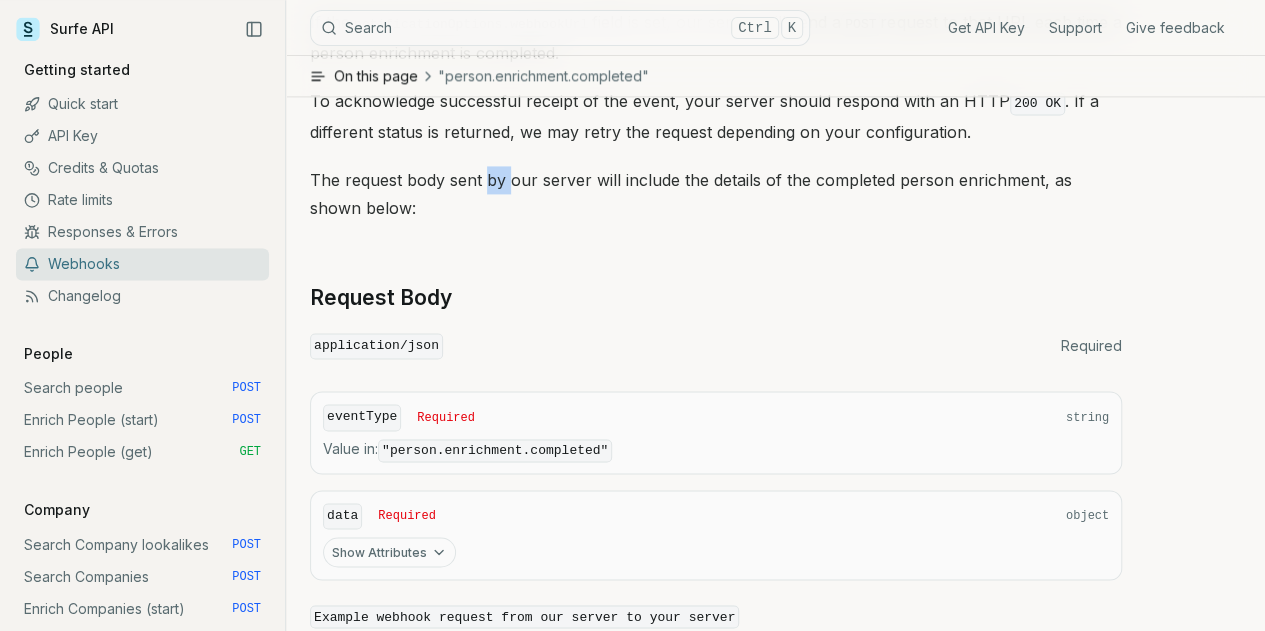 click on "The request body sent by our server will include the details of the completed person enrichment, as shown below:" at bounding box center (716, 194) 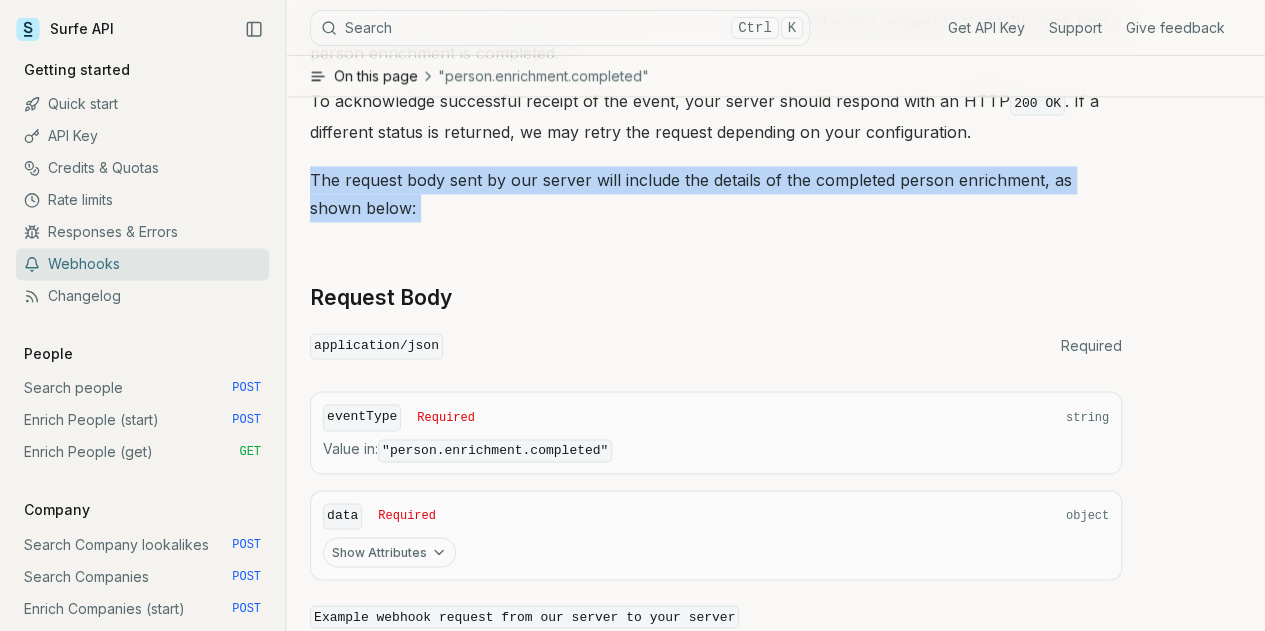 click on "The request body sent by our server will include the details of the completed person enrichment, as shown below:" at bounding box center [716, 194] 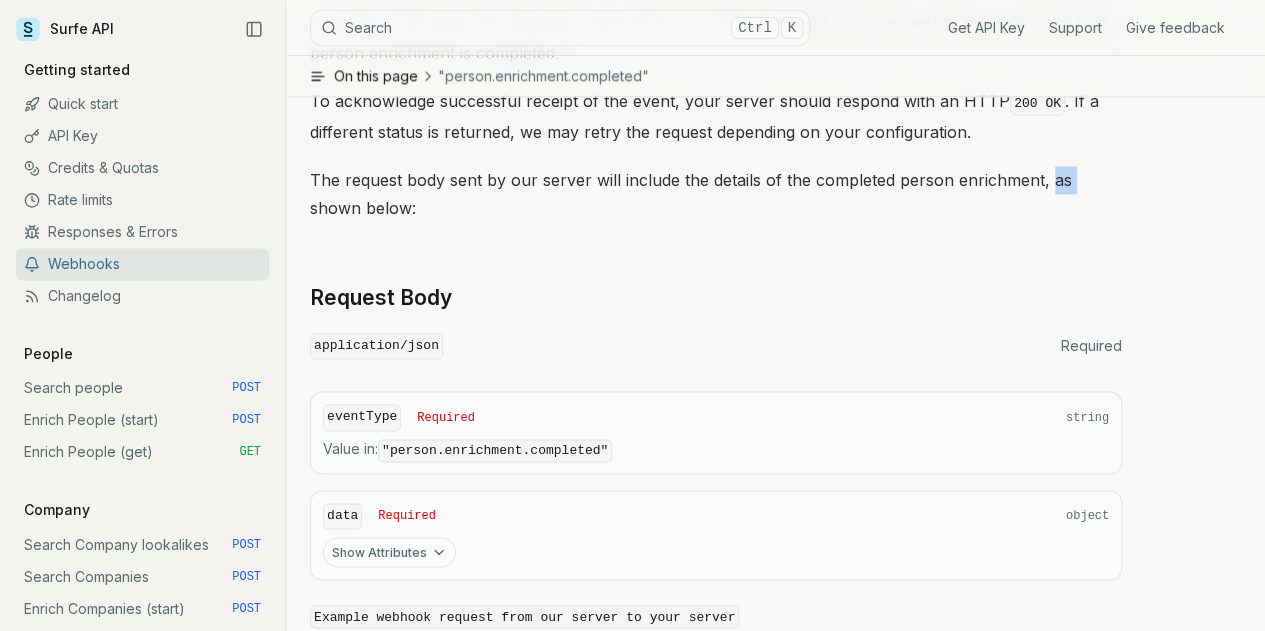 click on "The request body sent by our server will include the details of the completed person enrichment, as shown below:" at bounding box center [716, 194] 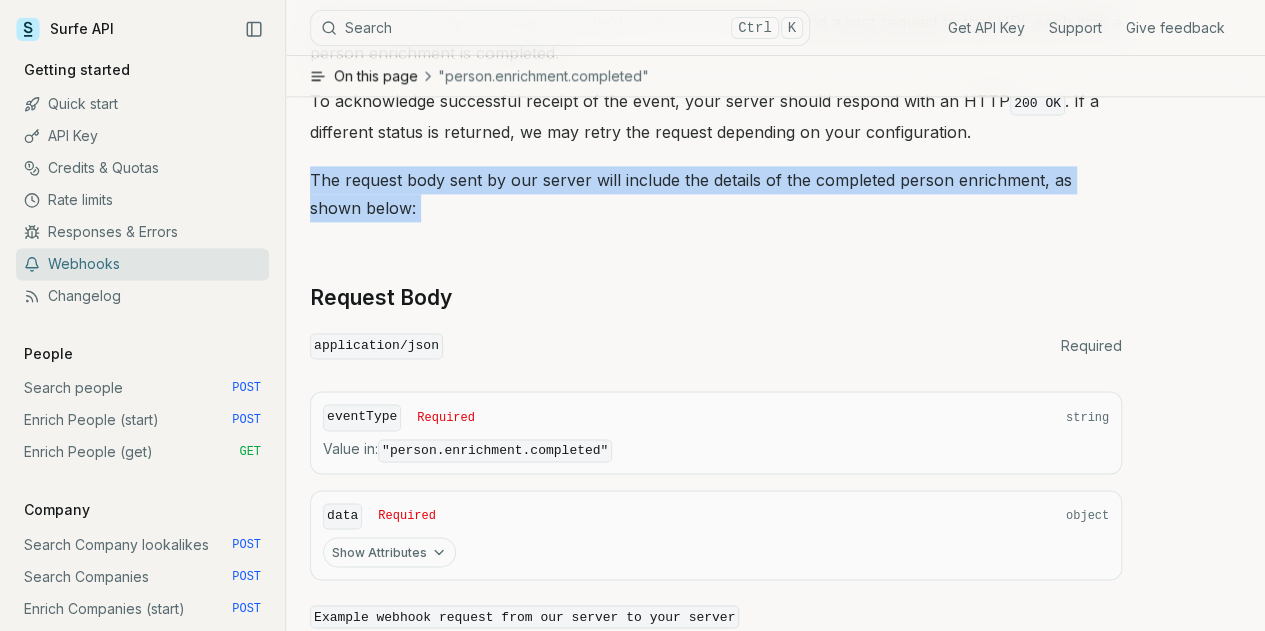 click on "The request body sent by our server will include the details of the completed person enrichment, as shown below:" at bounding box center (716, 194) 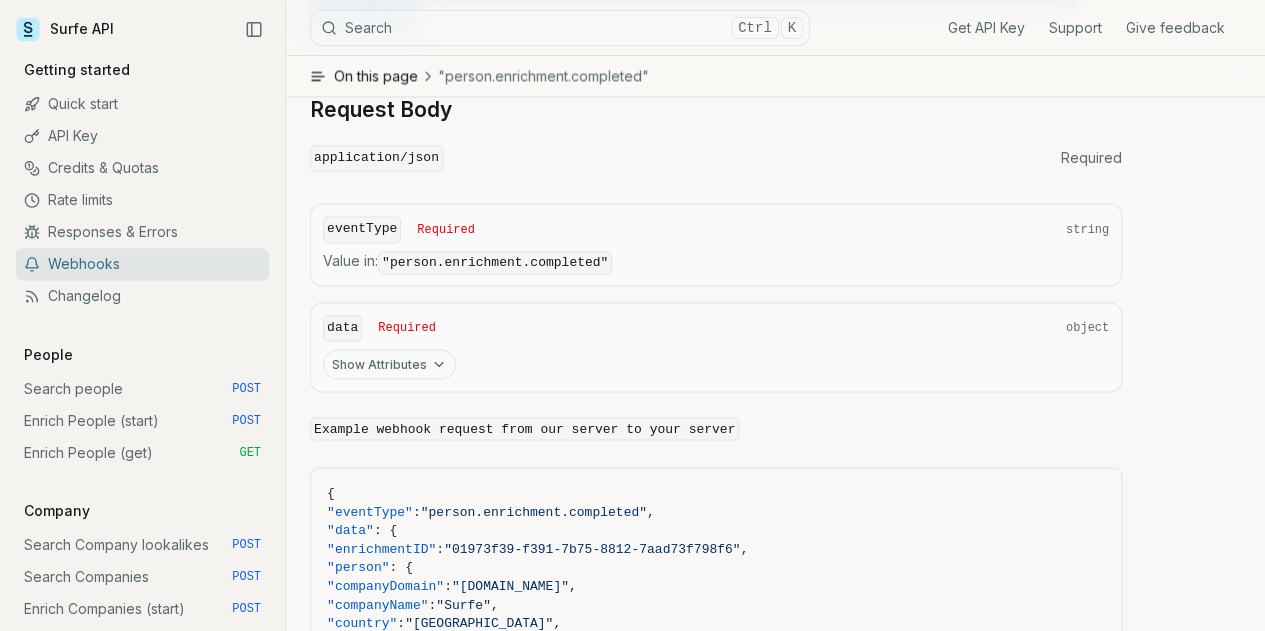 scroll, scrollTop: 1555, scrollLeft: 0, axis: vertical 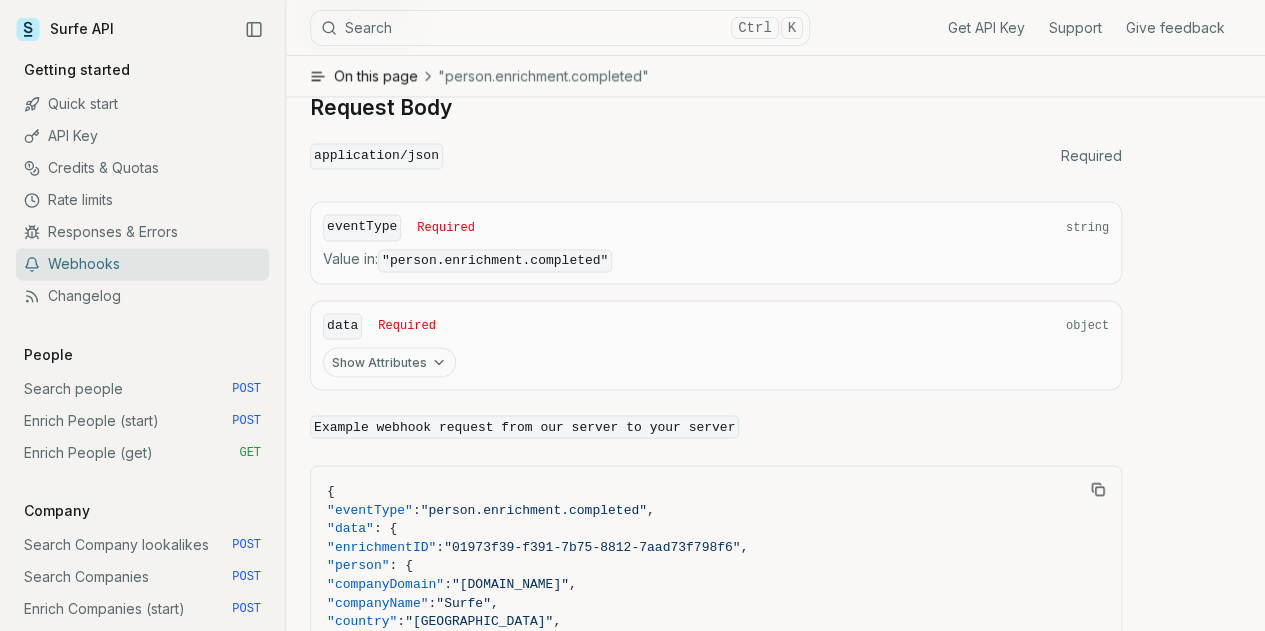 click on "Request Body application/json Required eventType Required string Value in :  "person.enrichment.completed" data Required object Show Attributes" at bounding box center [716, 221] 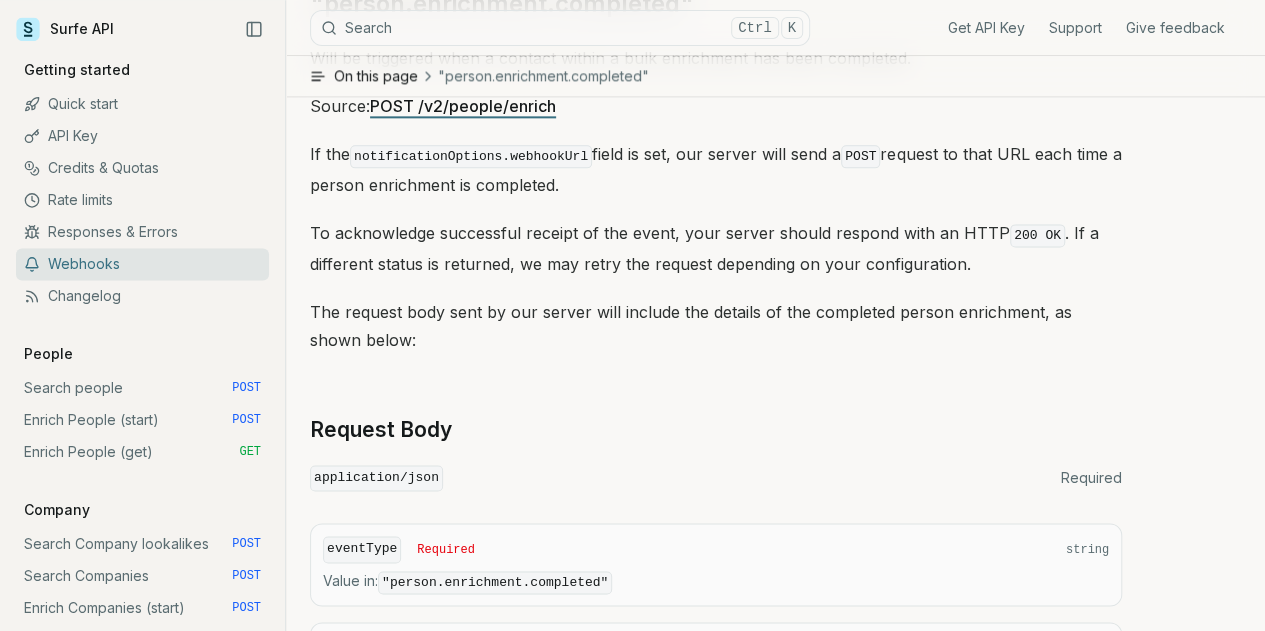 scroll, scrollTop: 1210, scrollLeft: 0, axis: vertical 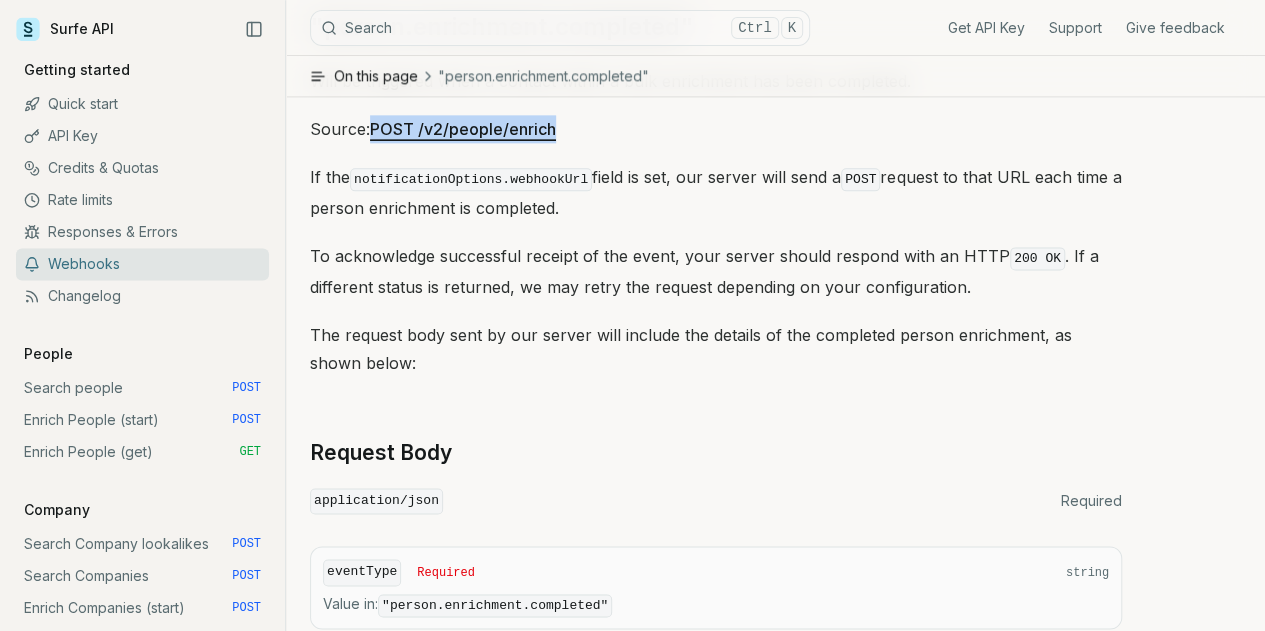 drag, startPoint x: 607, startPoint y: 217, endPoint x: 395, endPoint y: 221, distance: 212.03773 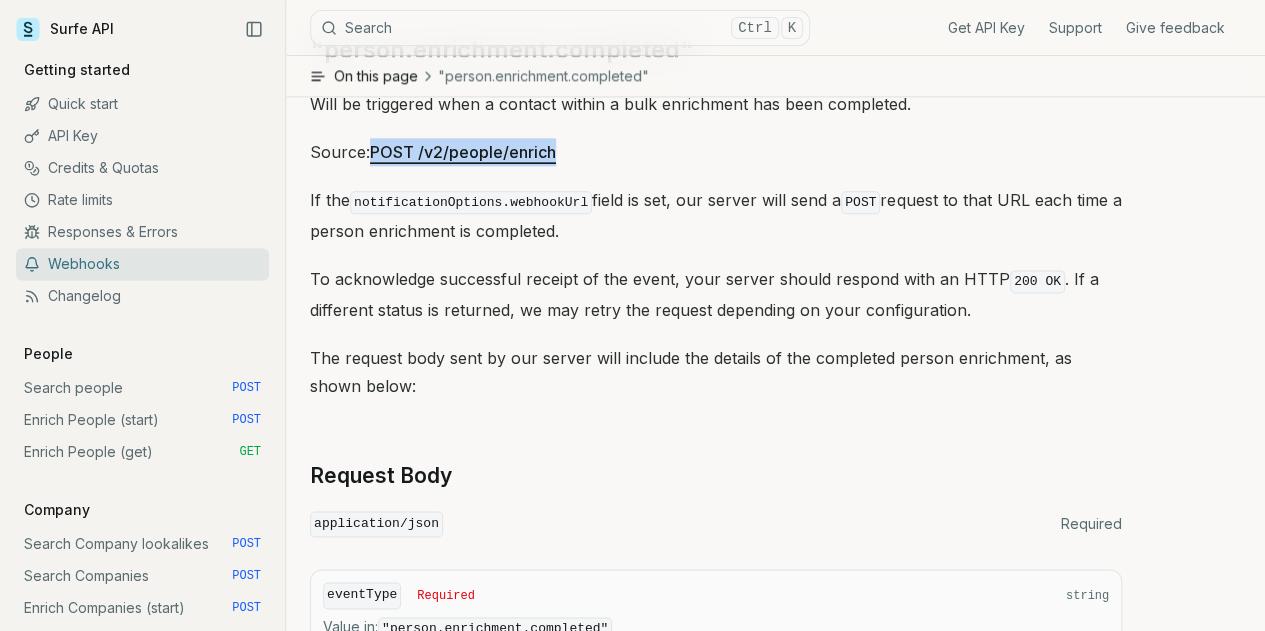 scroll, scrollTop: 1189, scrollLeft: 0, axis: vertical 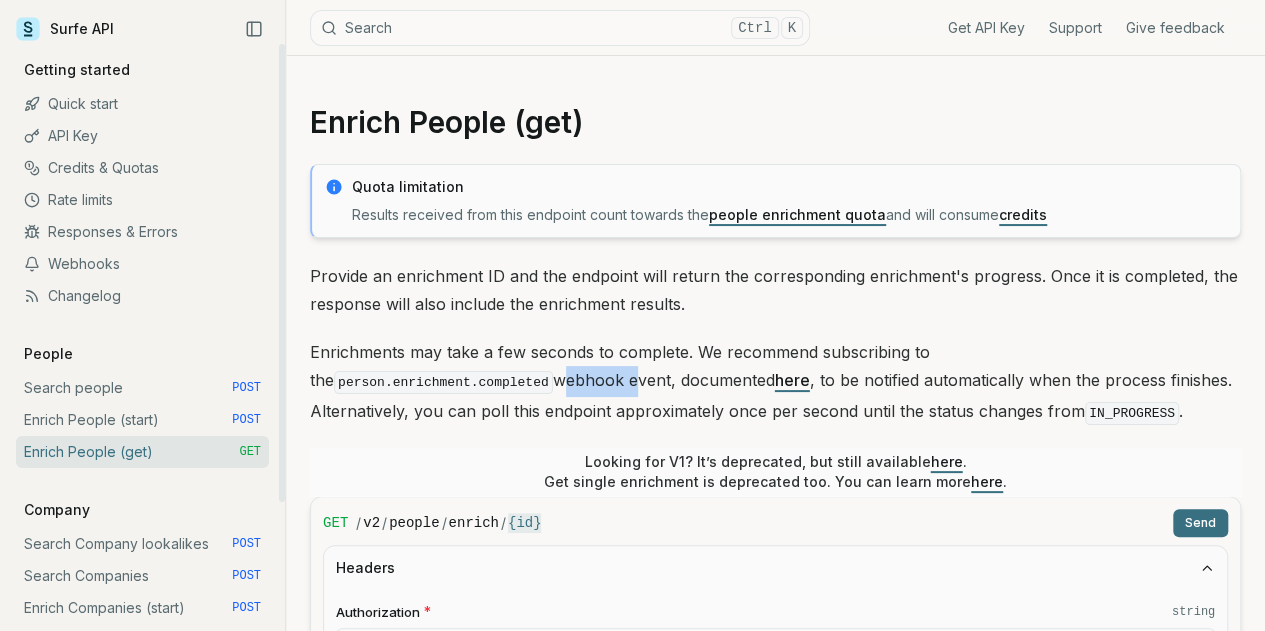 click on "Surfe API" at bounding box center [65, 29] 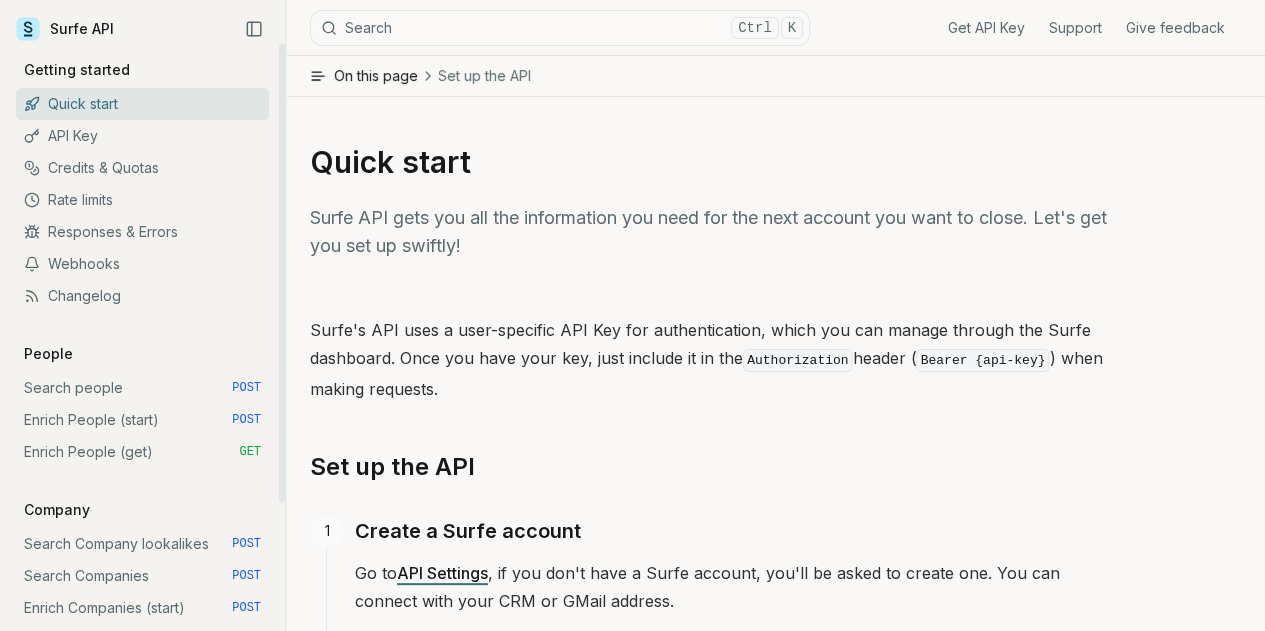 click 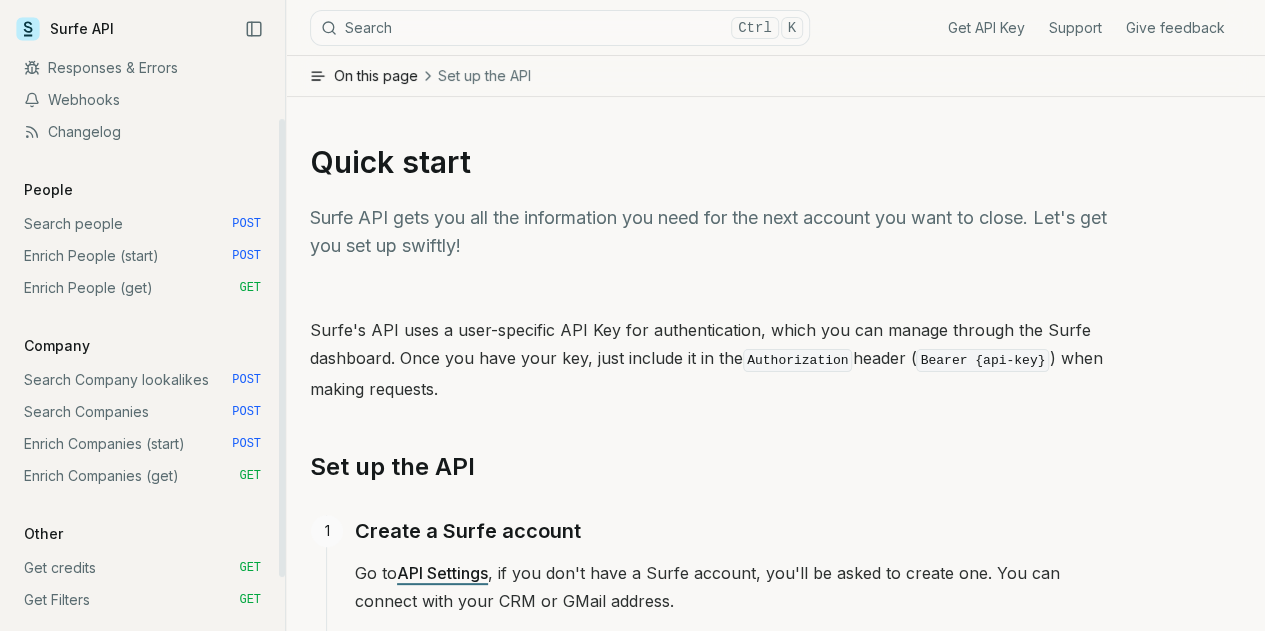scroll, scrollTop: 0, scrollLeft: 0, axis: both 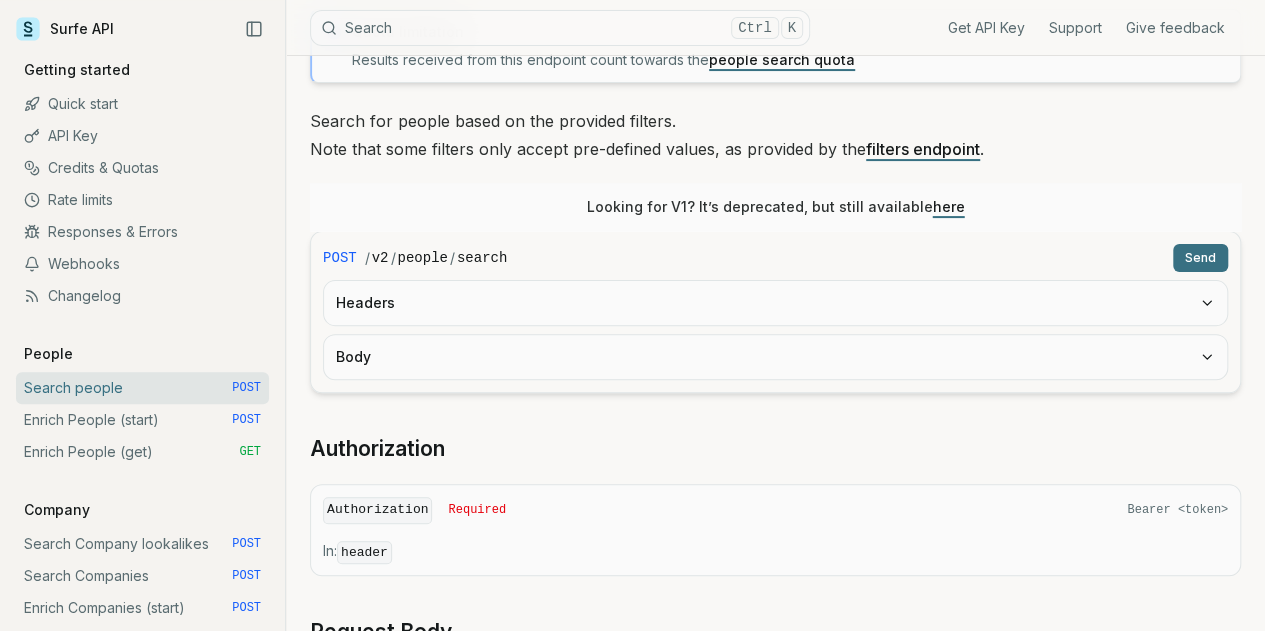 click on "Body" at bounding box center [775, 357] 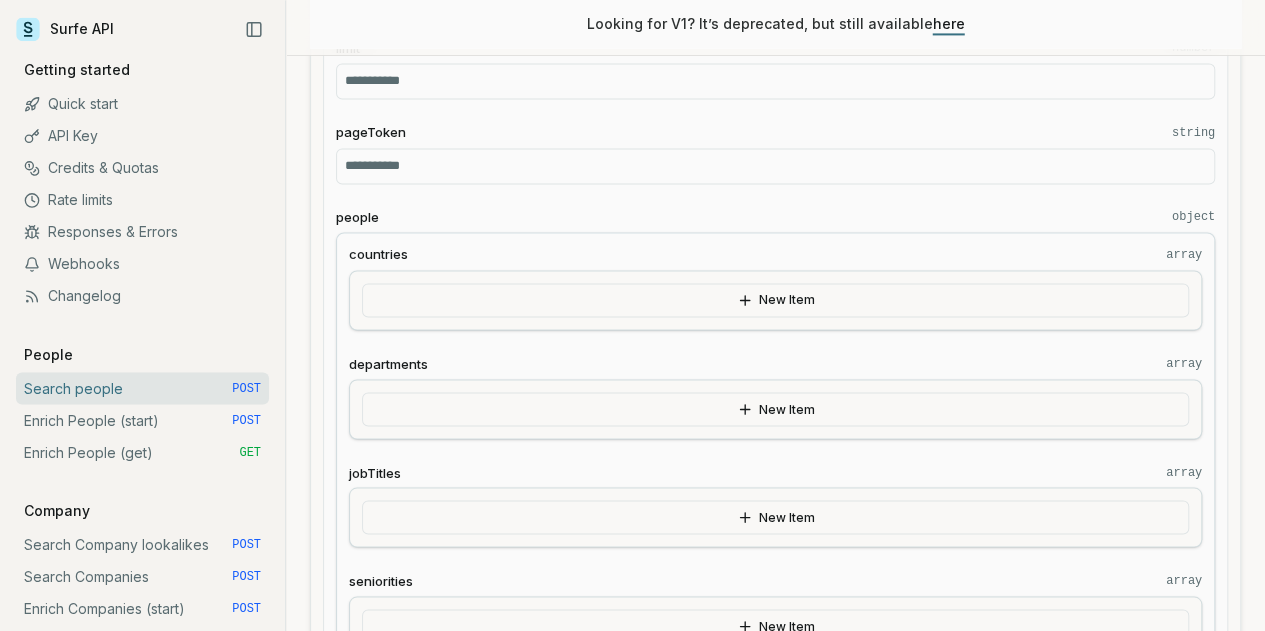 scroll, scrollTop: 1596, scrollLeft: 0, axis: vertical 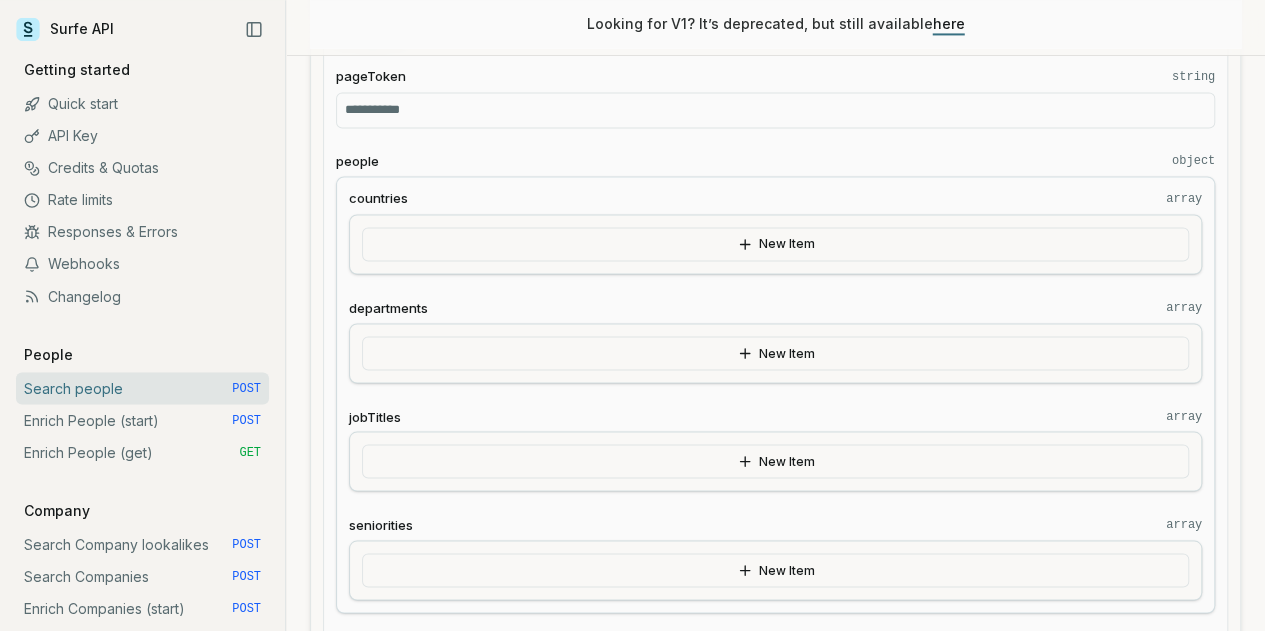 click on "JavaScript" at bounding box center [415, 1801] 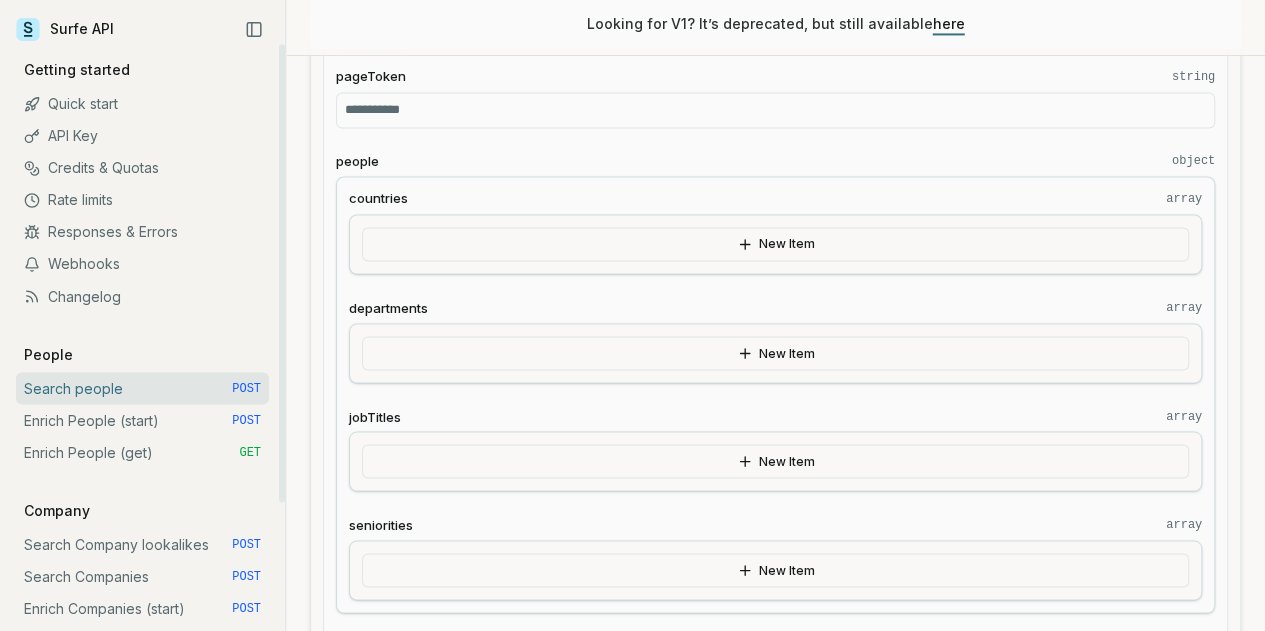 click on "Rate limits" at bounding box center (142, 200) 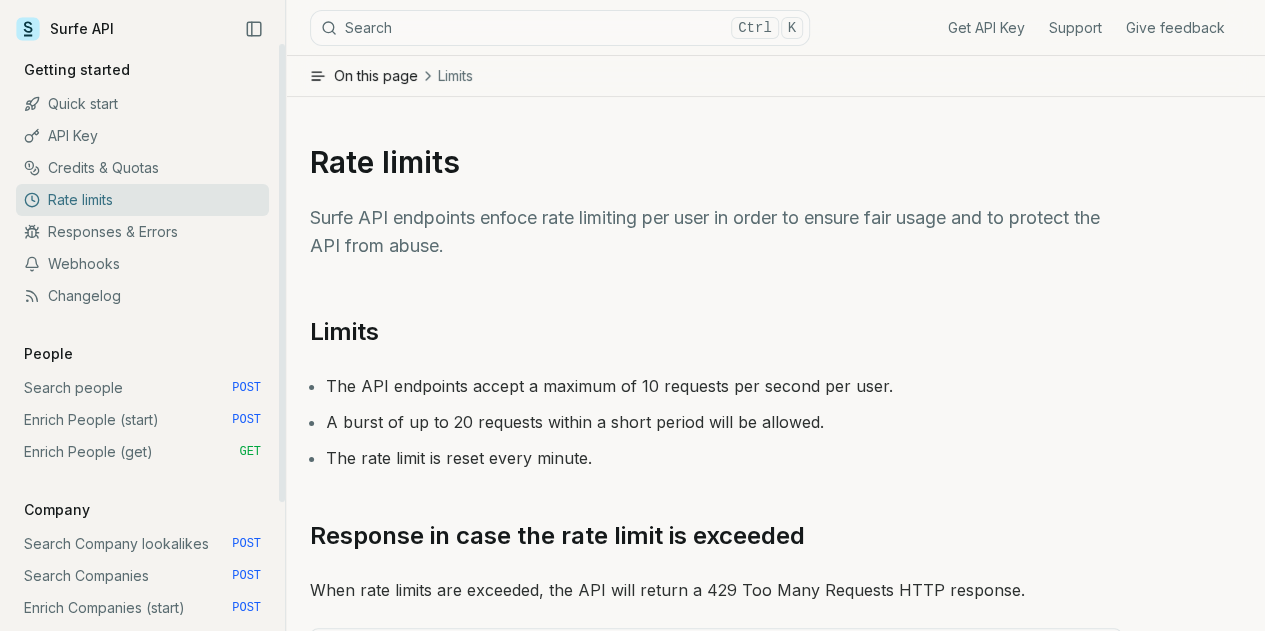 click 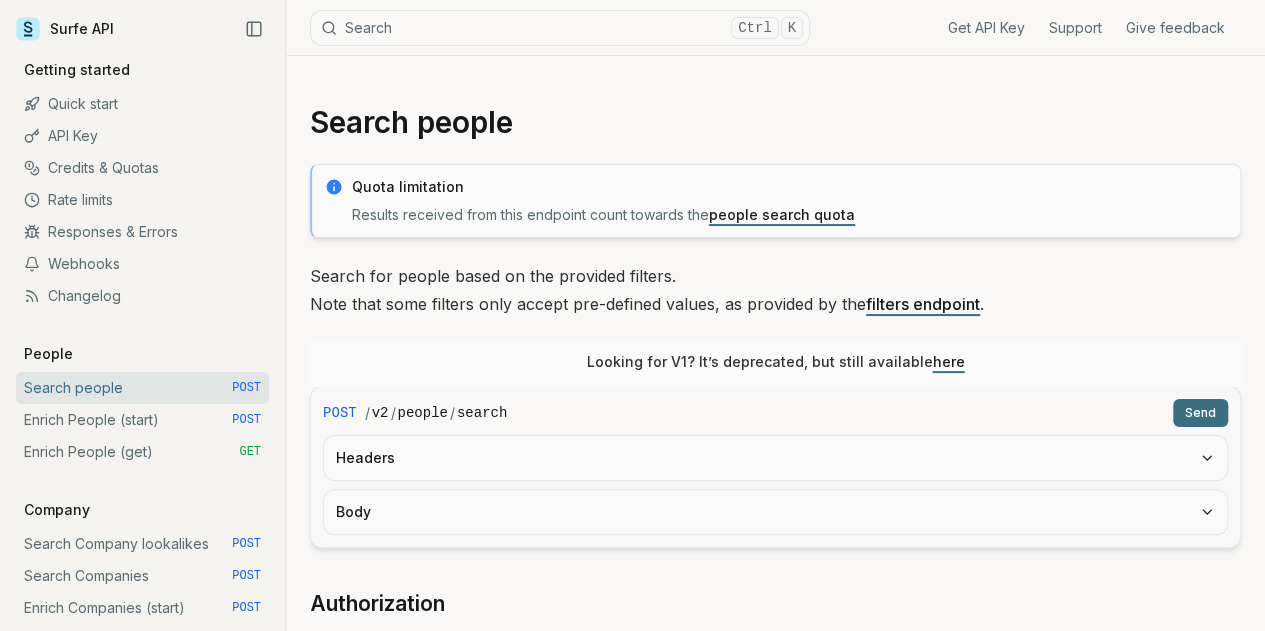 scroll, scrollTop: 1227, scrollLeft: 0, axis: vertical 